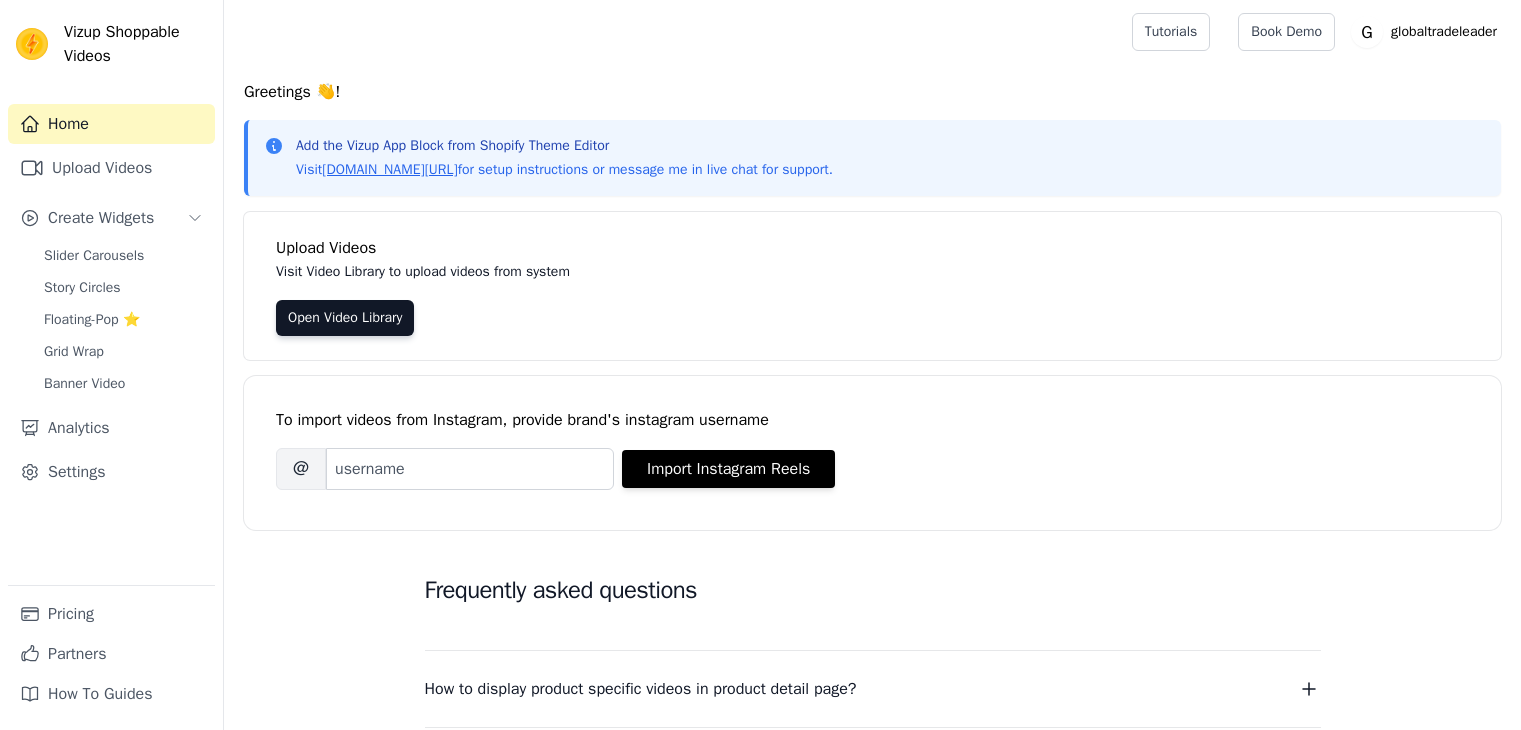 scroll, scrollTop: 0, scrollLeft: 0, axis: both 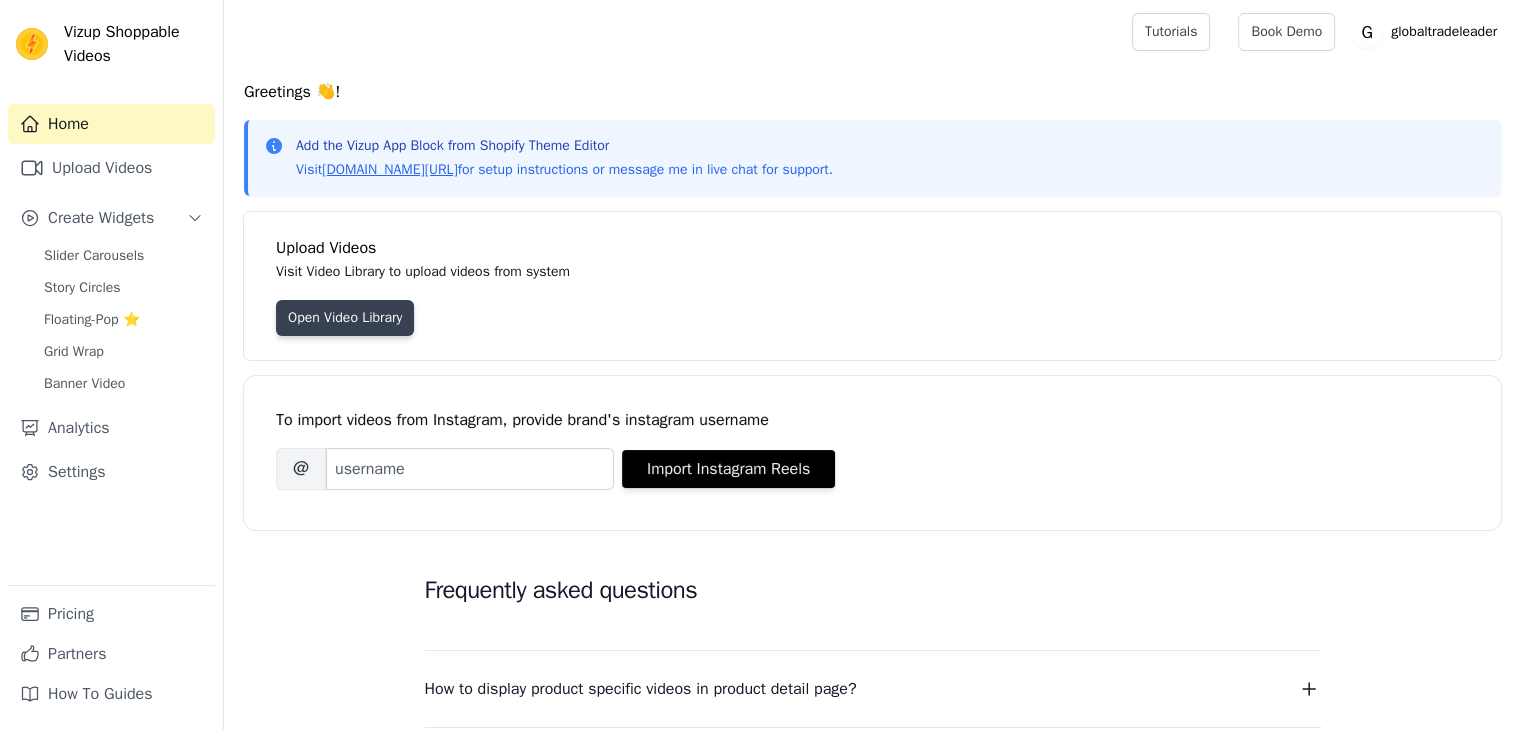 click on "Open Video Library" at bounding box center [345, 318] 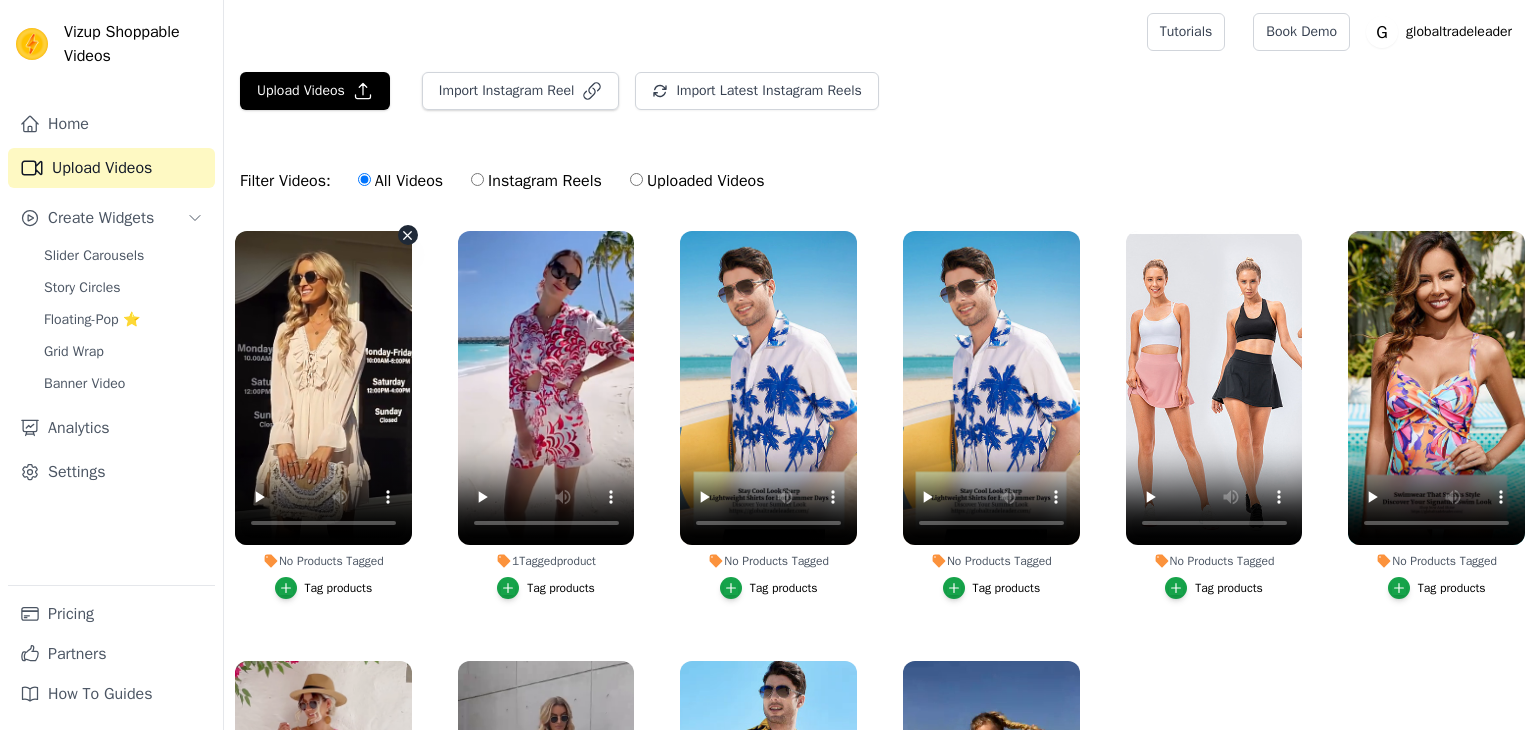 scroll, scrollTop: 0, scrollLeft: 0, axis: both 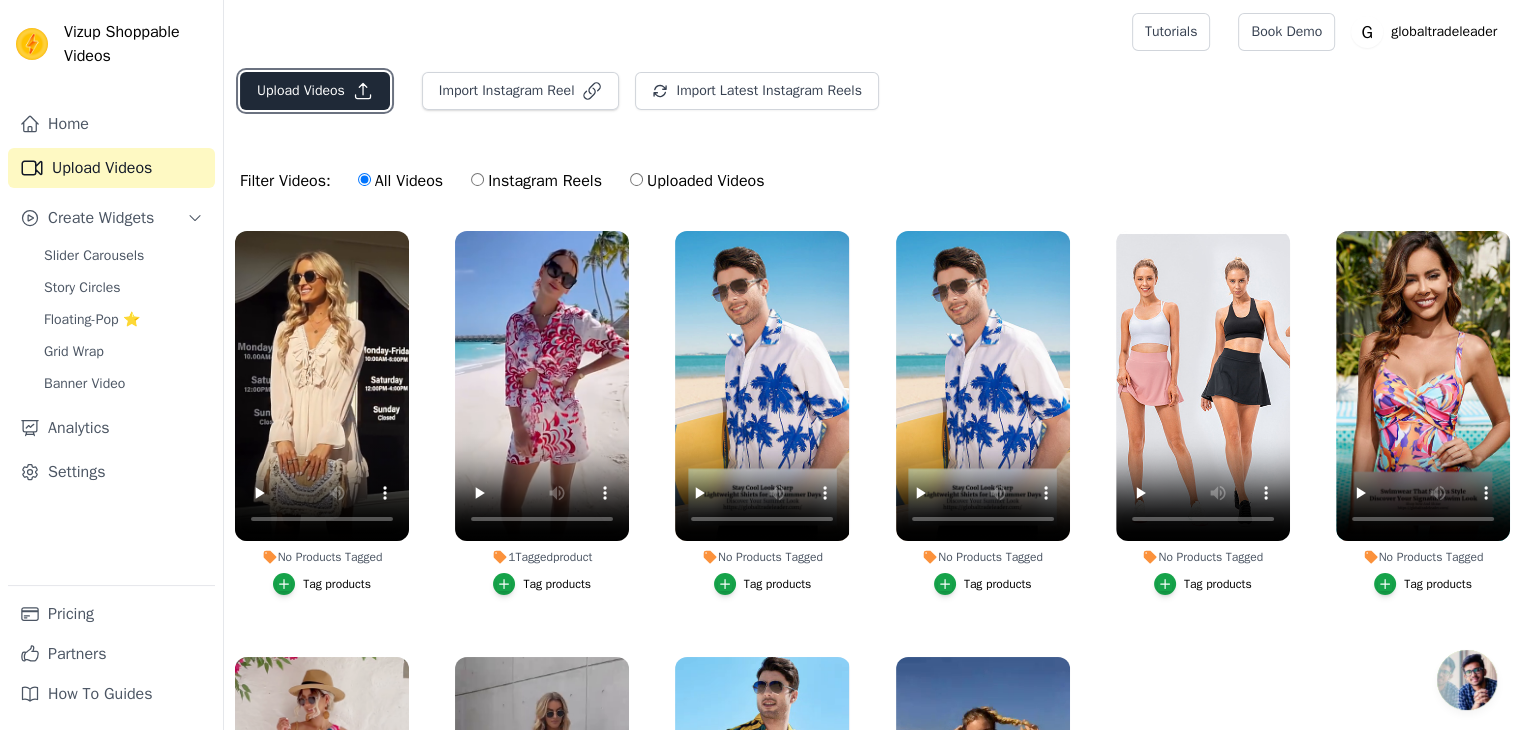click on "Upload Videos" at bounding box center [315, 91] 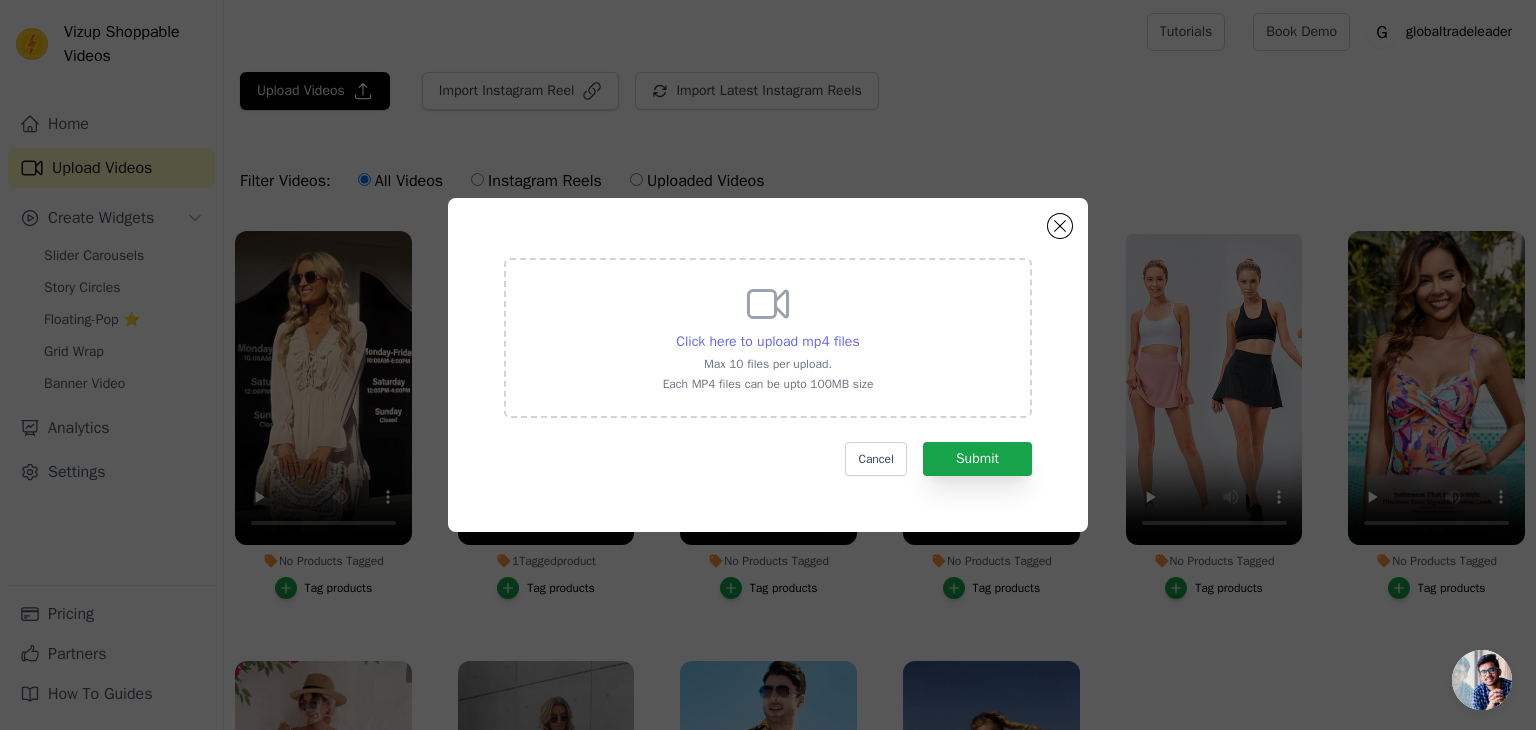 click on "Click here to upload mp4 files" at bounding box center [767, 341] 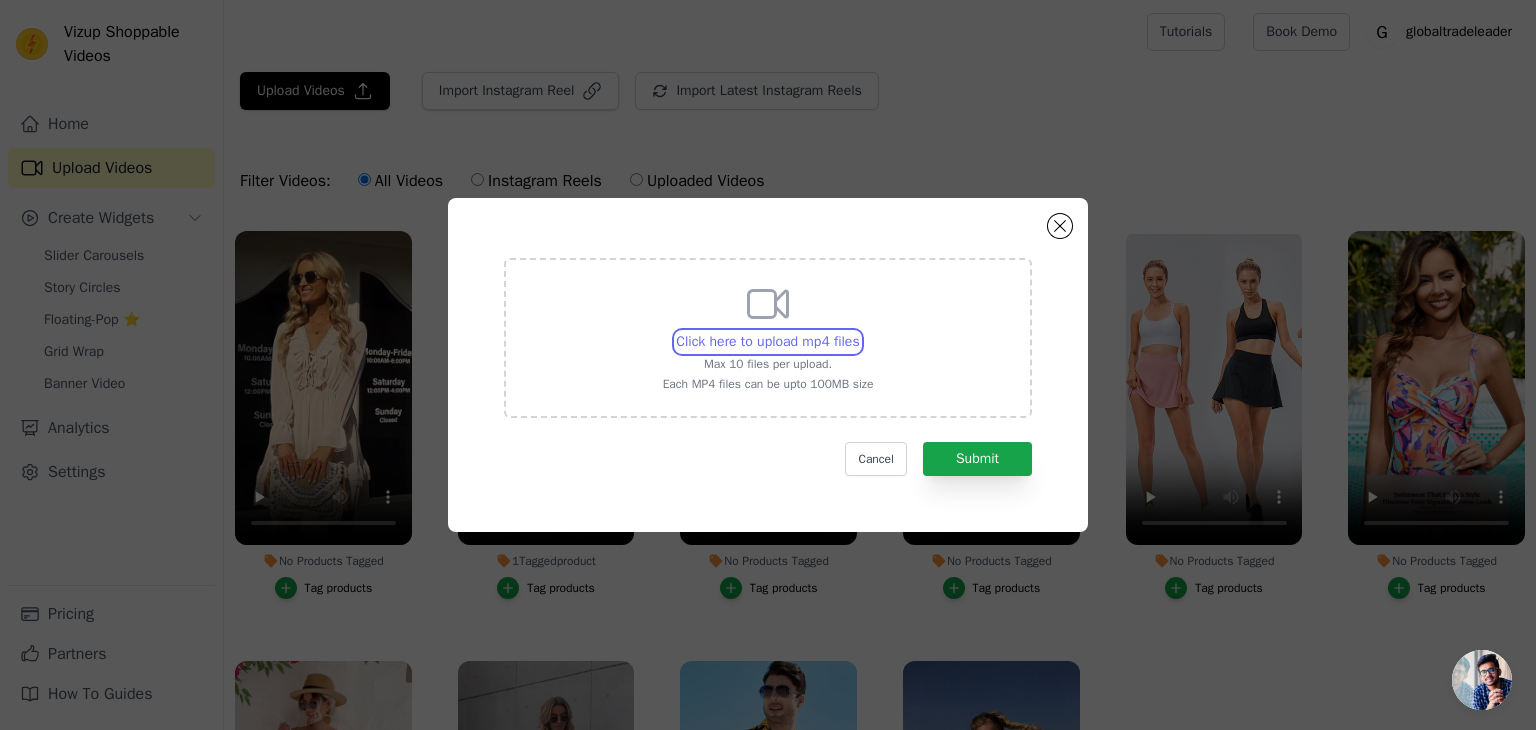 click on "Click here to upload mp4 files     Max 10 files per upload.   Each MP4 files can be upto 100MB size" at bounding box center (859, 331) 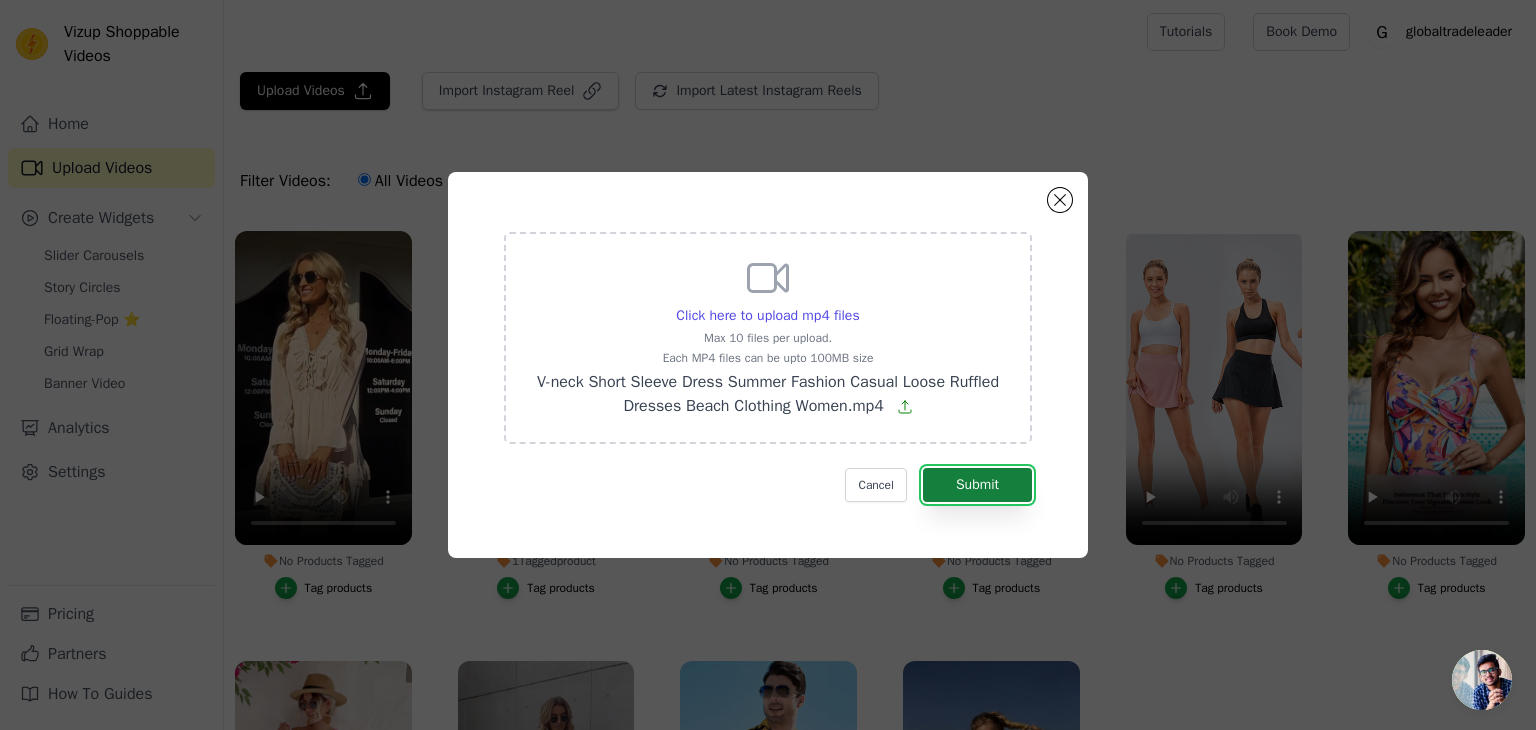 click on "Submit" at bounding box center [977, 485] 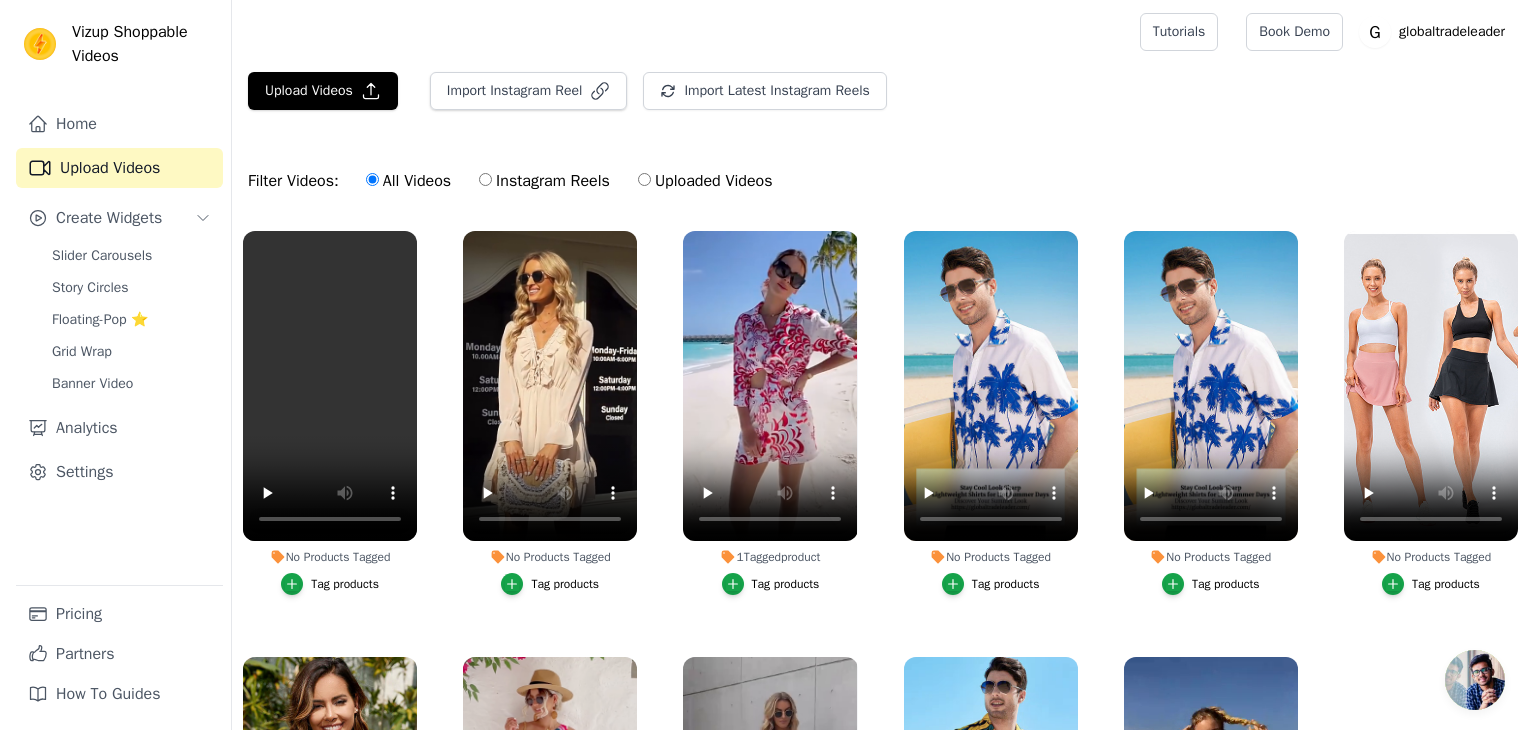 scroll, scrollTop: 0, scrollLeft: 0, axis: both 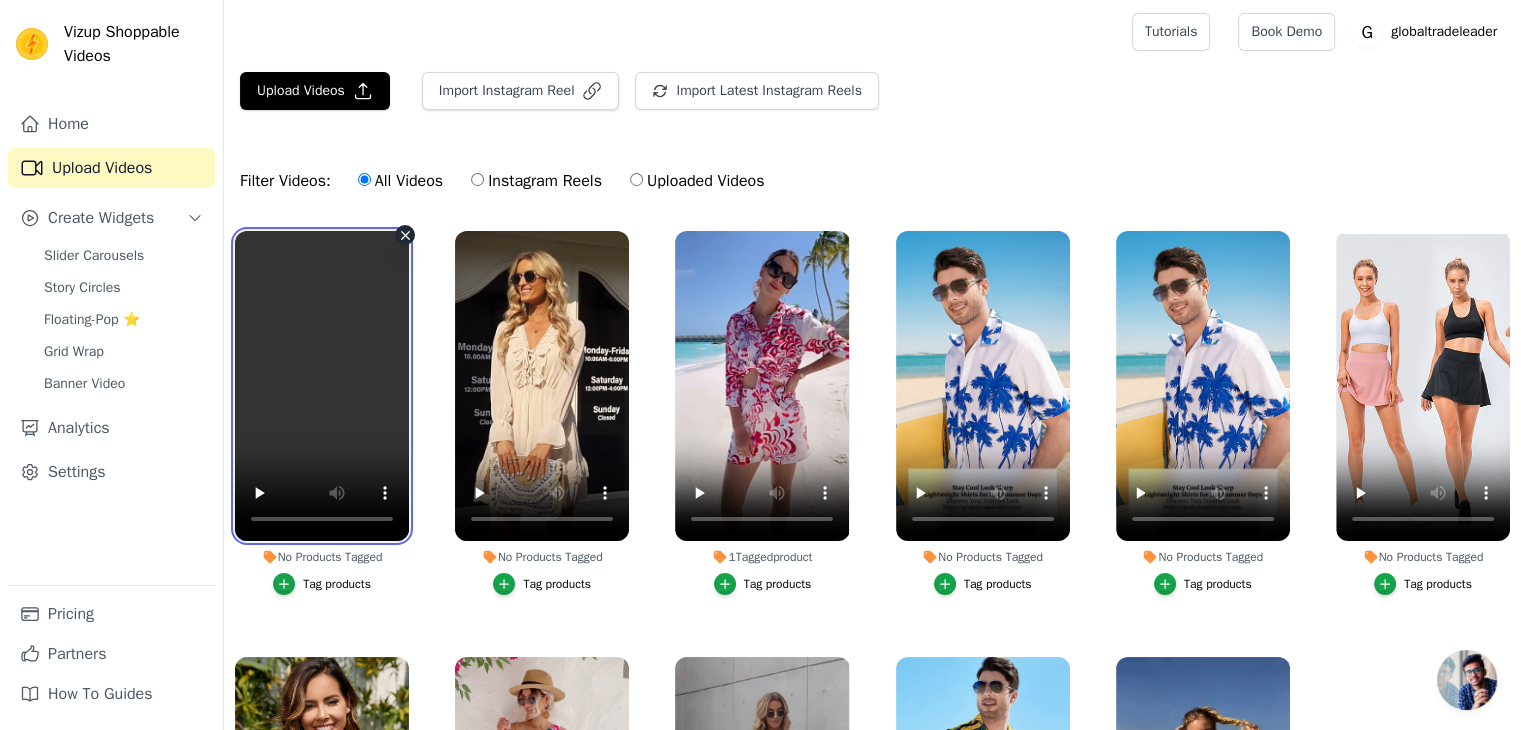 click at bounding box center [322, 386] 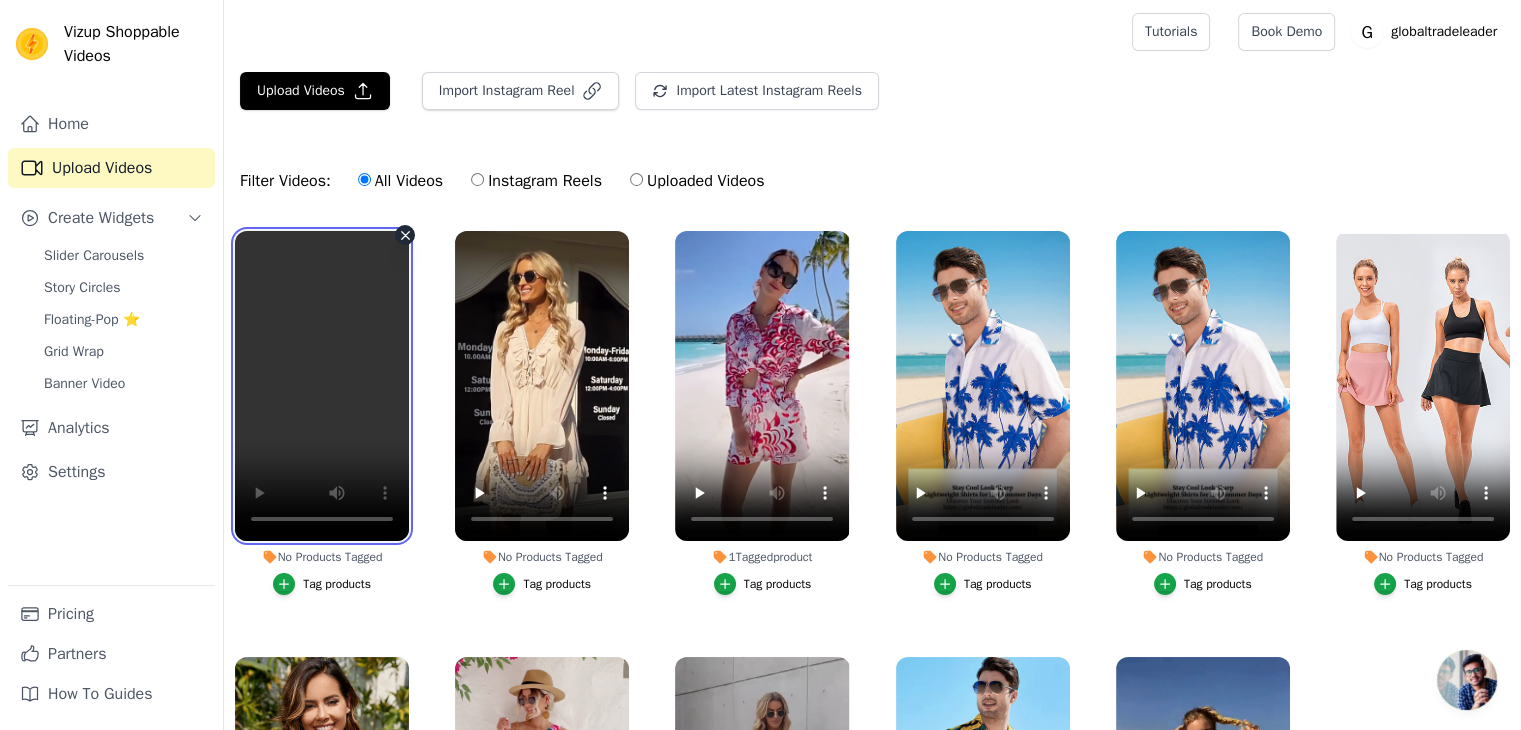 click at bounding box center [322, 386] 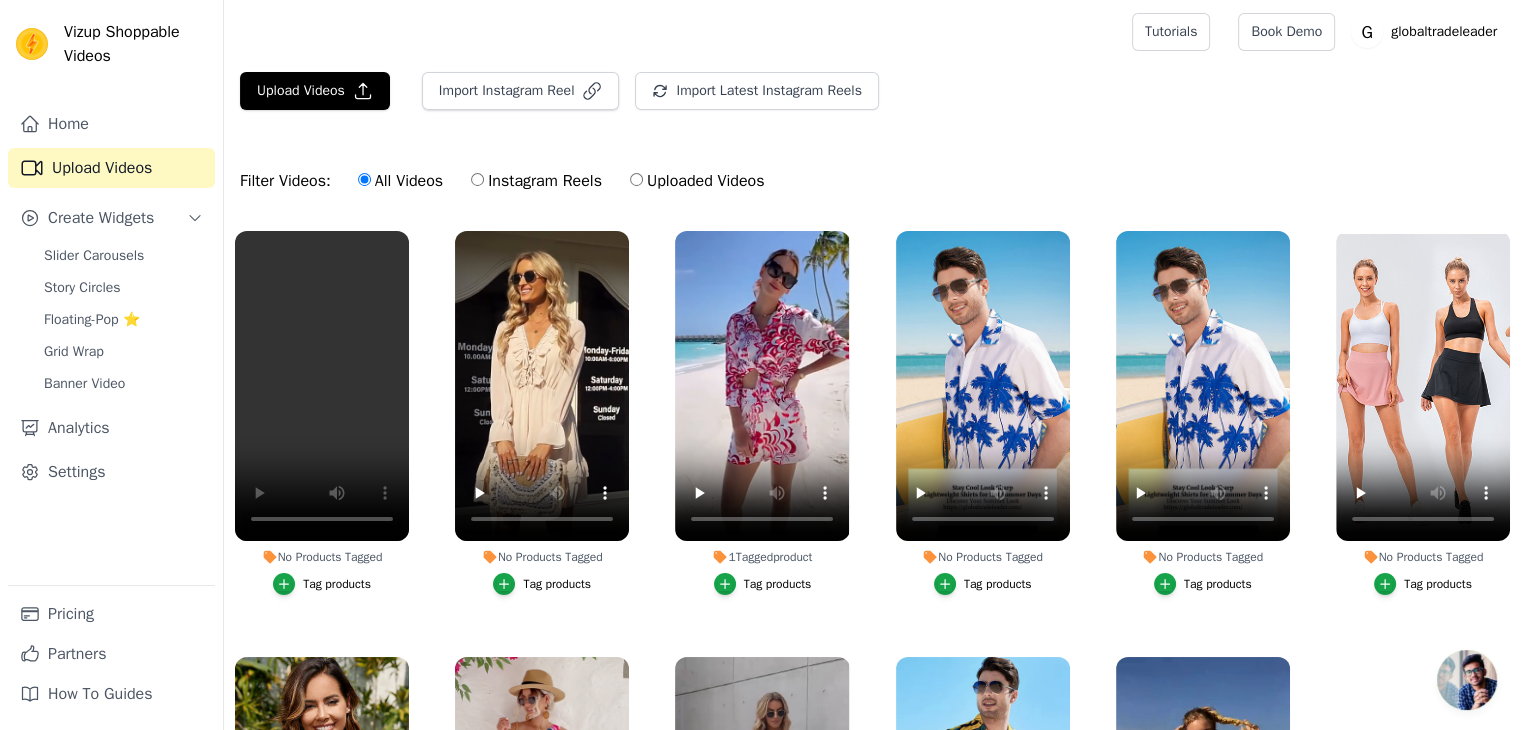 click on "Filter Videos:
All Videos
Instagram Reels
Uploaded Videos" at bounding box center (872, 181) 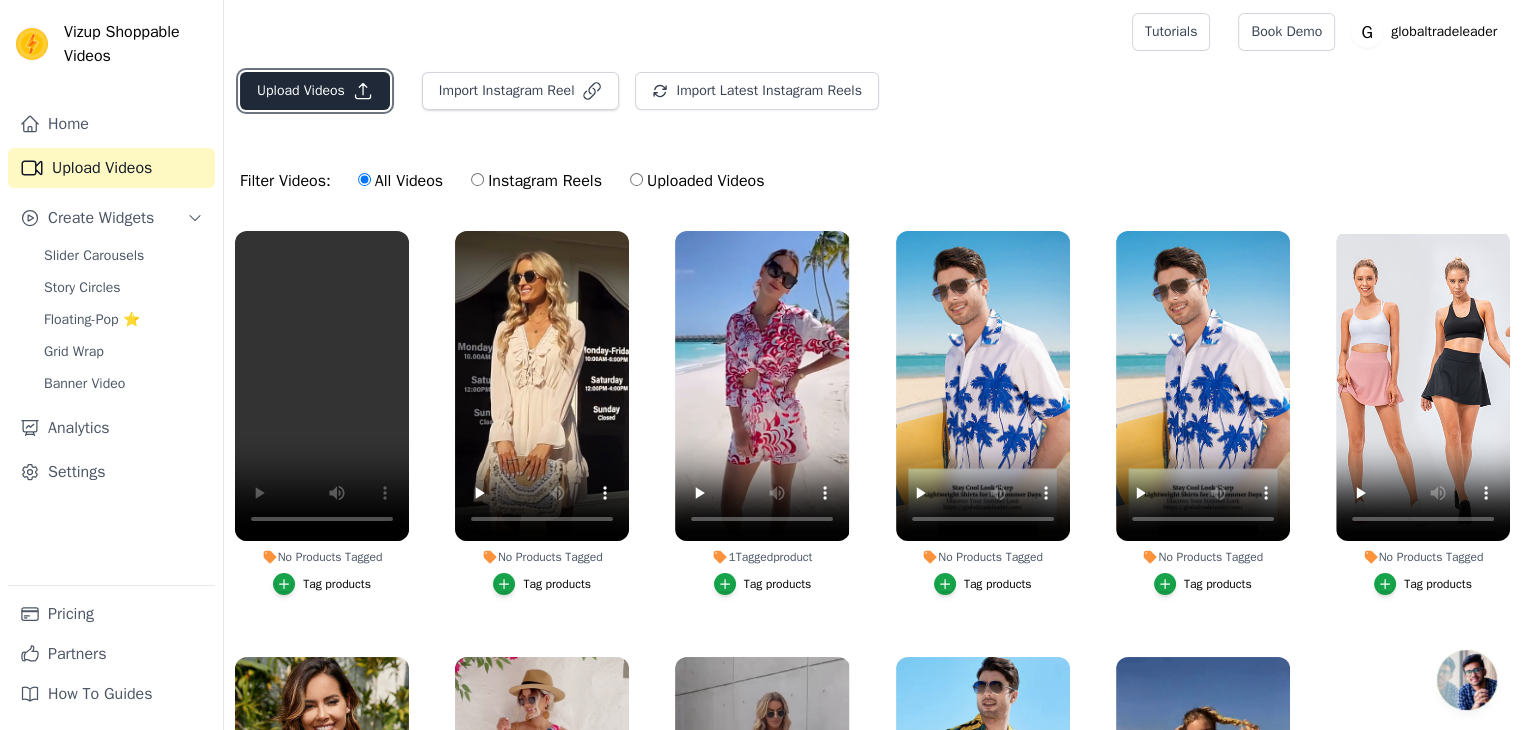 click on "Upload Videos" at bounding box center [315, 91] 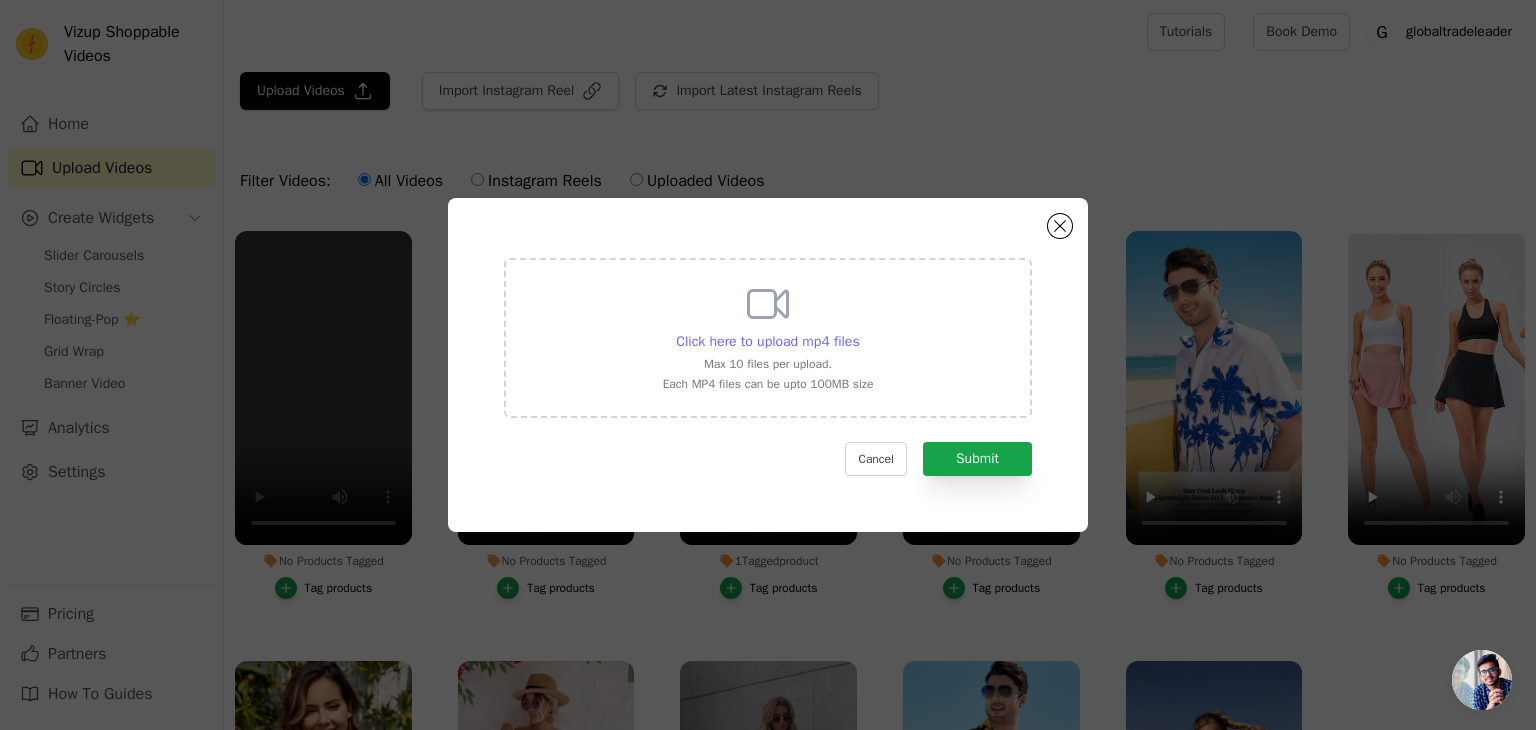 click on "Click here to upload mp4 files" at bounding box center (767, 341) 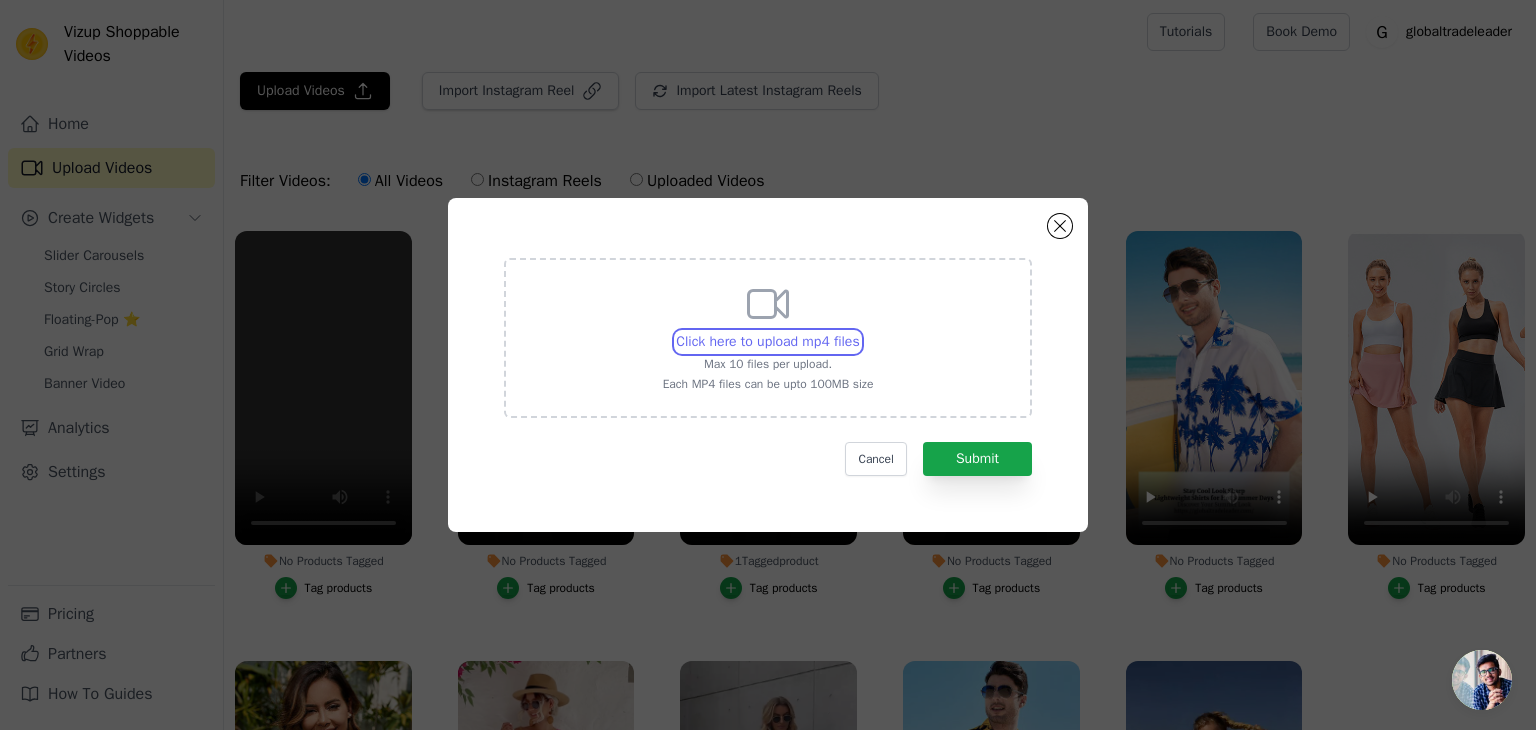 click on "Click here to upload mp4 files     Max 10 files per upload.   Each MP4 files can be upto 100MB size" at bounding box center (859, 331) 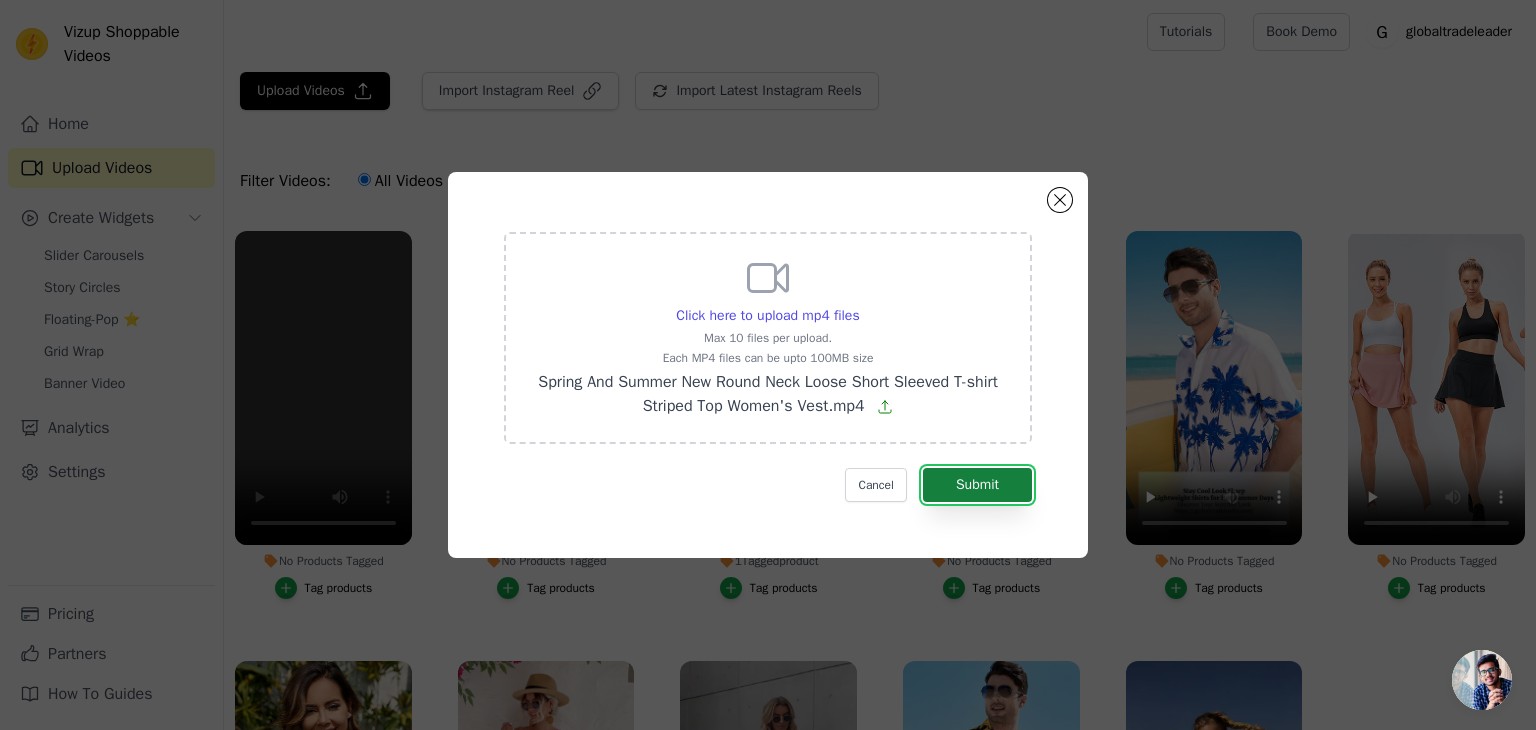 click on "Submit" at bounding box center [977, 485] 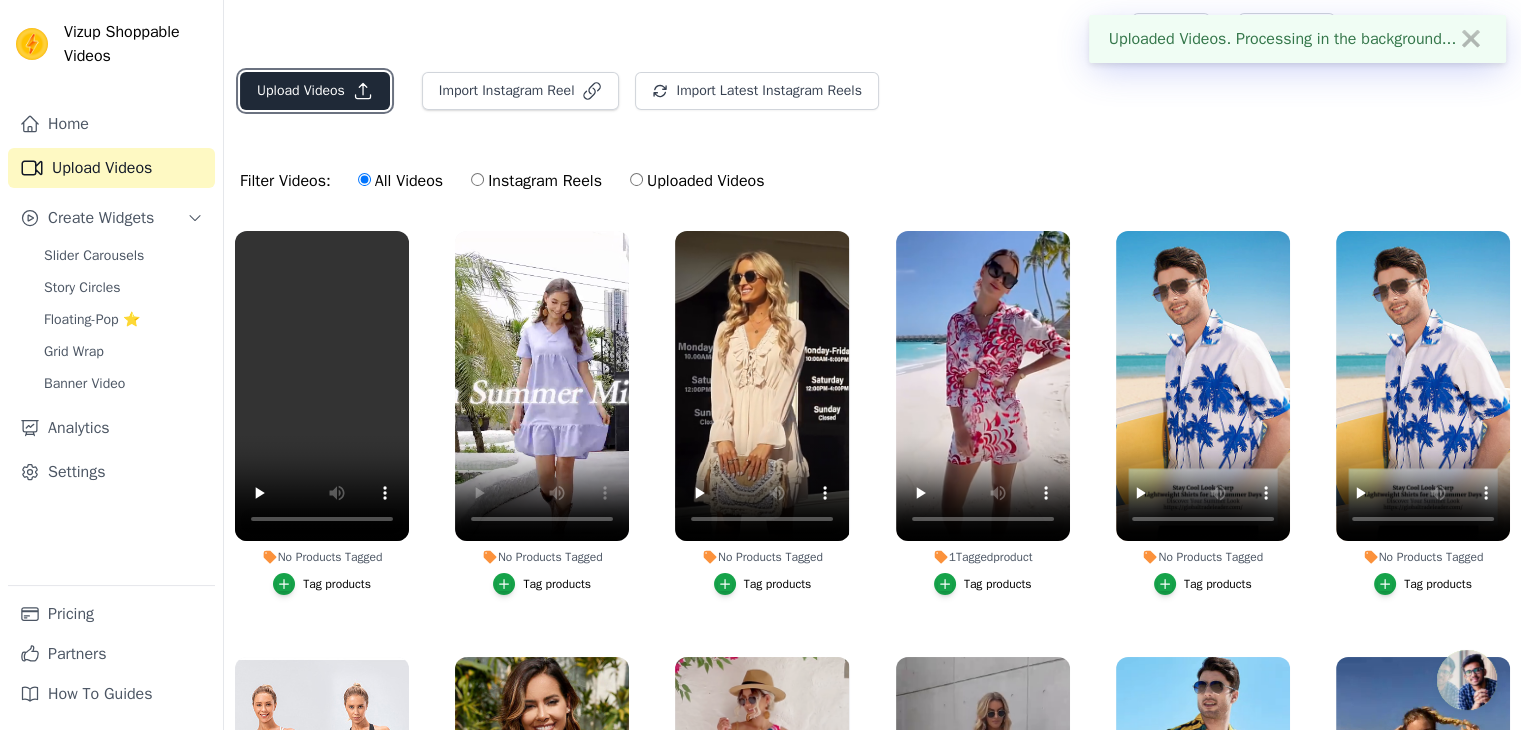 click on "Upload Videos" at bounding box center [315, 91] 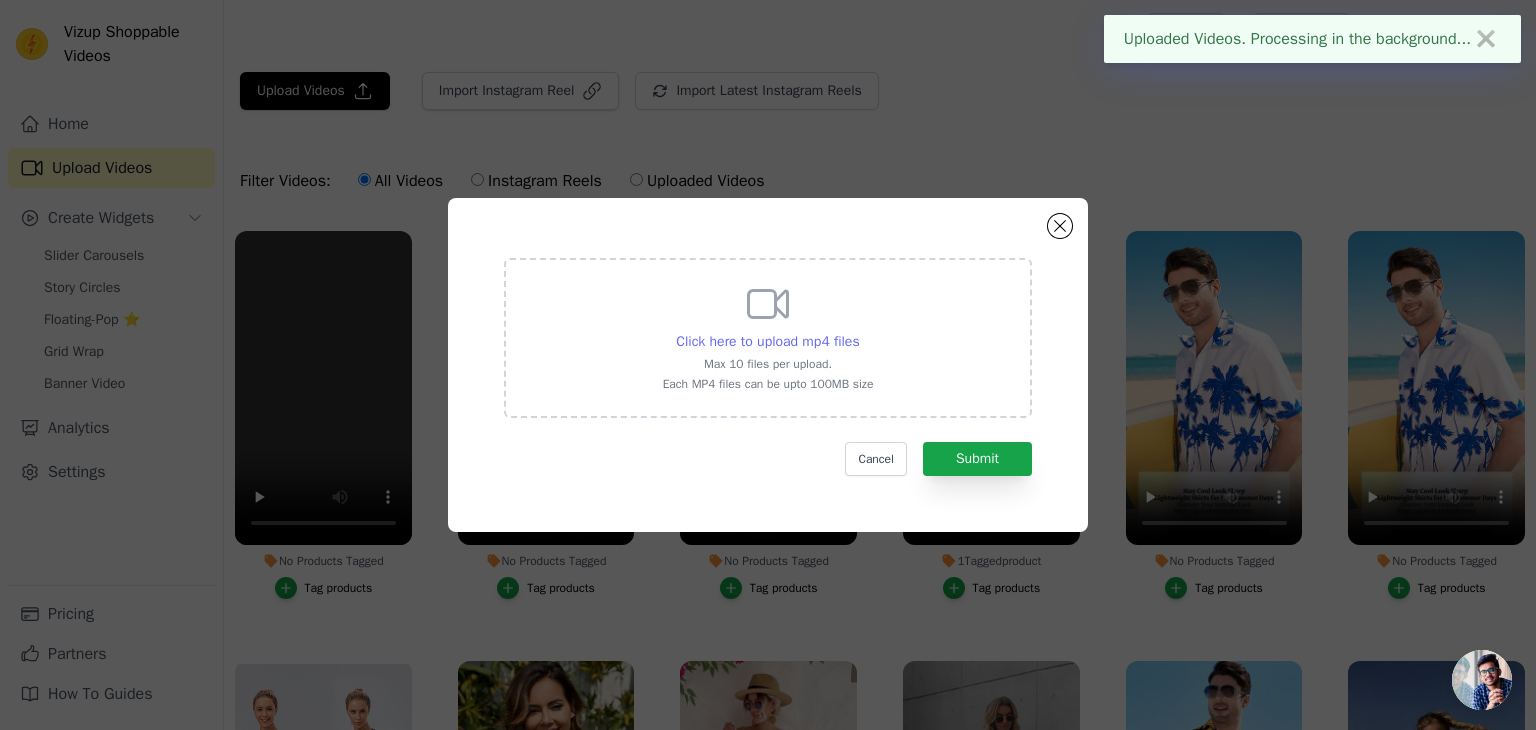 click on "Click here to upload mp4 files" at bounding box center [767, 341] 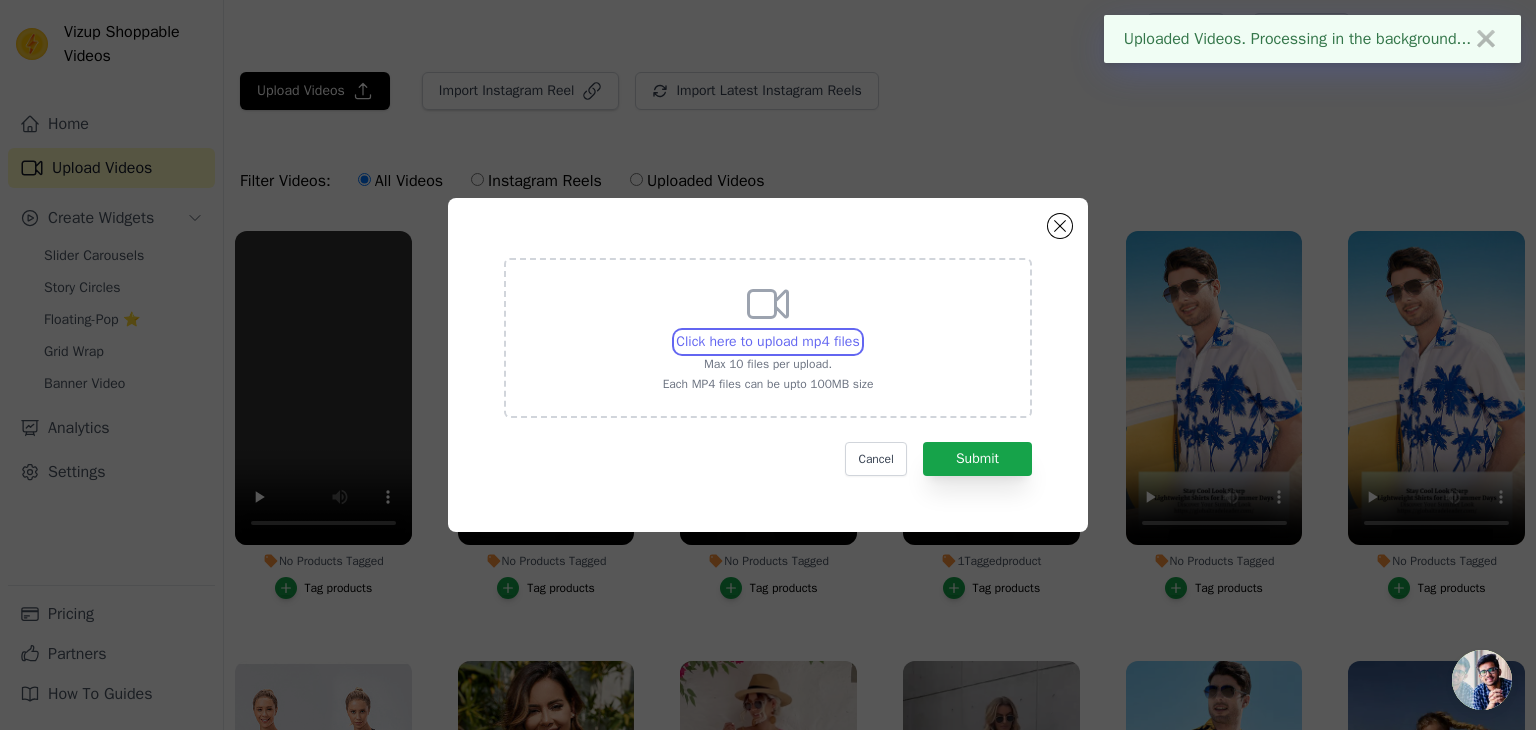 click on "Click here to upload mp4 files     Max 10 files per upload.   Each MP4 files can be upto 100MB size" at bounding box center (859, 331) 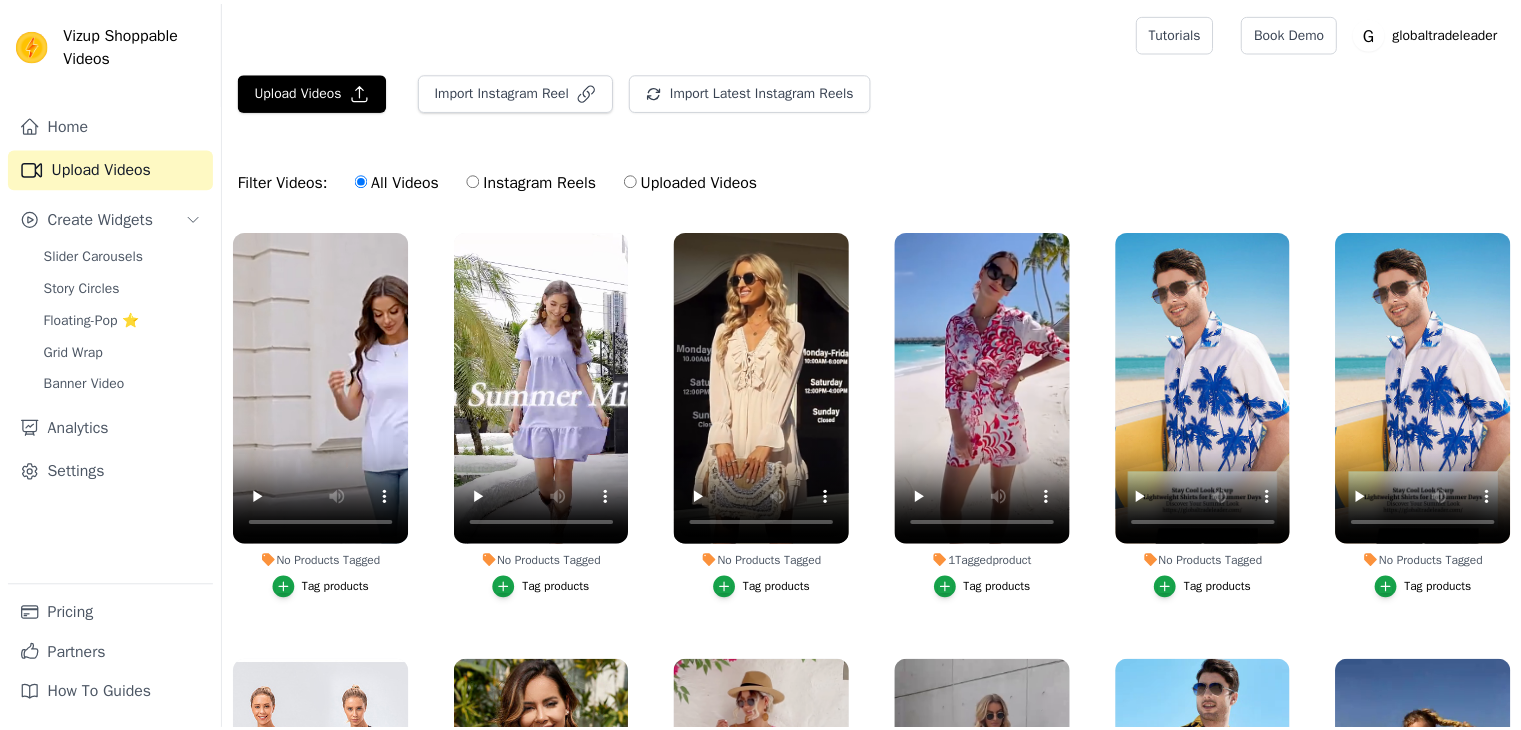 scroll, scrollTop: 0, scrollLeft: 0, axis: both 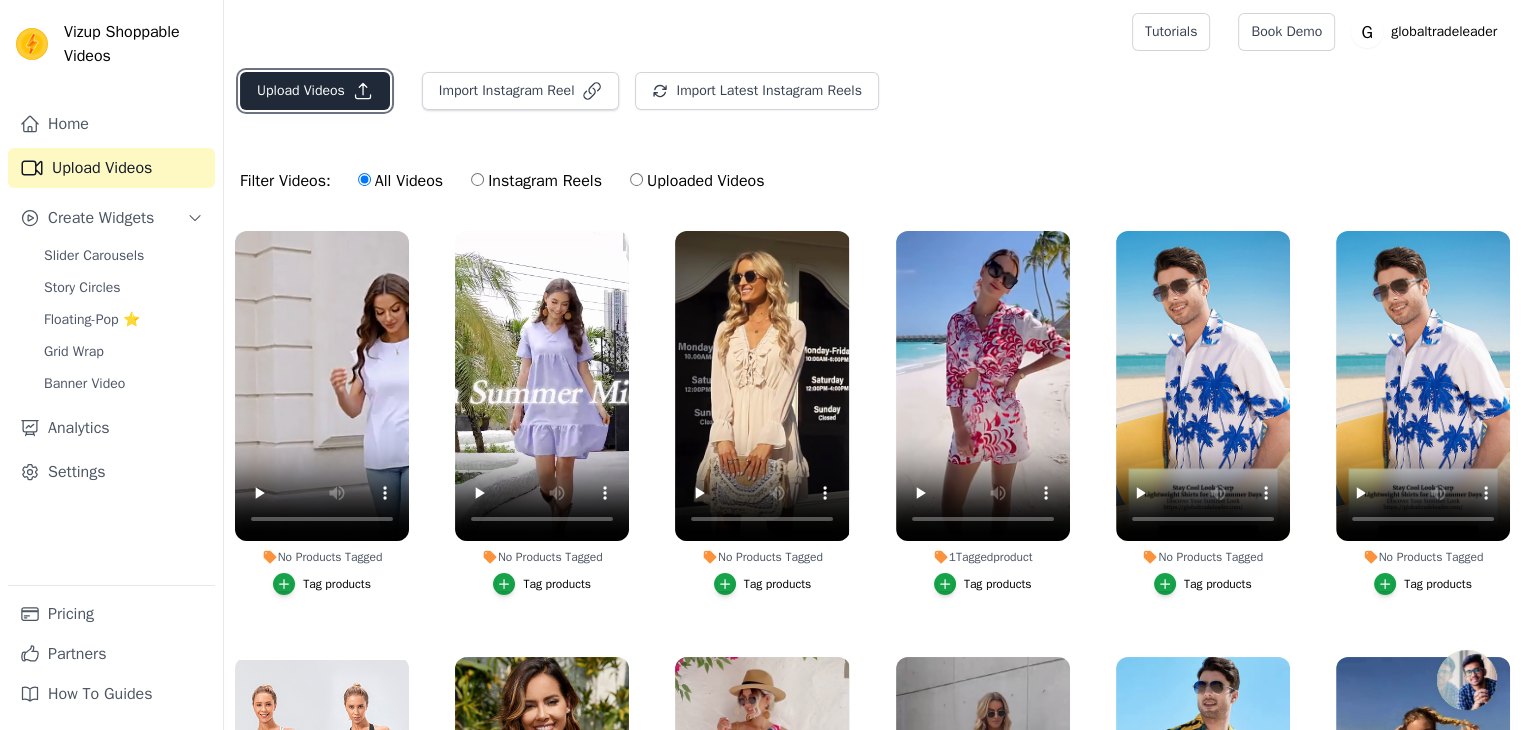 click on "Upload Videos" at bounding box center [315, 91] 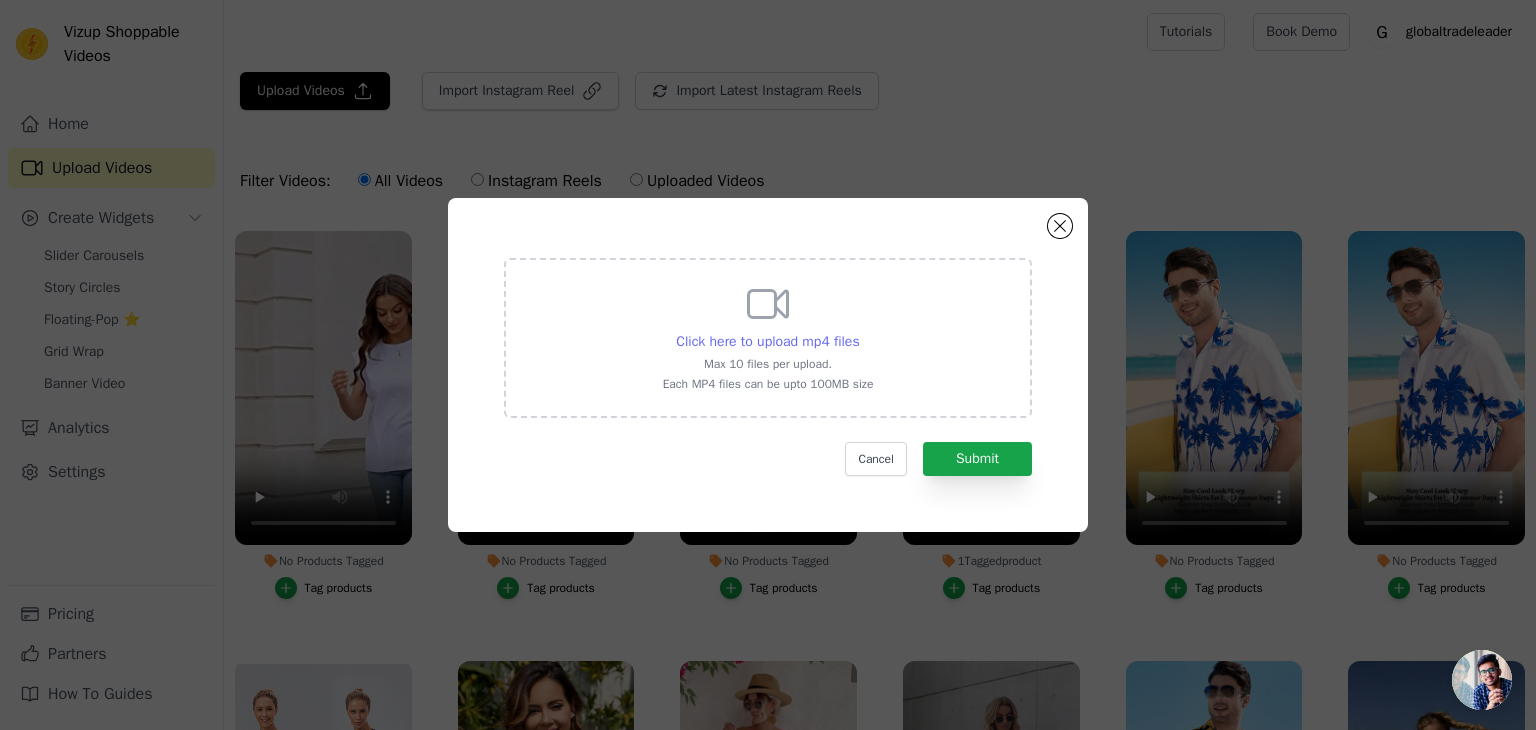 click on "Click here to upload mp4 files" at bounding box center (767, 341) 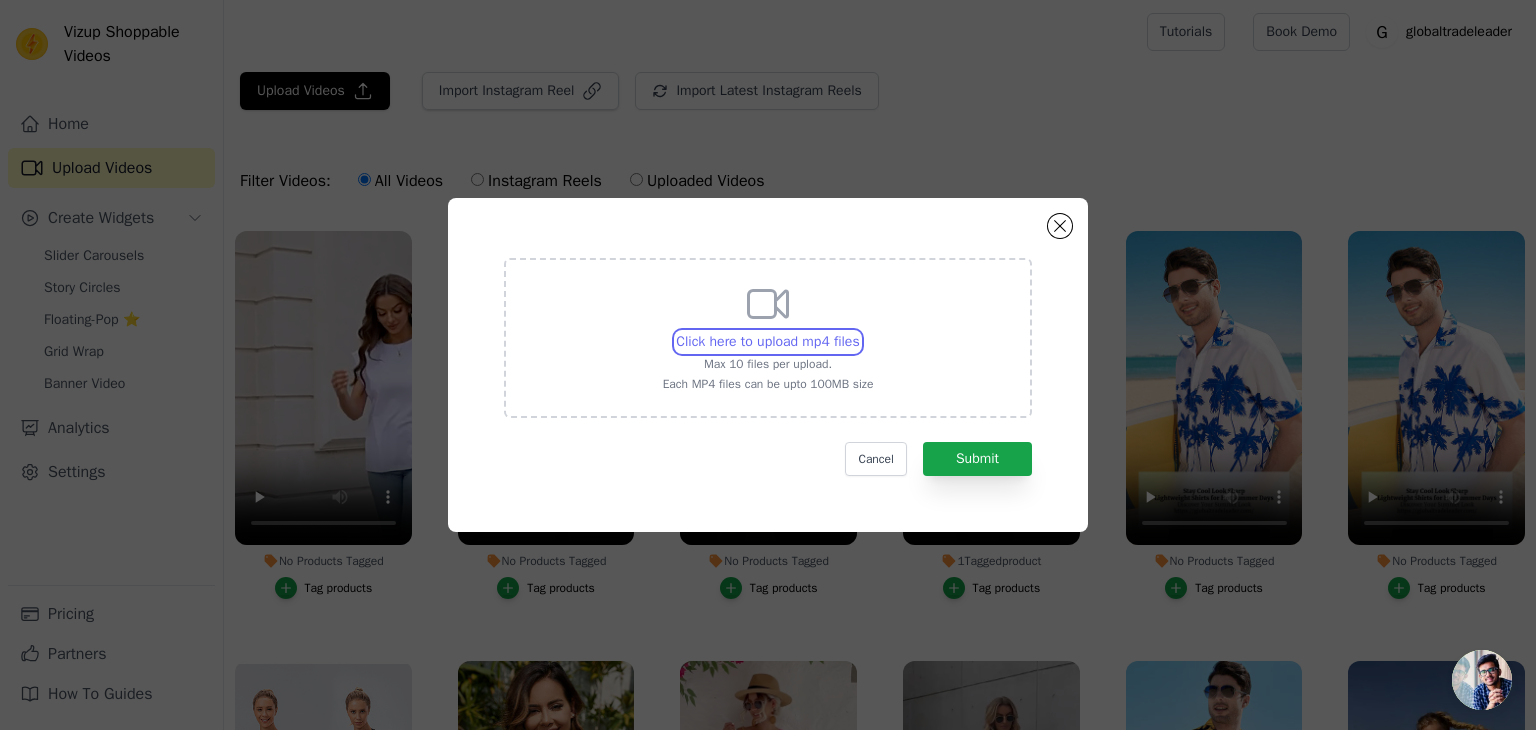 click on "Click here to upload mp4 files     Max 10 files per upload.   Each MP4 files can be upto 100MB size" at bounding box center (859, 331) 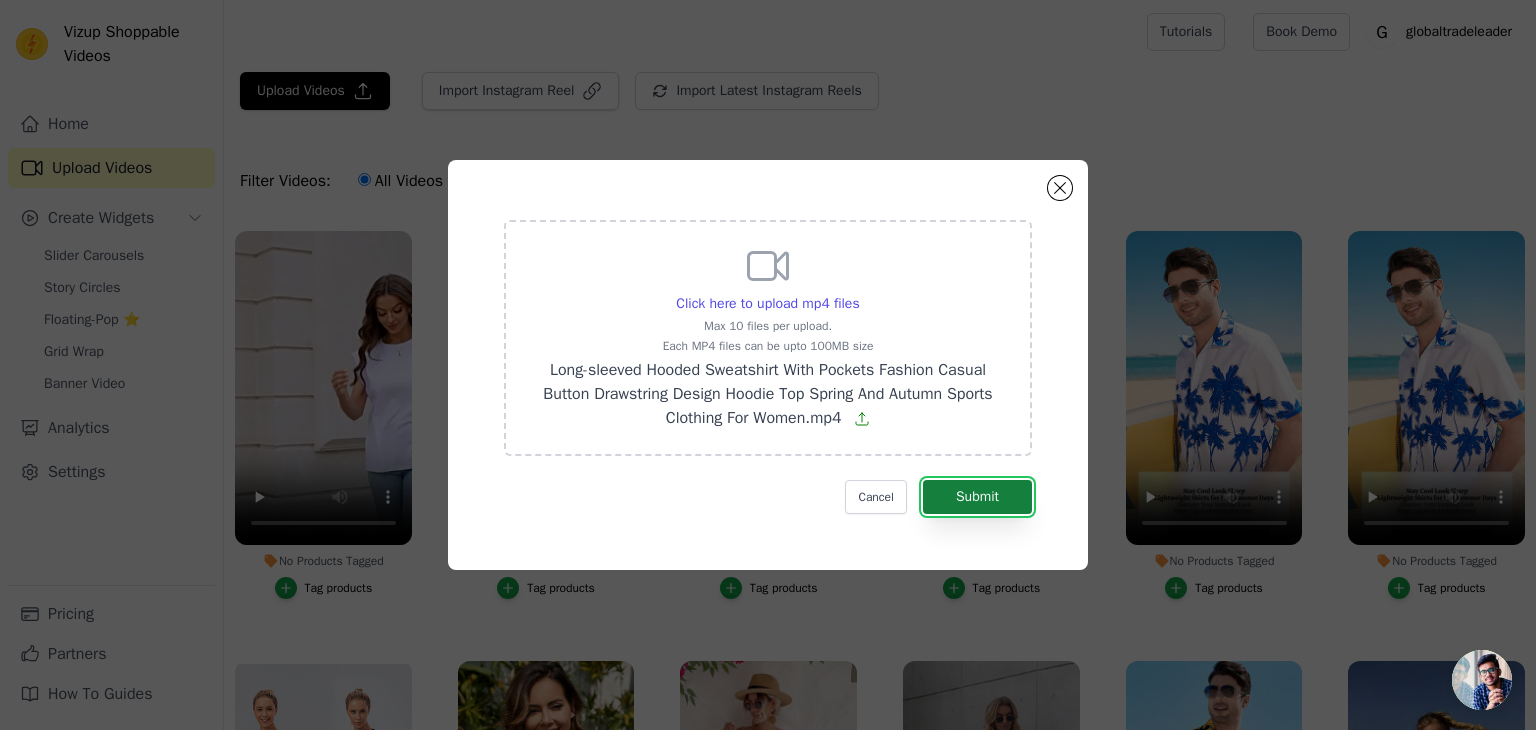 click on "Submit" at bounding box center [977, 497] 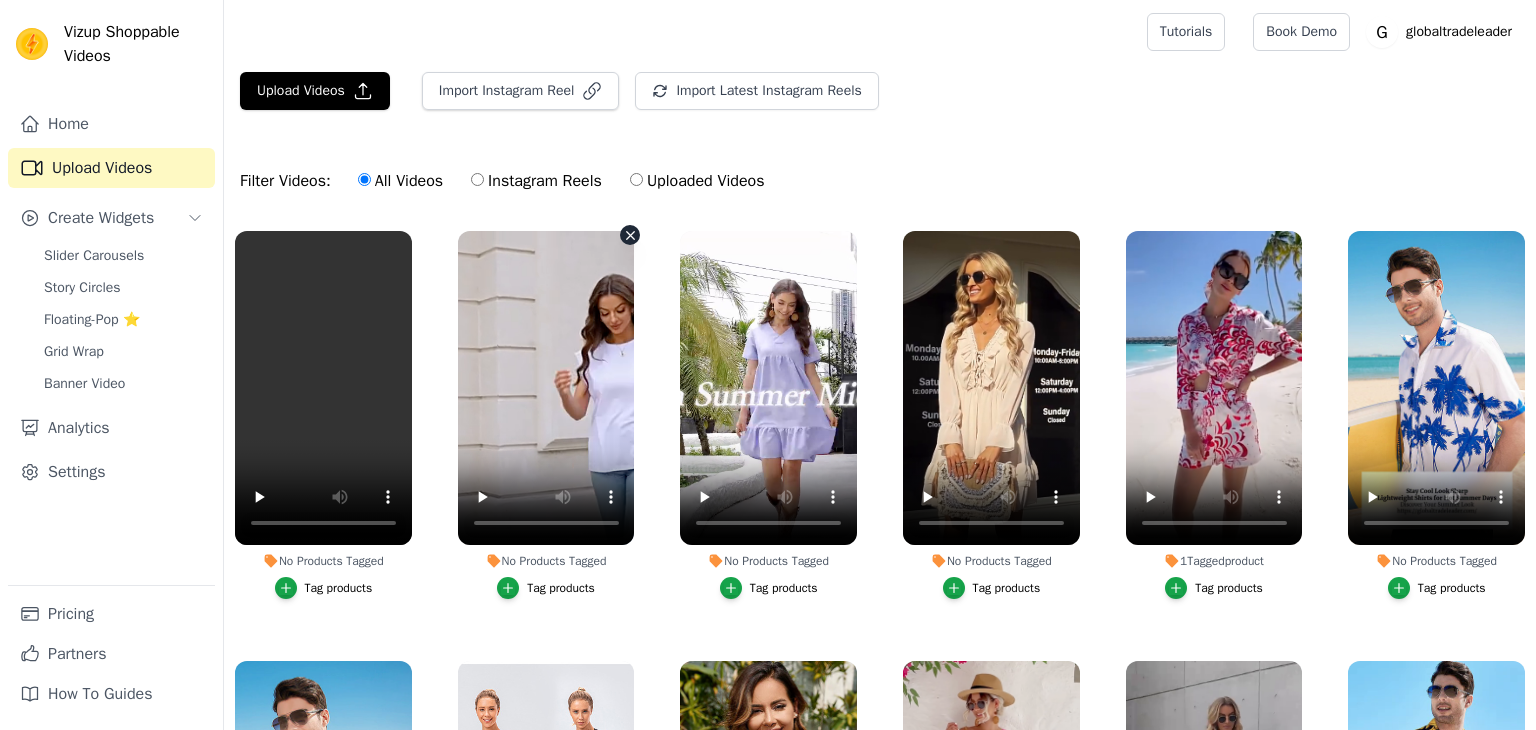 scroll, scrollTop: 0, scrollLeft: 0, axis: both 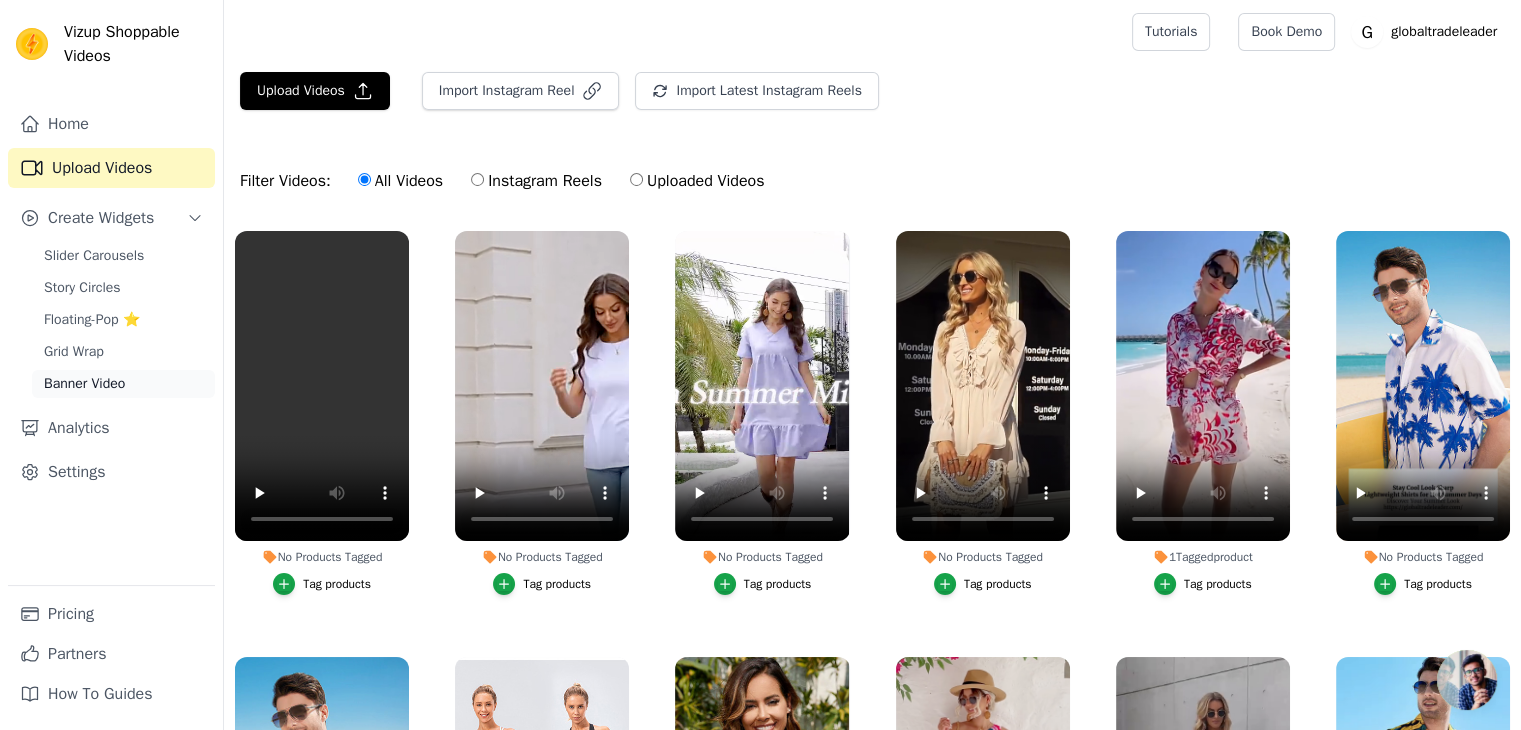 click on "Banner Video" at bounding box center (84, 384) 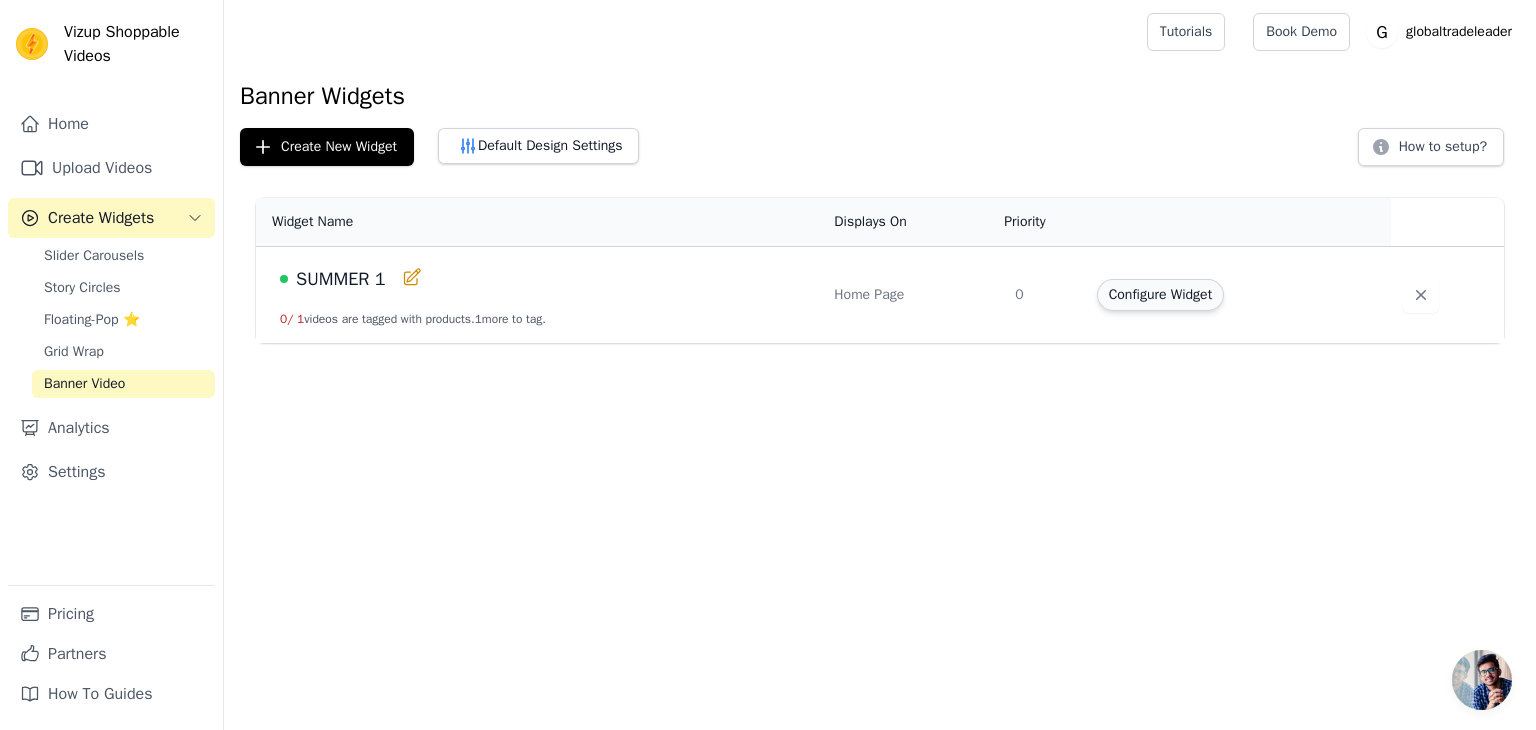 click on "Configure Widget" at bounding box center (1160, 295) 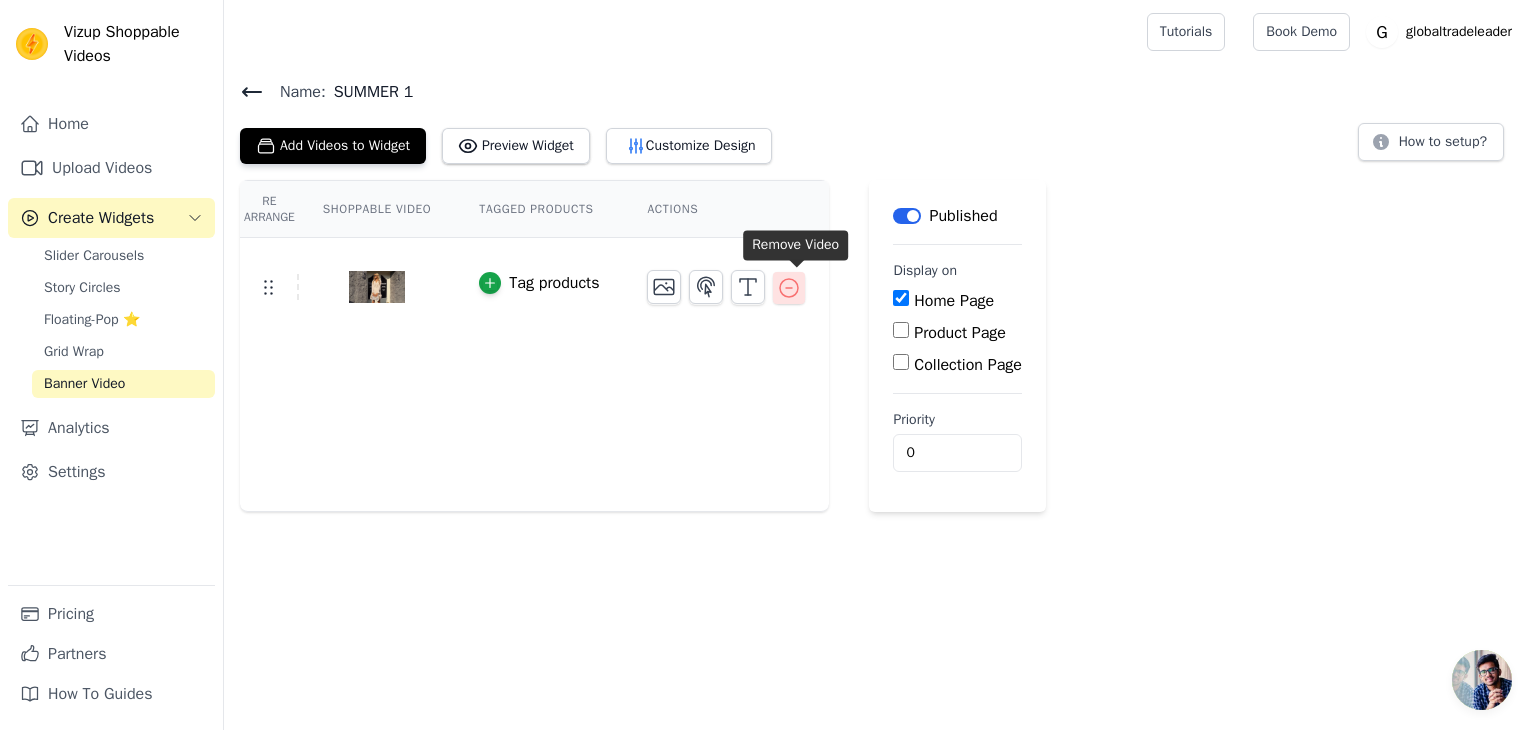 click 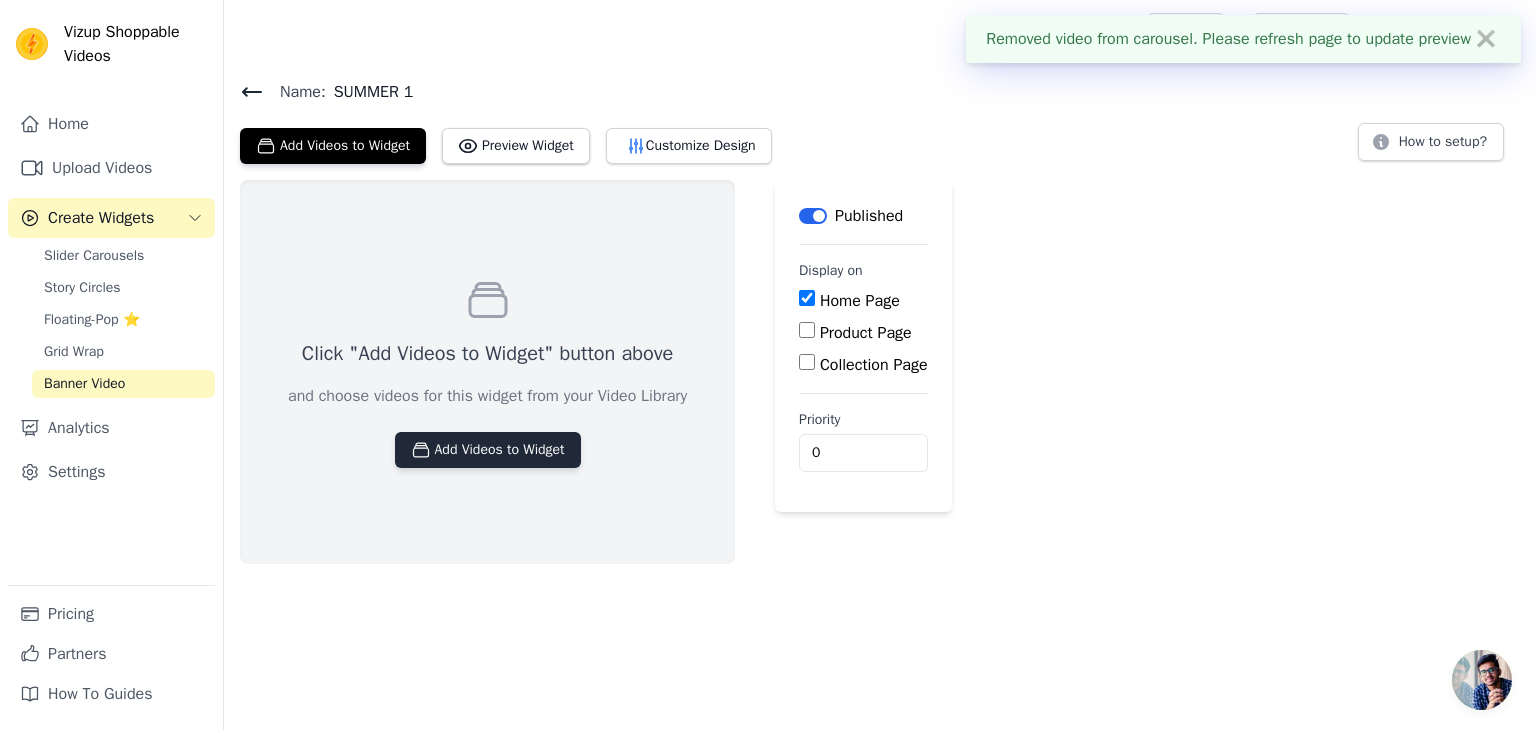 click on "Add Videos to Widget" at bounding box center [488, 450] 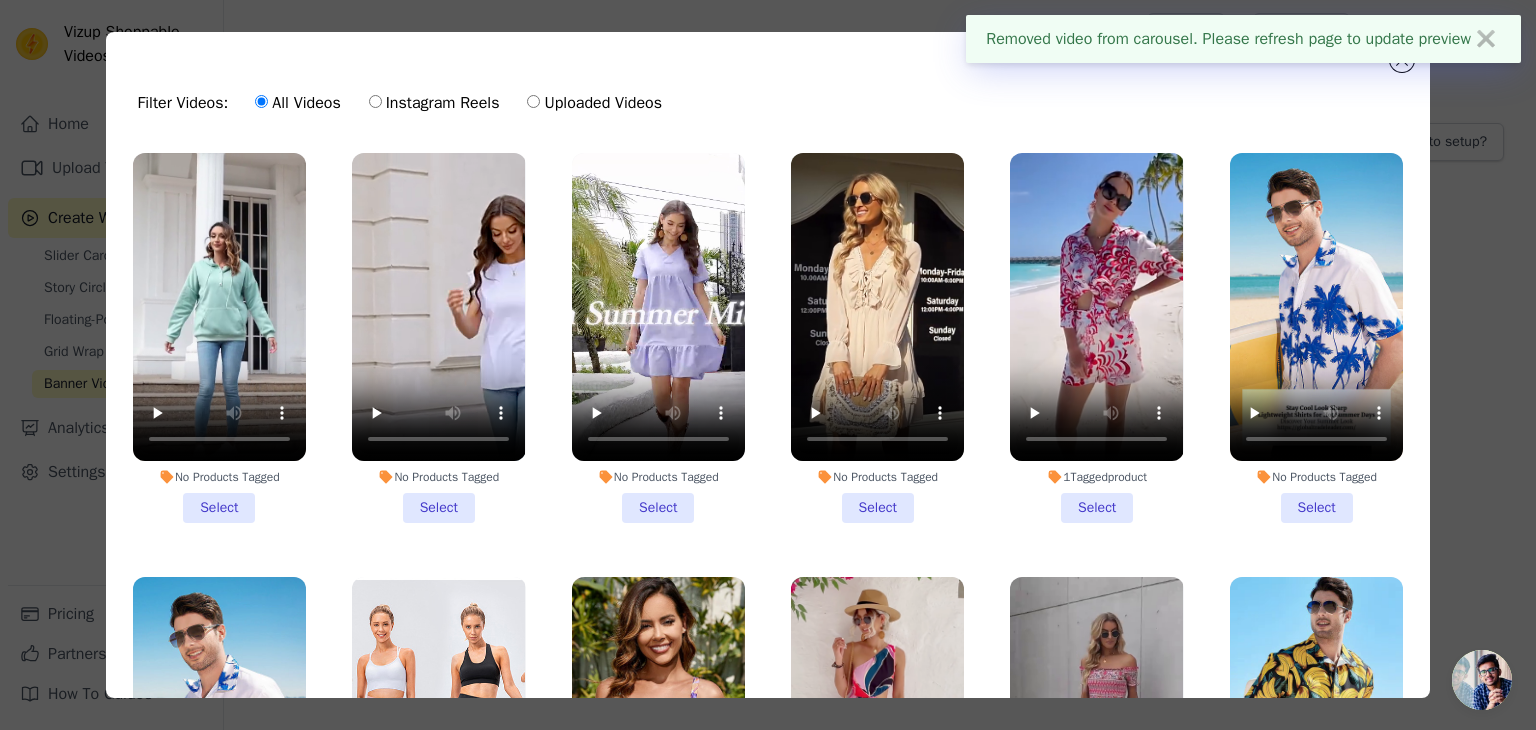click on "No Products Tagged     Select" at bounding box center [438, 338] 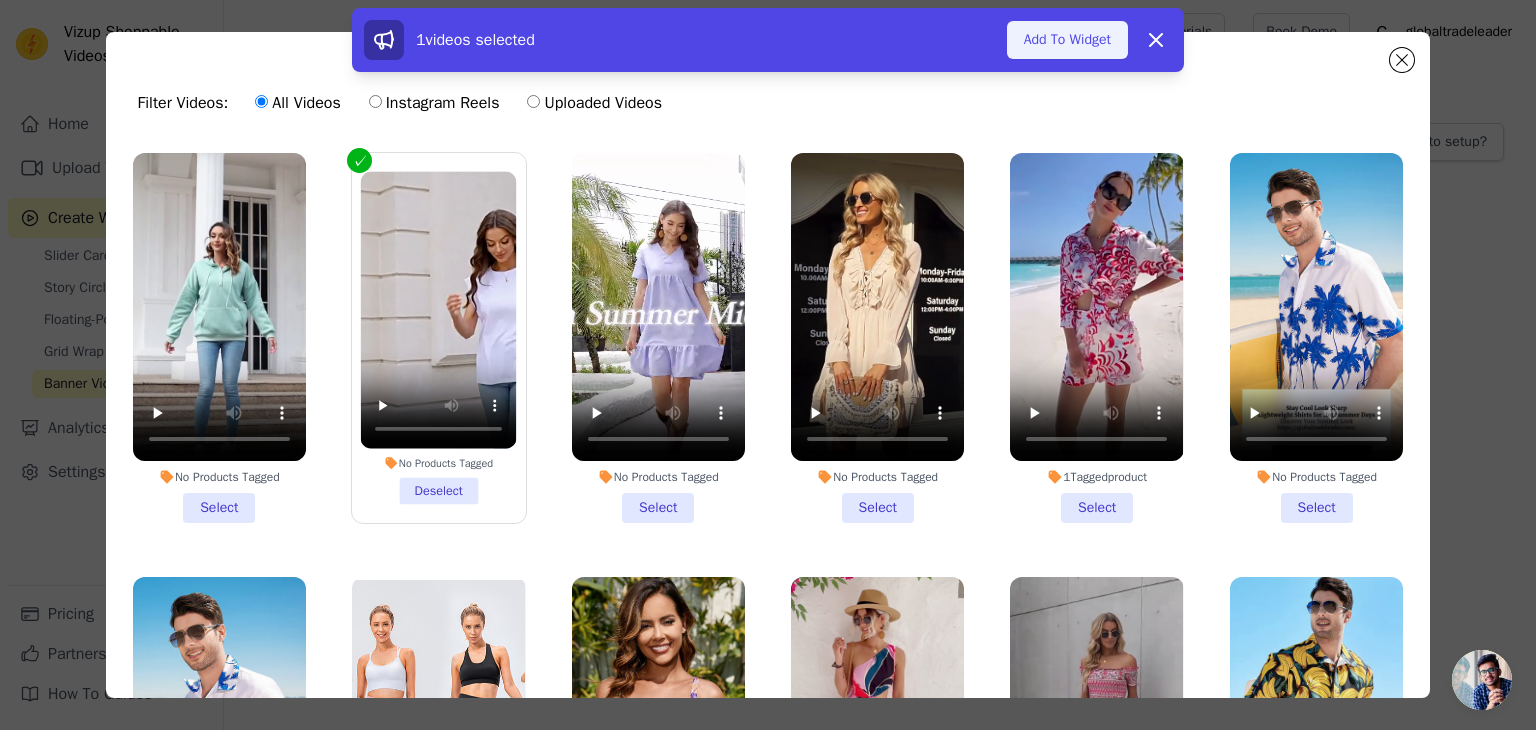 click on "Add To Widget" at bounding box center (1067, 40) 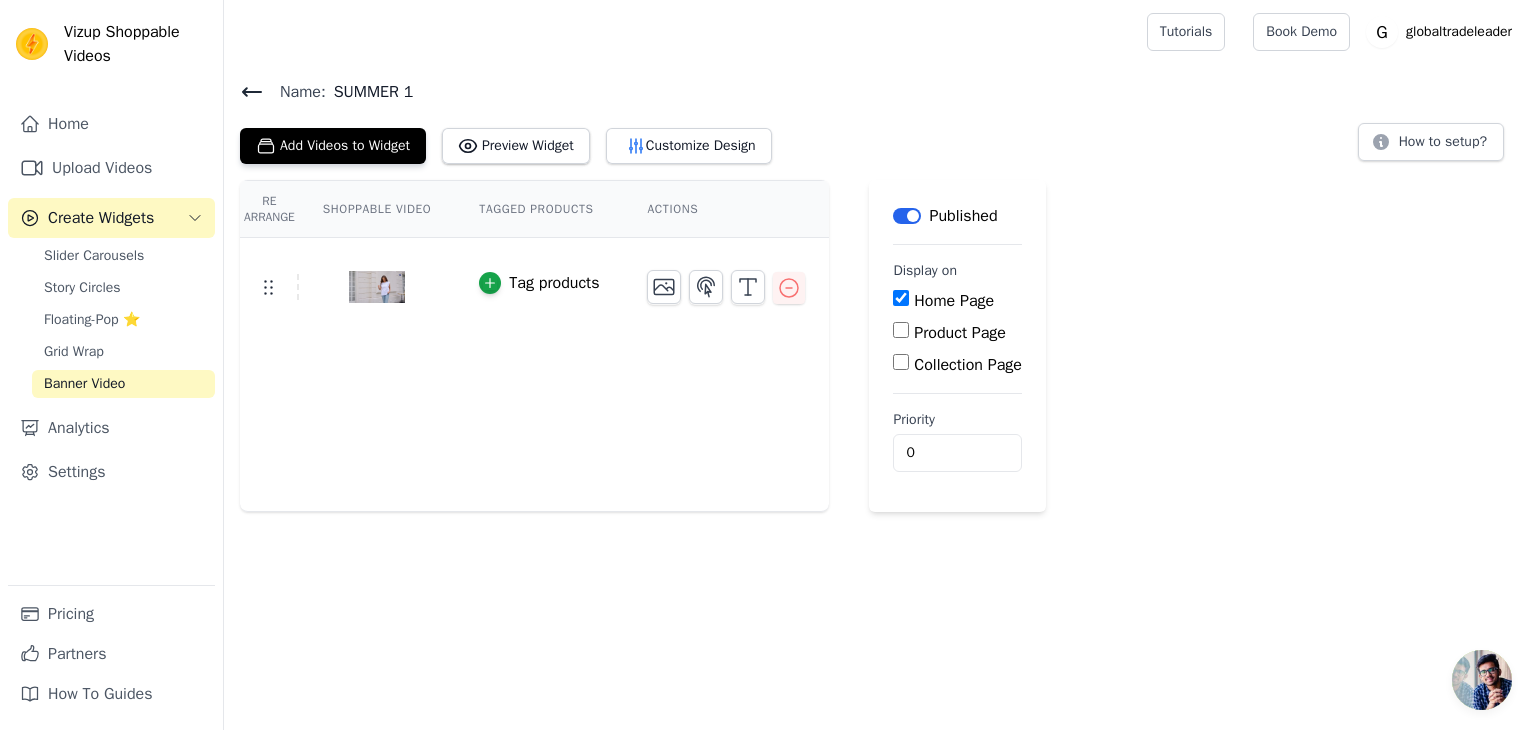 click on "Label" at bounding box center [907, 216] 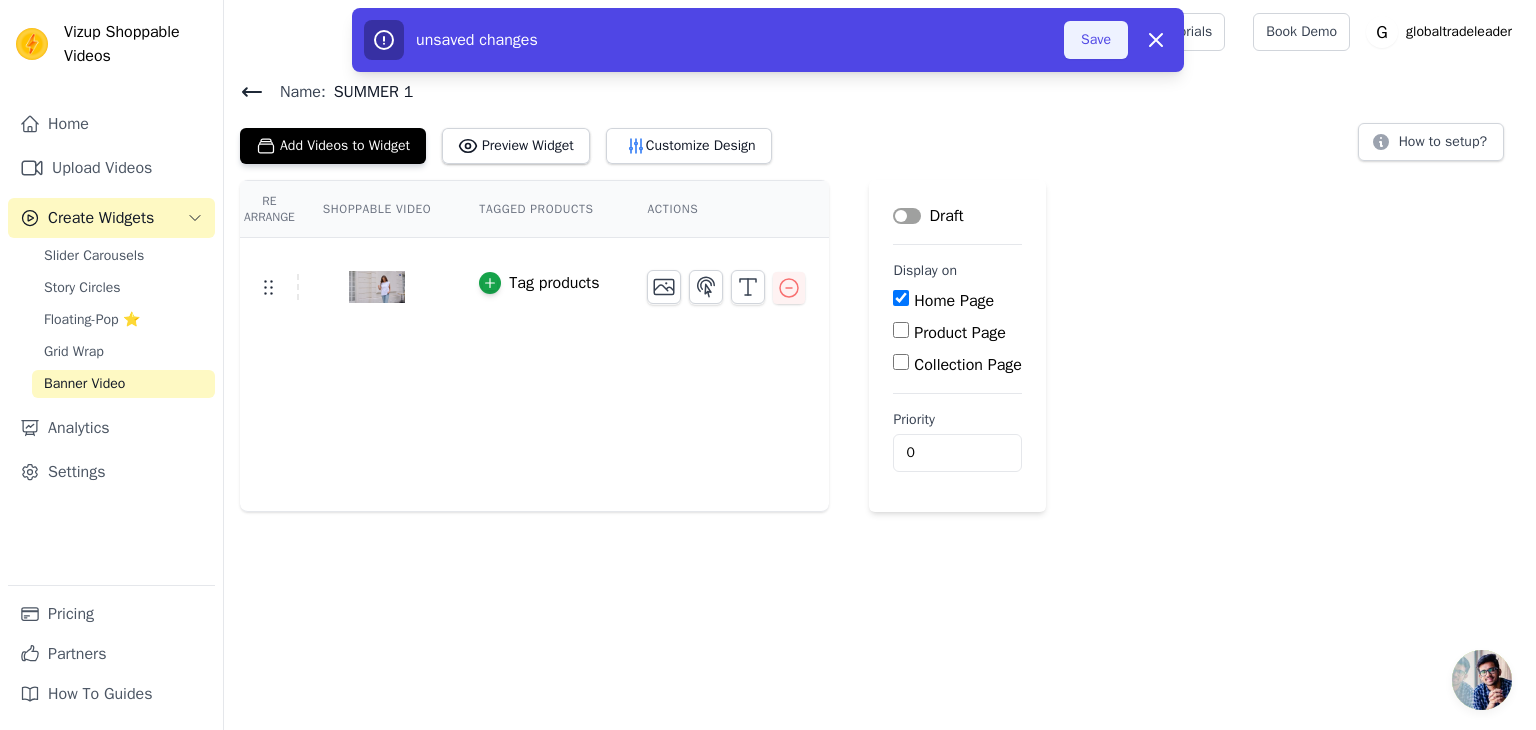 click on "Save" at bounding box center (1096, 40) 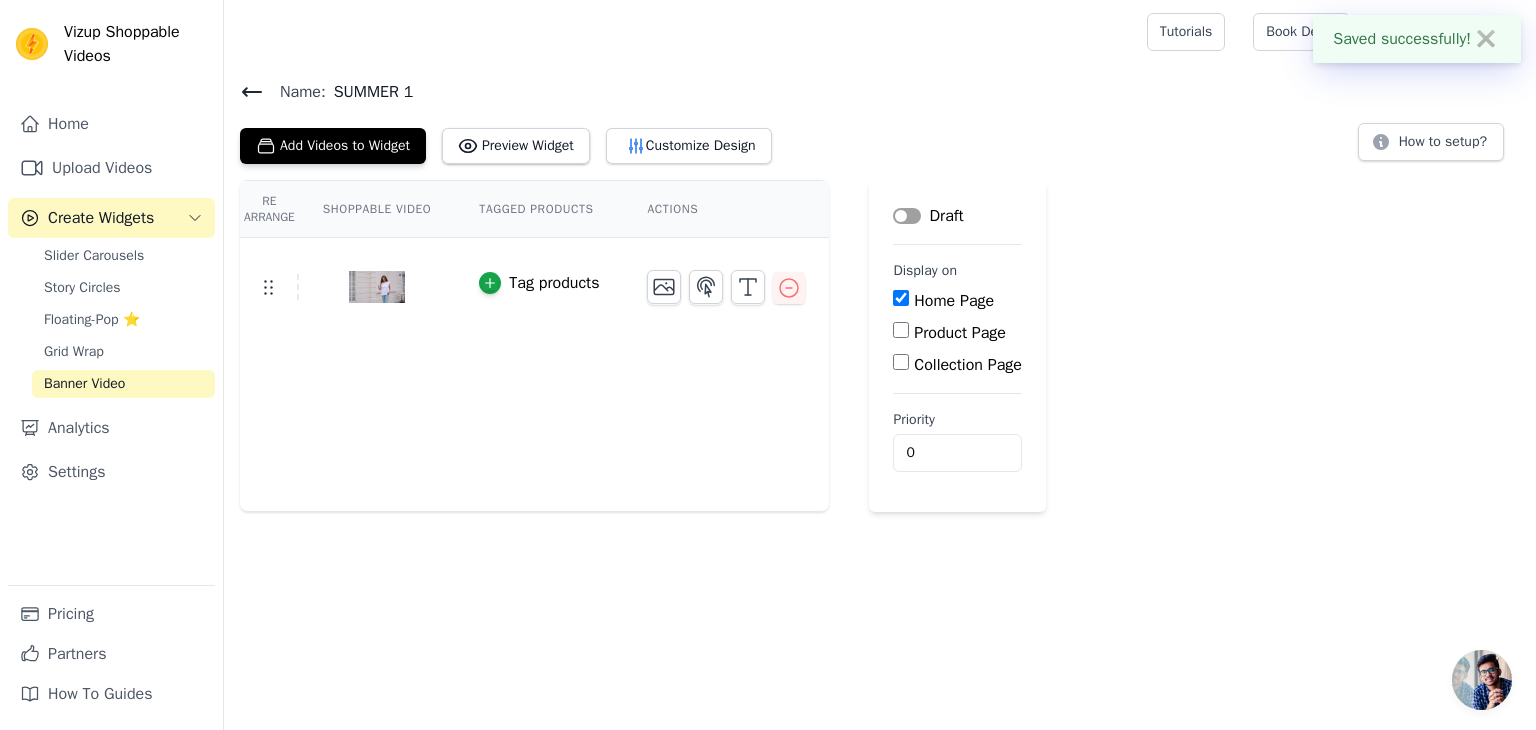 click on "Label" at bounding box center (907, 216) 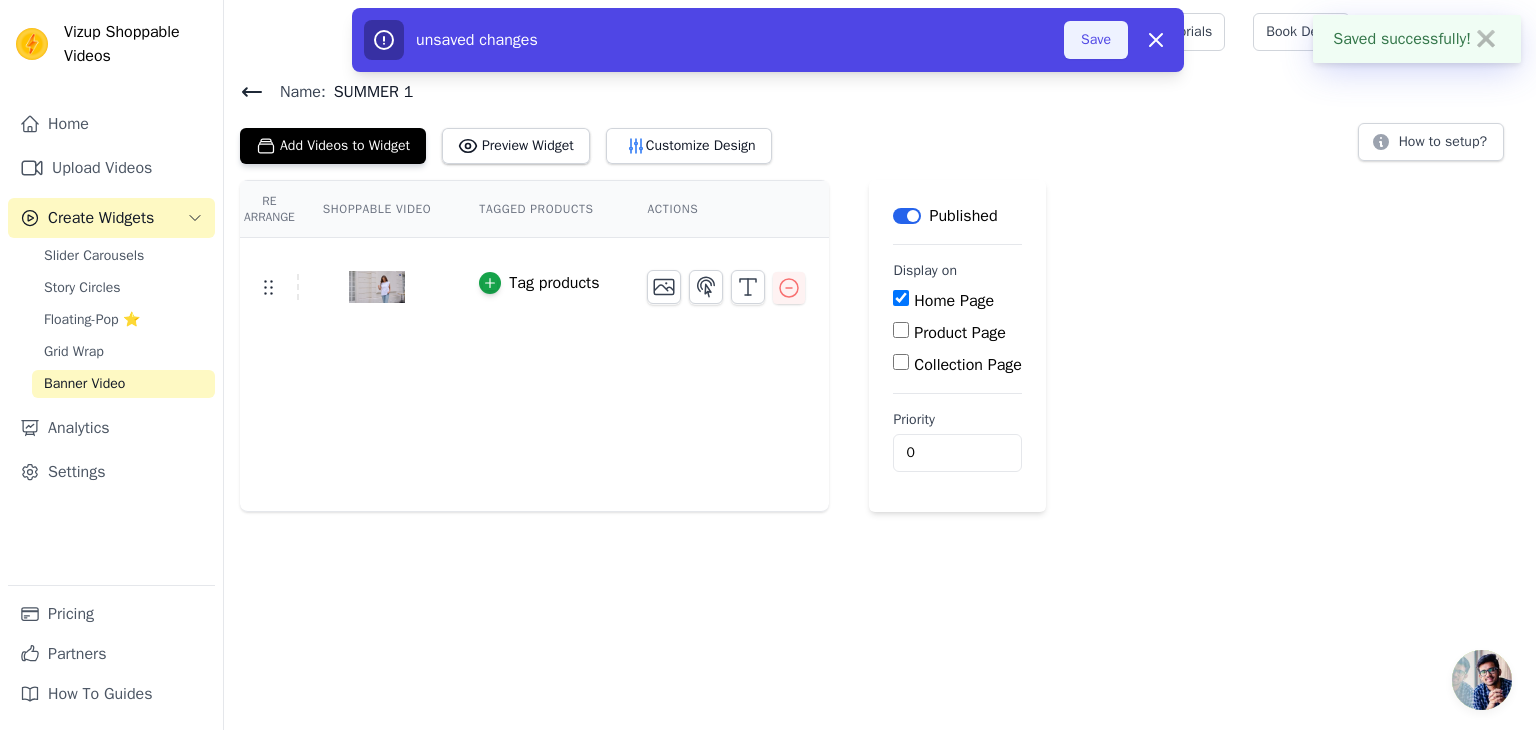 click on "Save" at bounding box center (1096, 40) 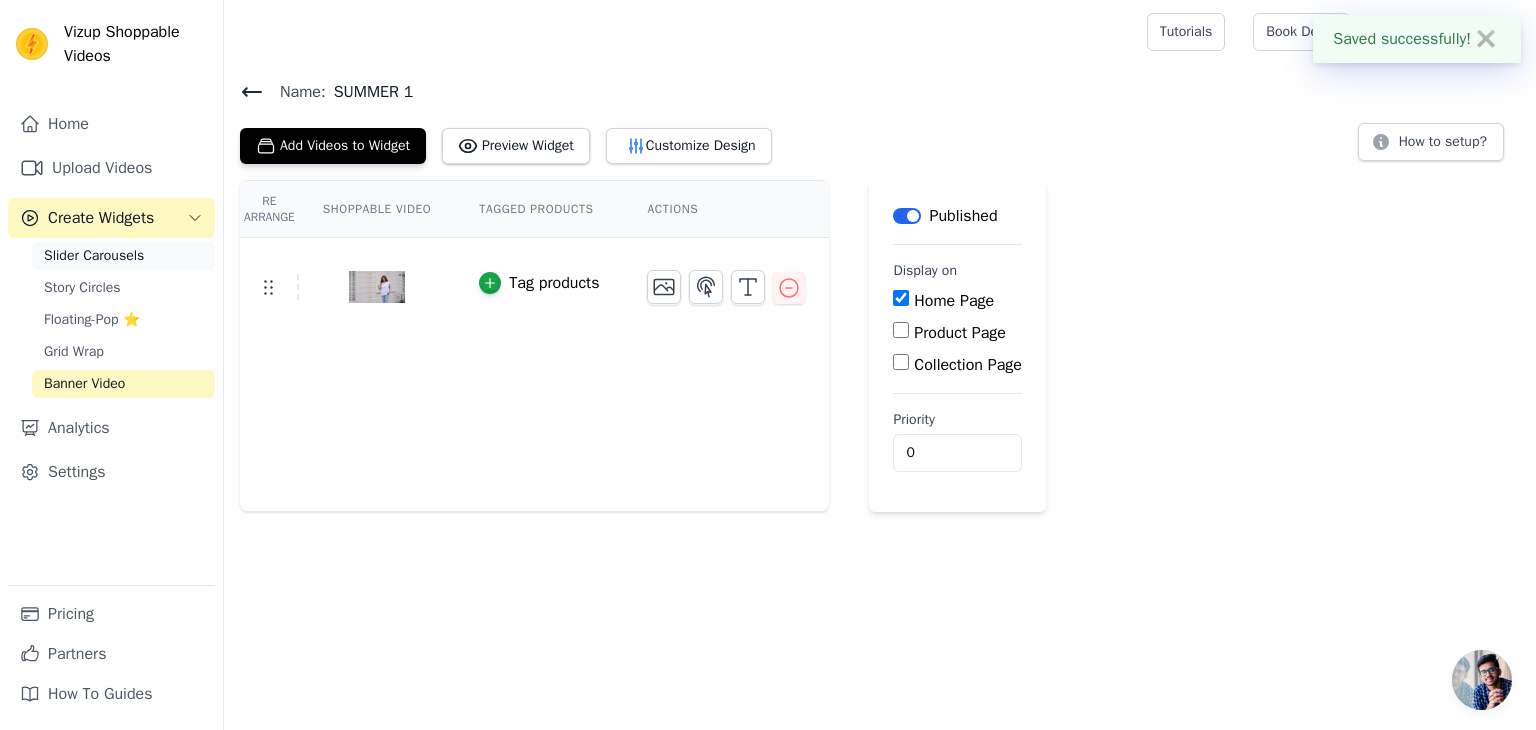click on "Slider Carousels" at bounding box center (94, 256) 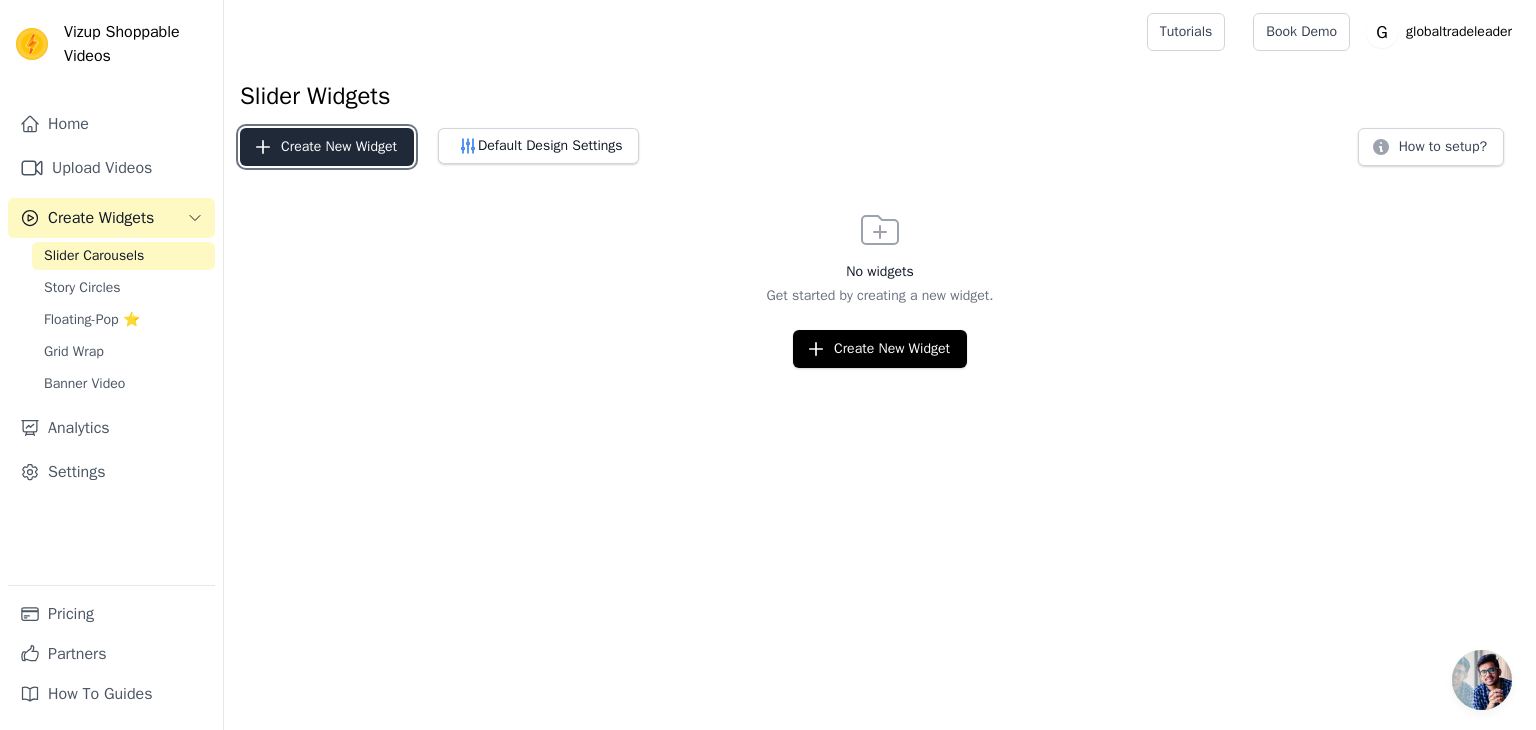 click on "Create New Widget" at bounding box center (327, 147) 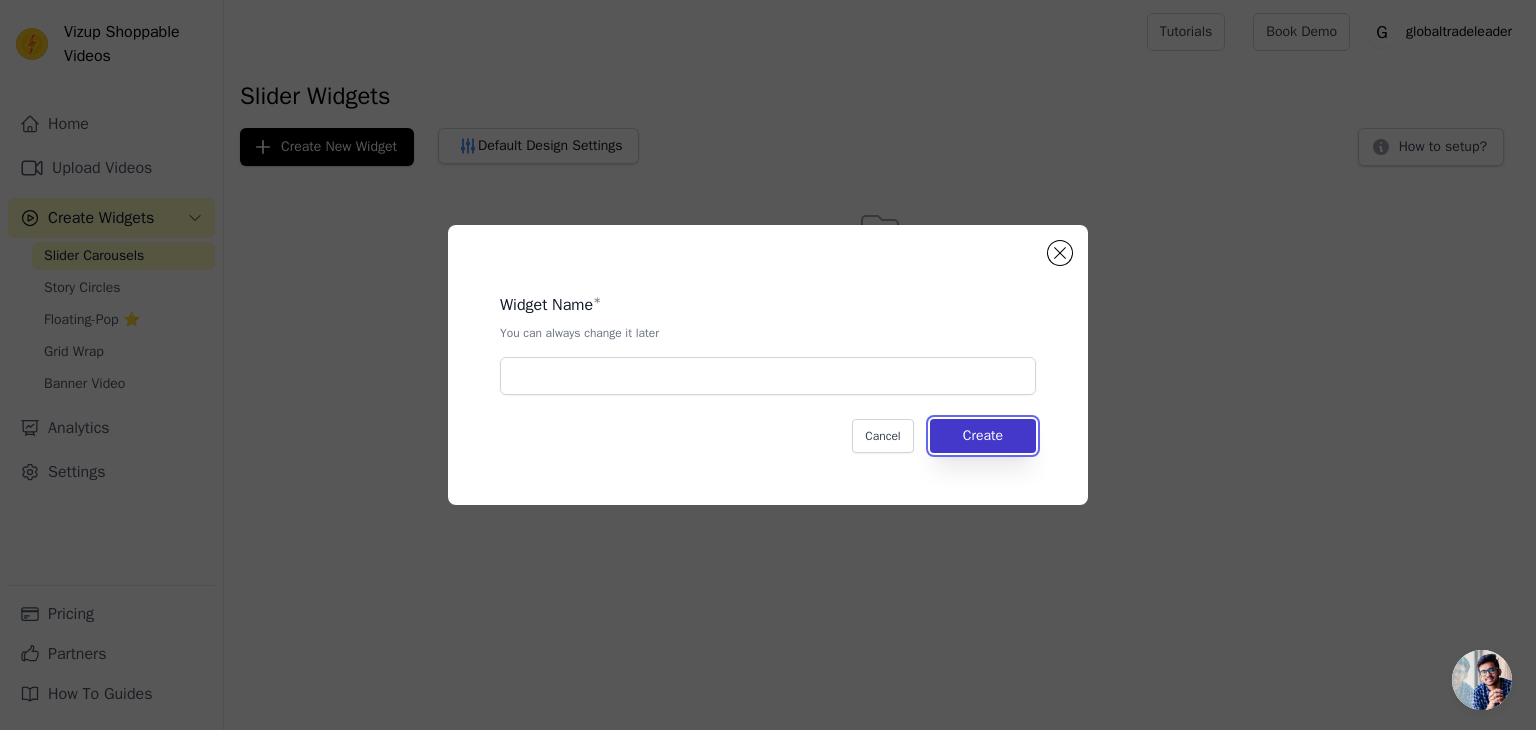 click on "Create" at bounding box center (983, 436) 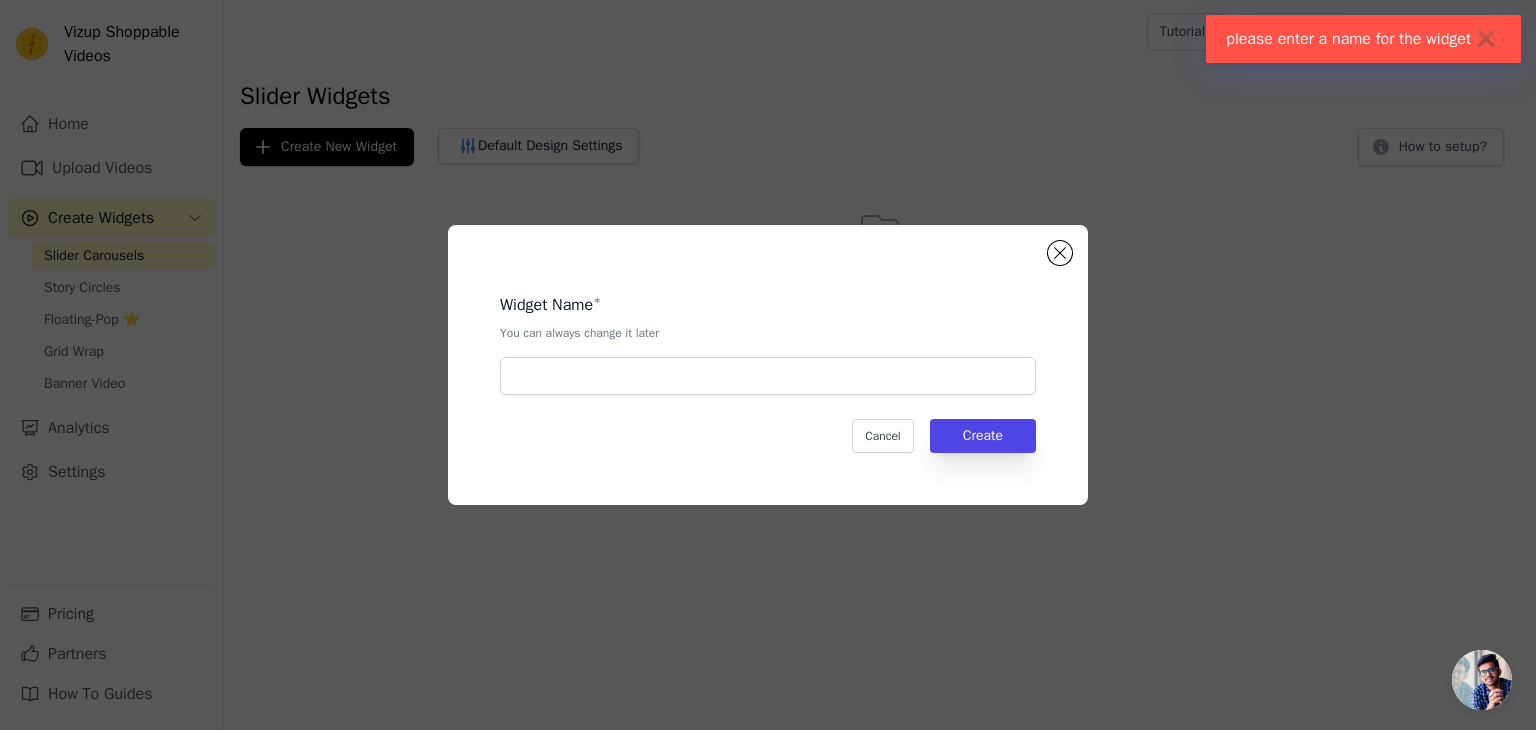 click on "Widget Name   *   You can always change it later" at bounding box center [768, 336] 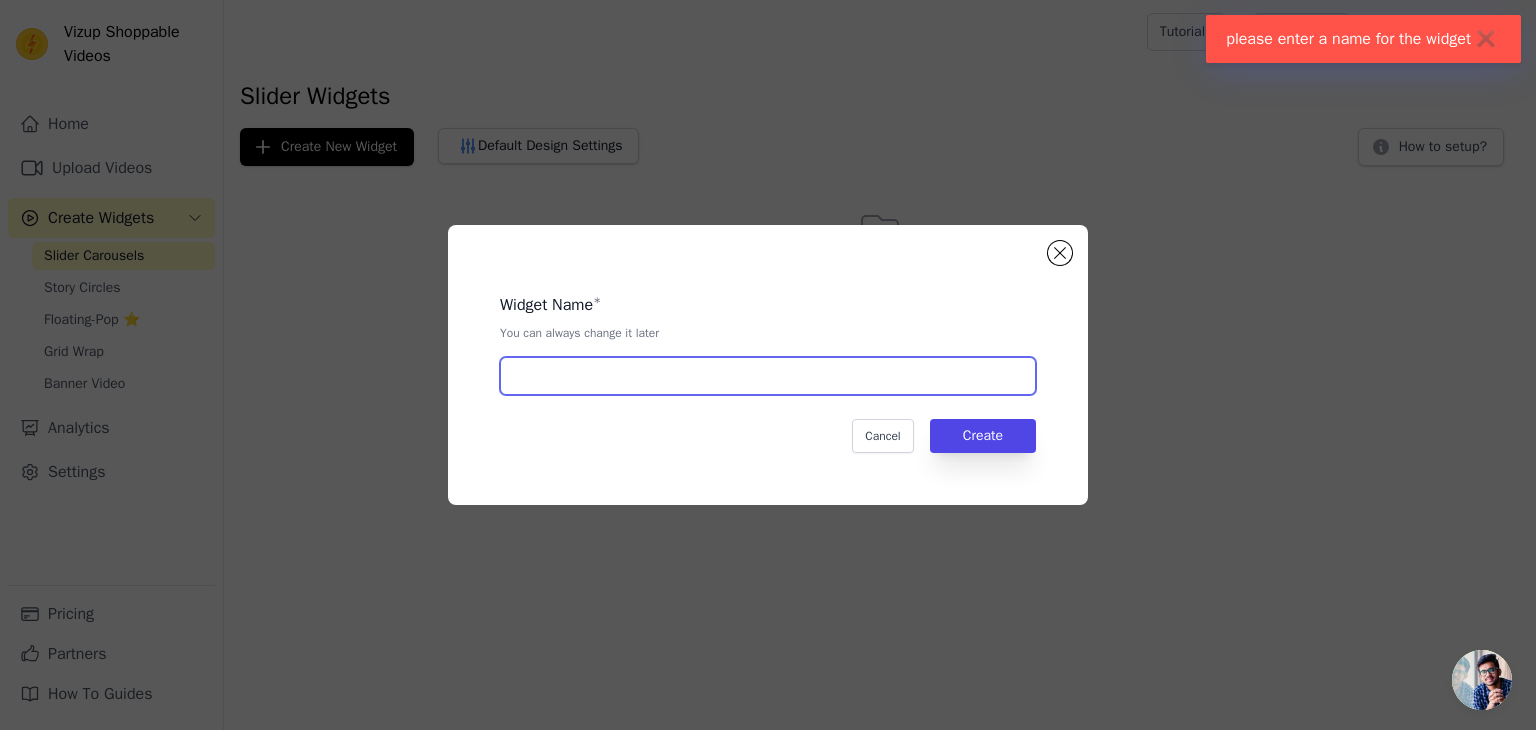 click at bounding box center [768, 376] 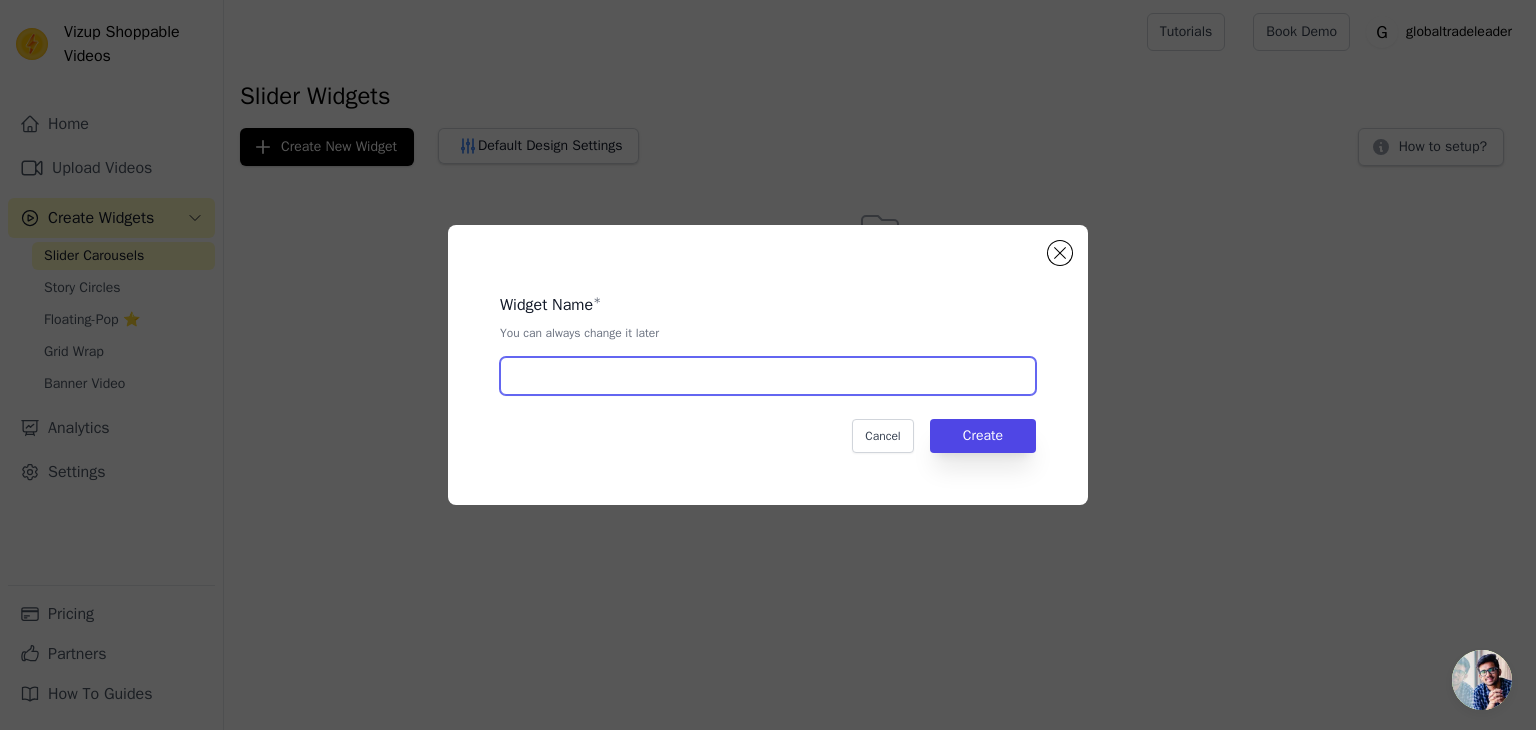 type on "SUMMER 2" 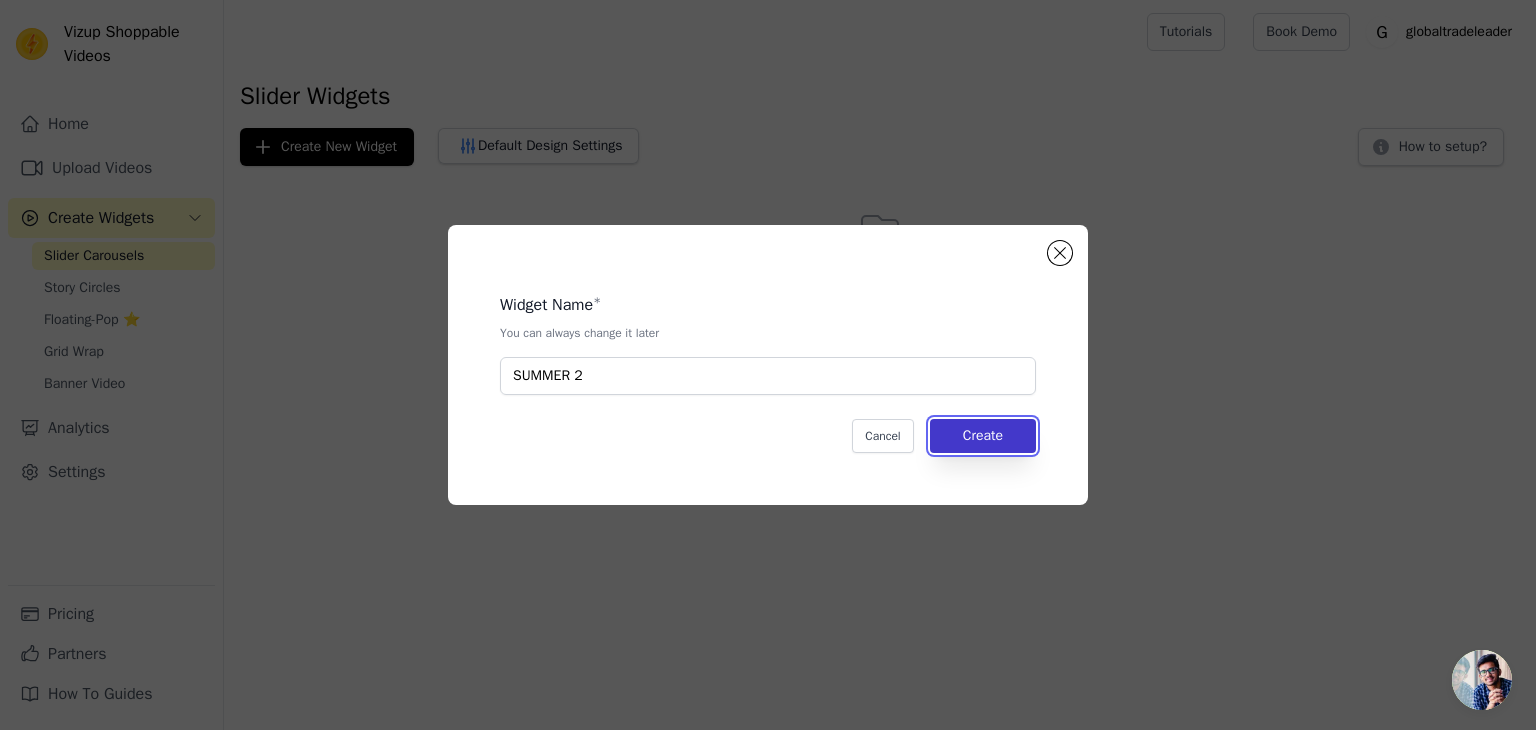 click on "Create" at bounding box center (983, 436) 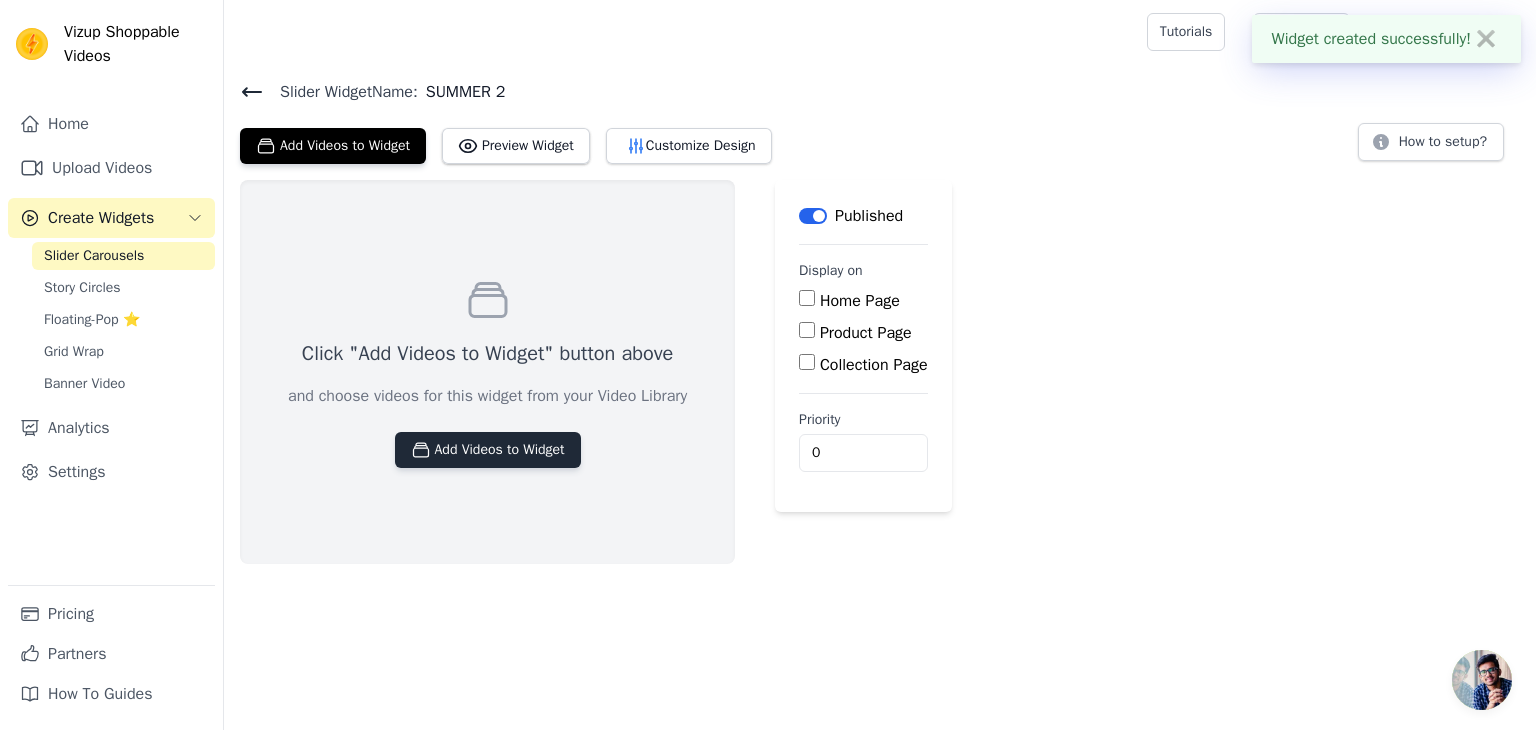 click on "Add Videos to Widget" at bounding box center [488, 450] 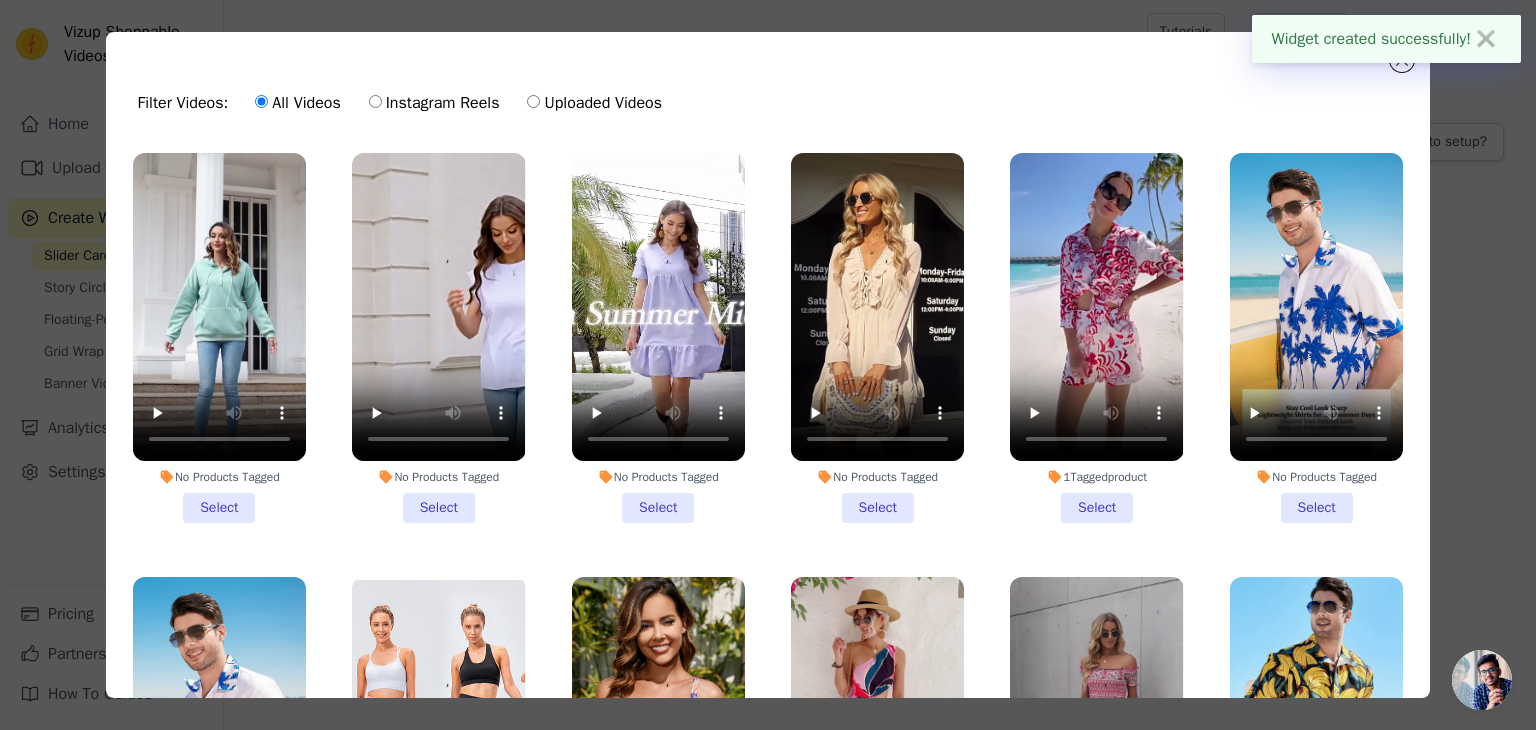 click on "No Products Tagged     Select" at bounding box center (219, 338) 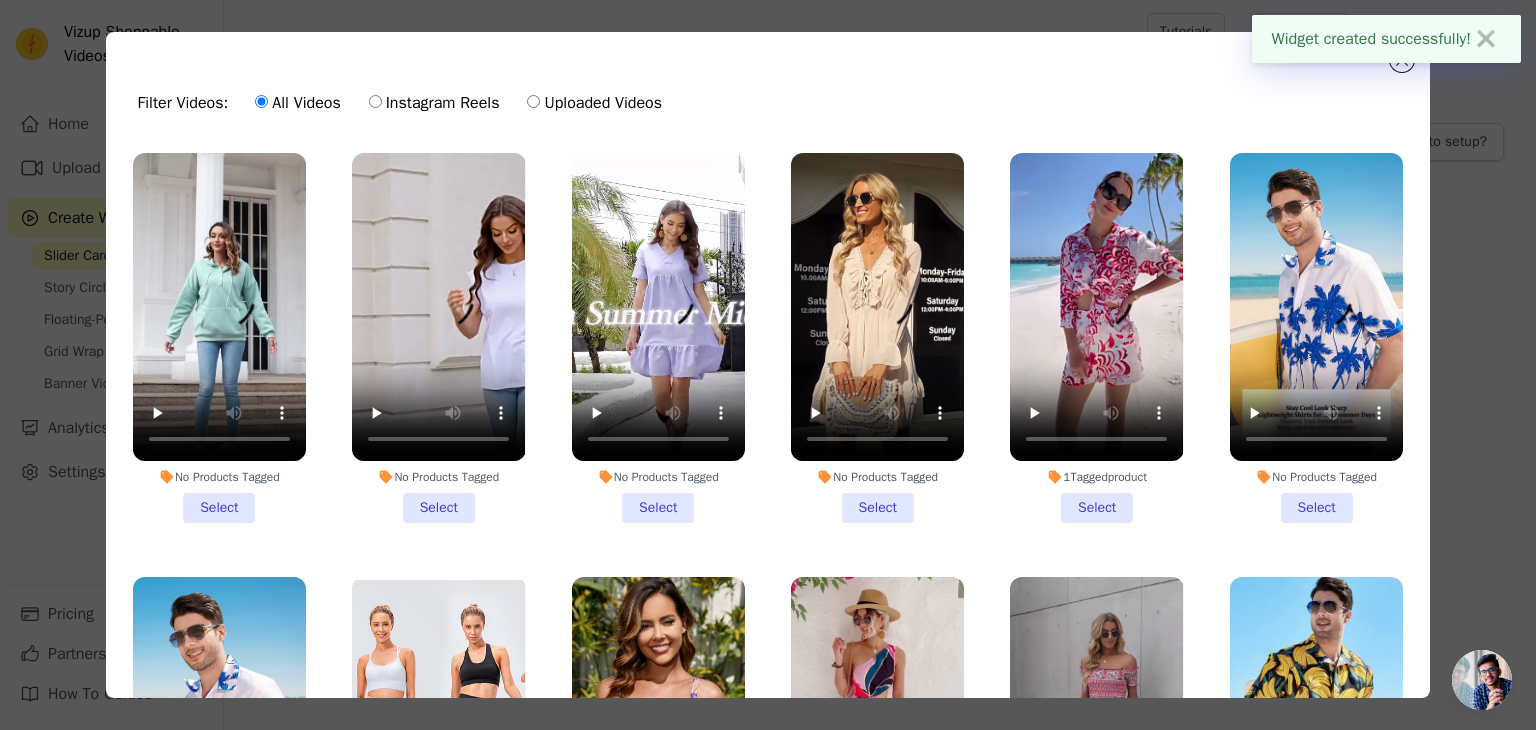 click on "No Products Tagged     Select" at bounding box center (0, 0) 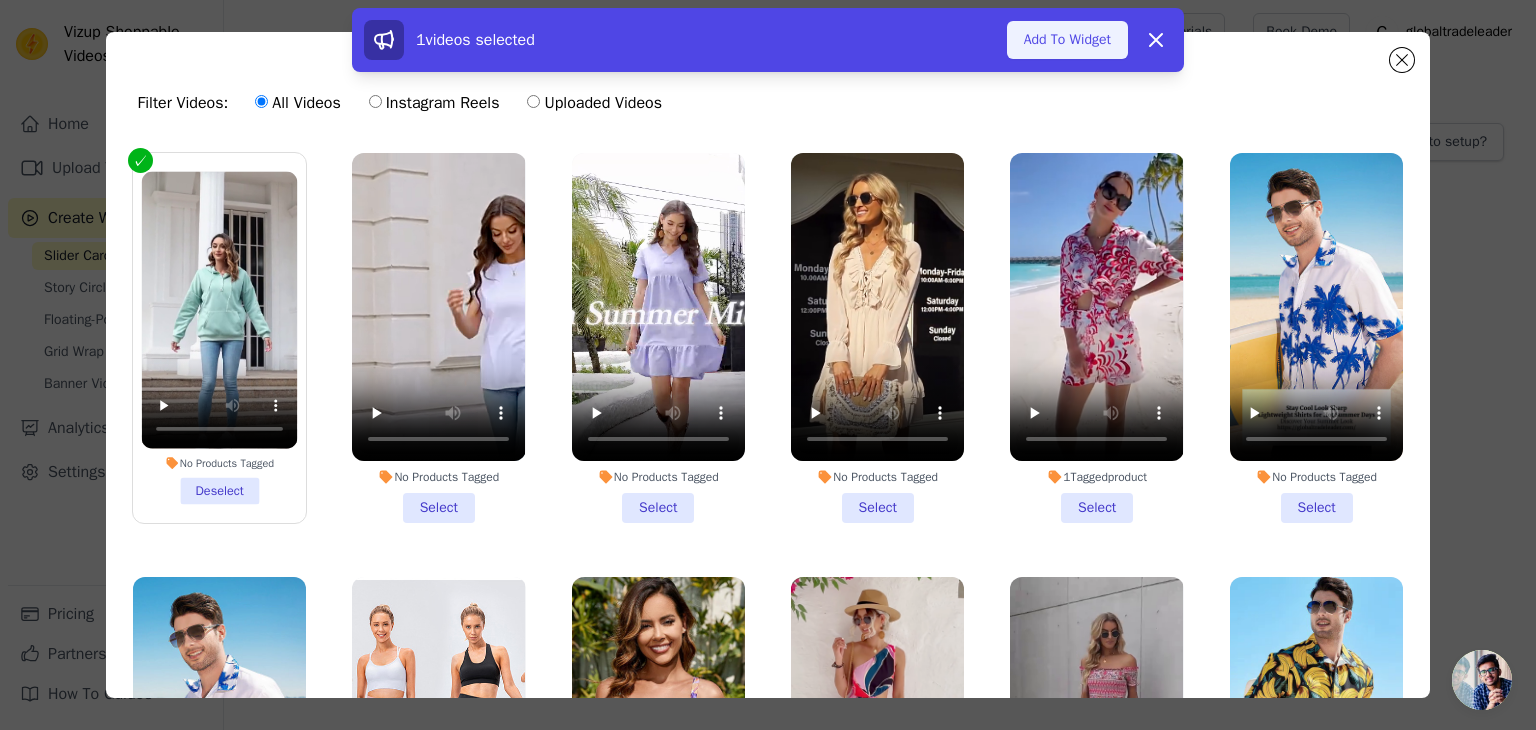 click on "Add To Widget" at bounding box center [1067, 40] 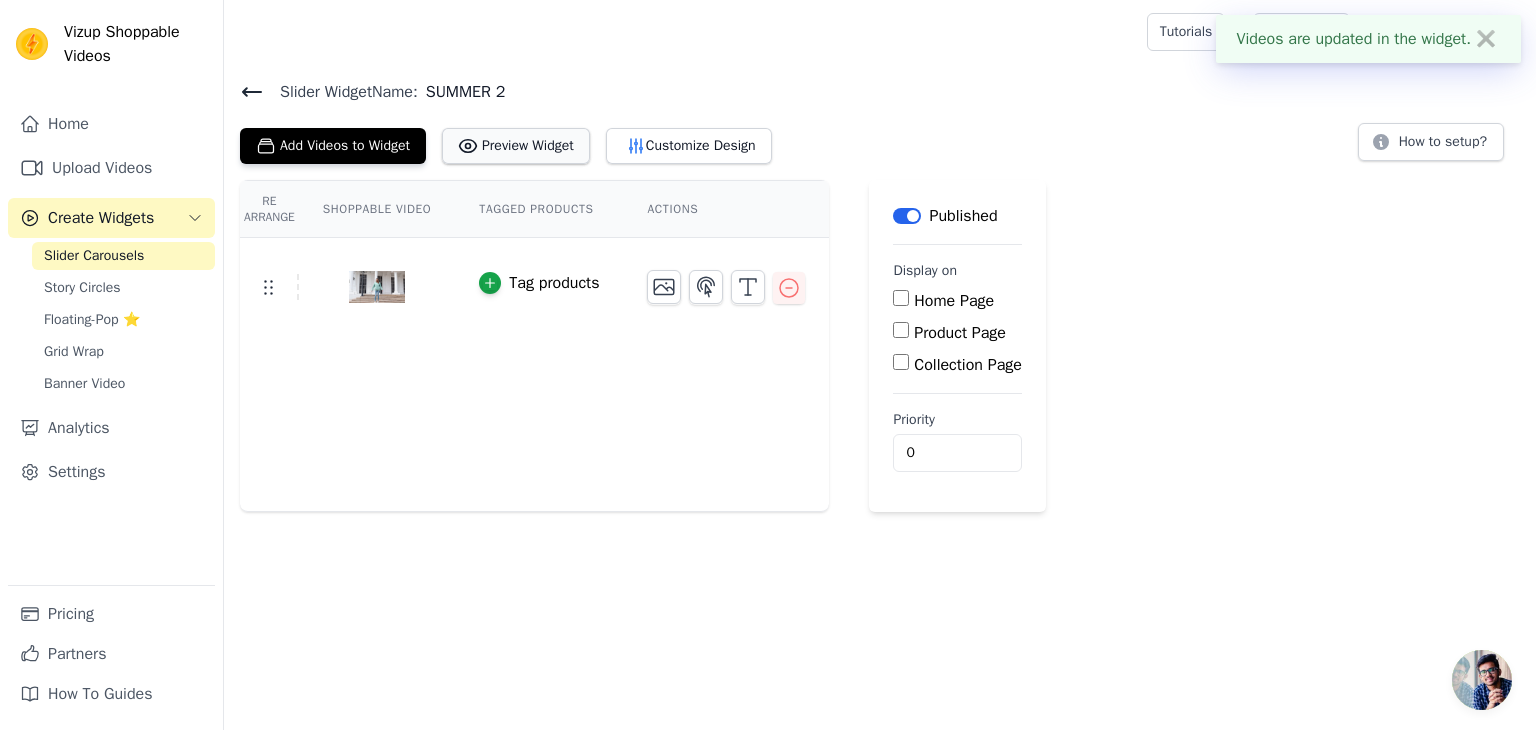 click on "Preview Widget" at bounding box center (516, 146) 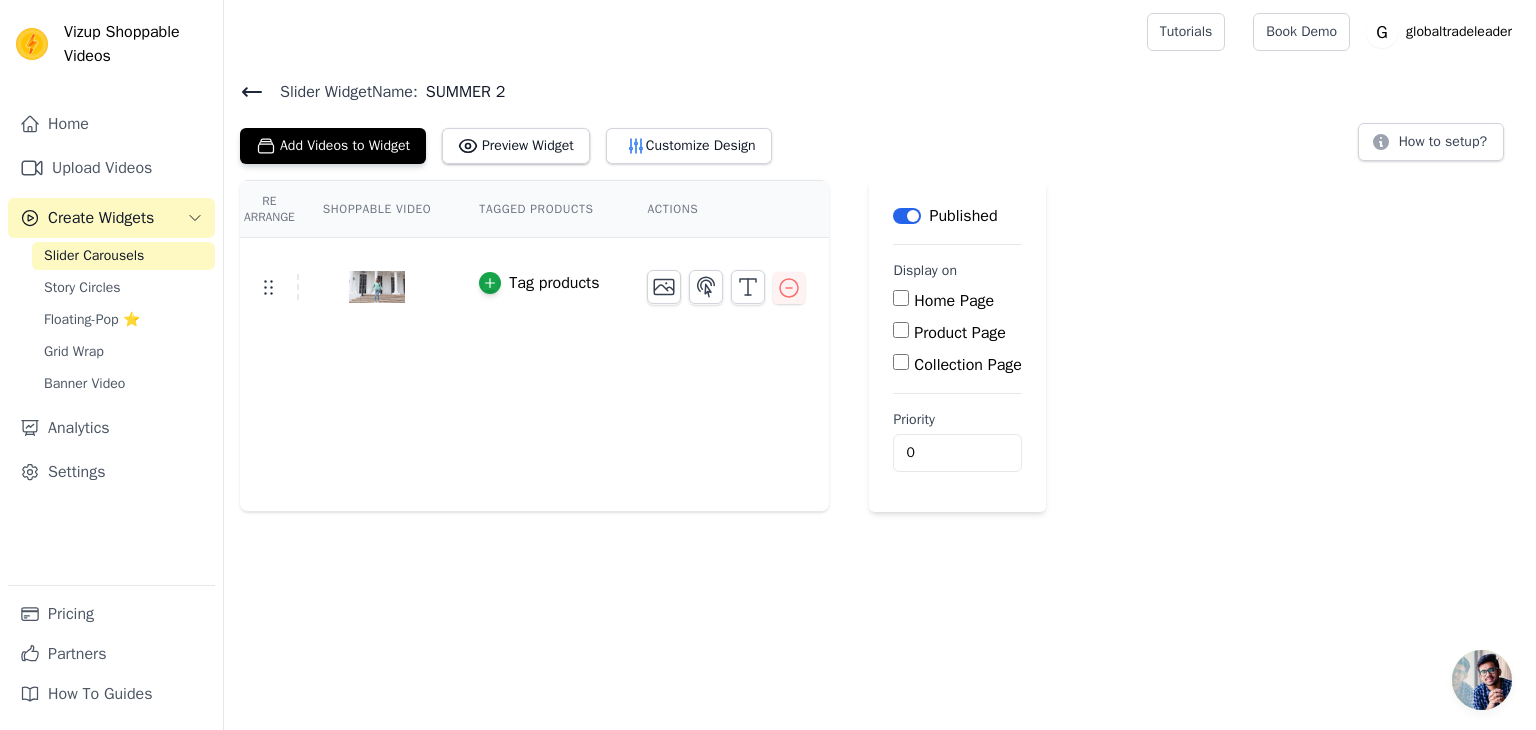 click on "Home Page" at bounding box center (901, 298) 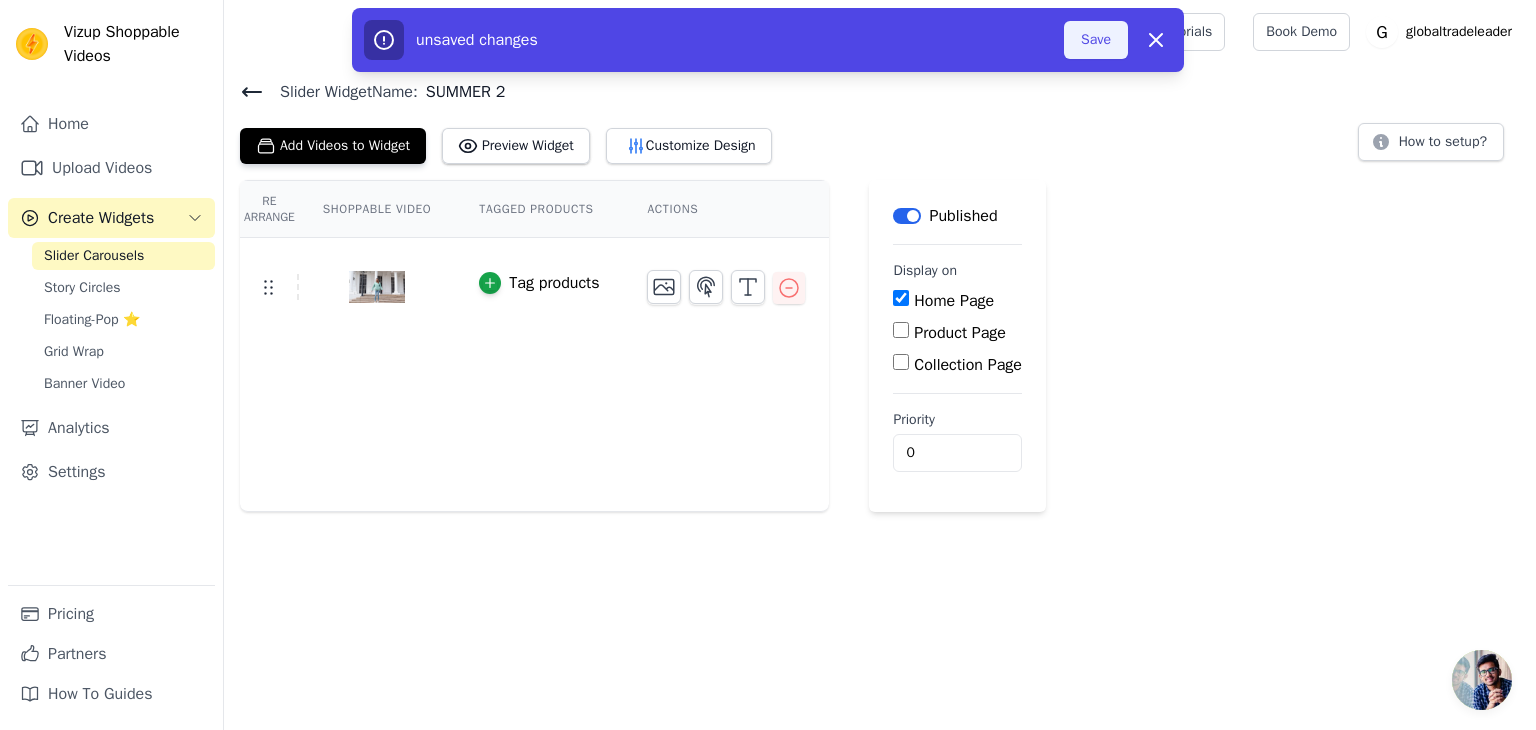 click on "Save" at bounding box center [1096, 40] 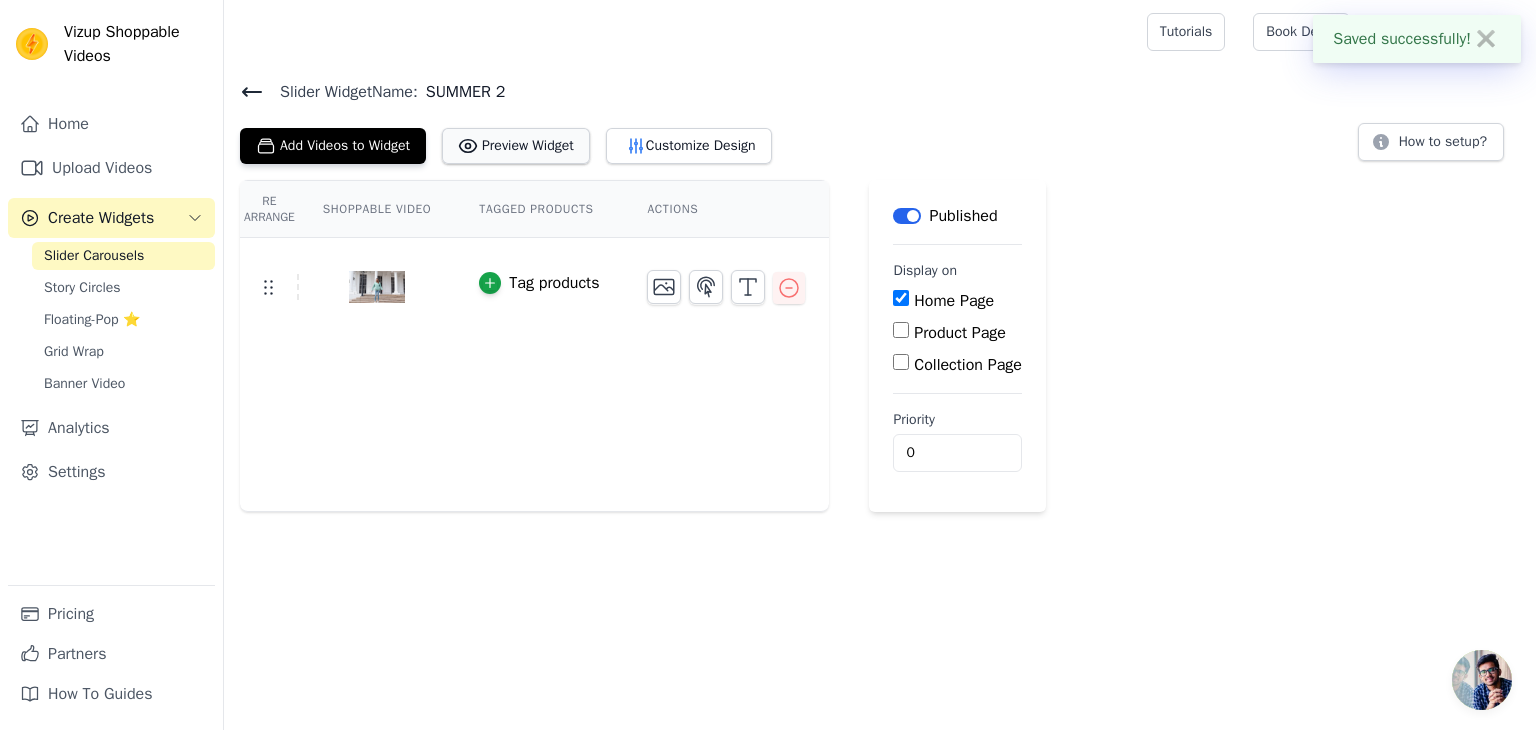 click on "Preview Widget" at bounding box center (516, 146) 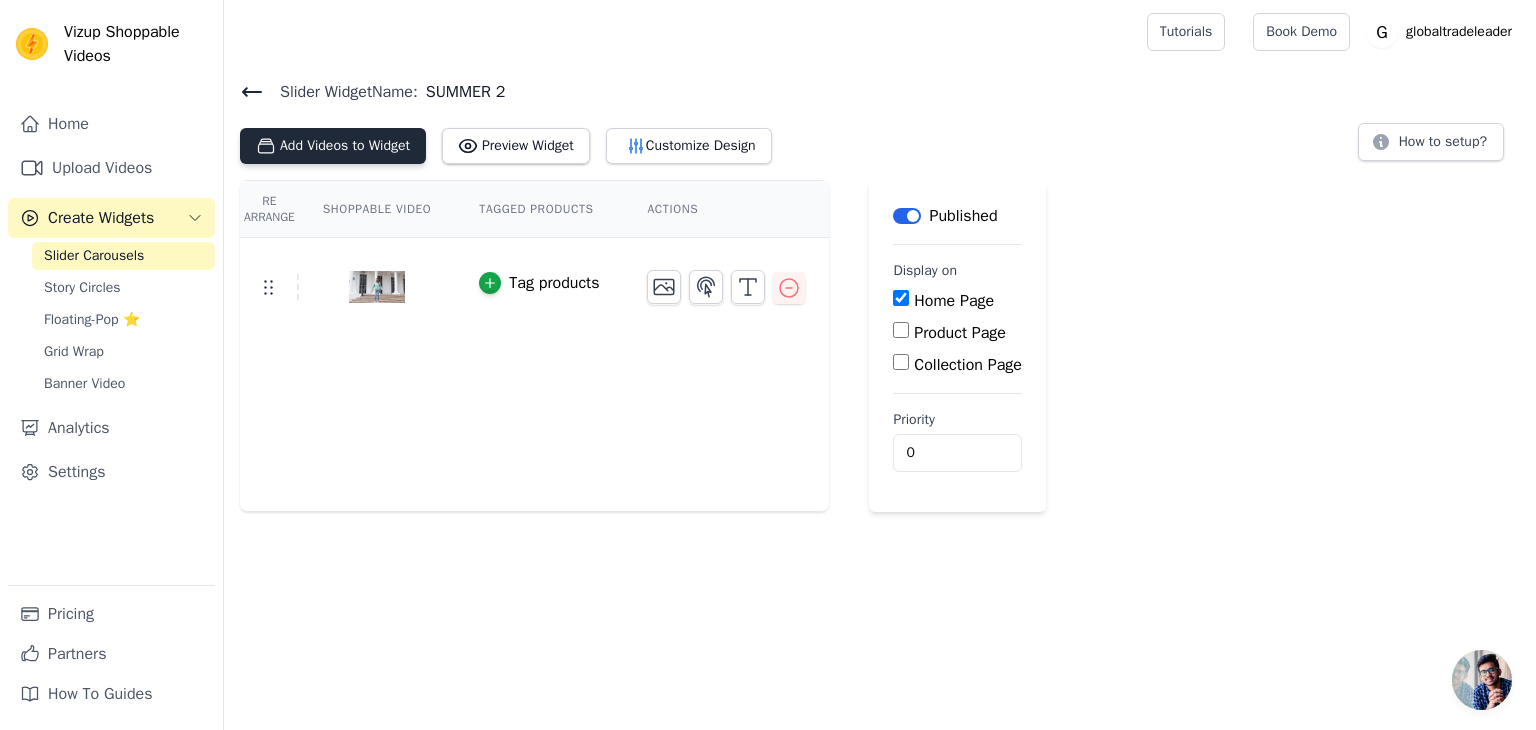 click on "Add Videos to Widget" at bounding box center [333, 146] 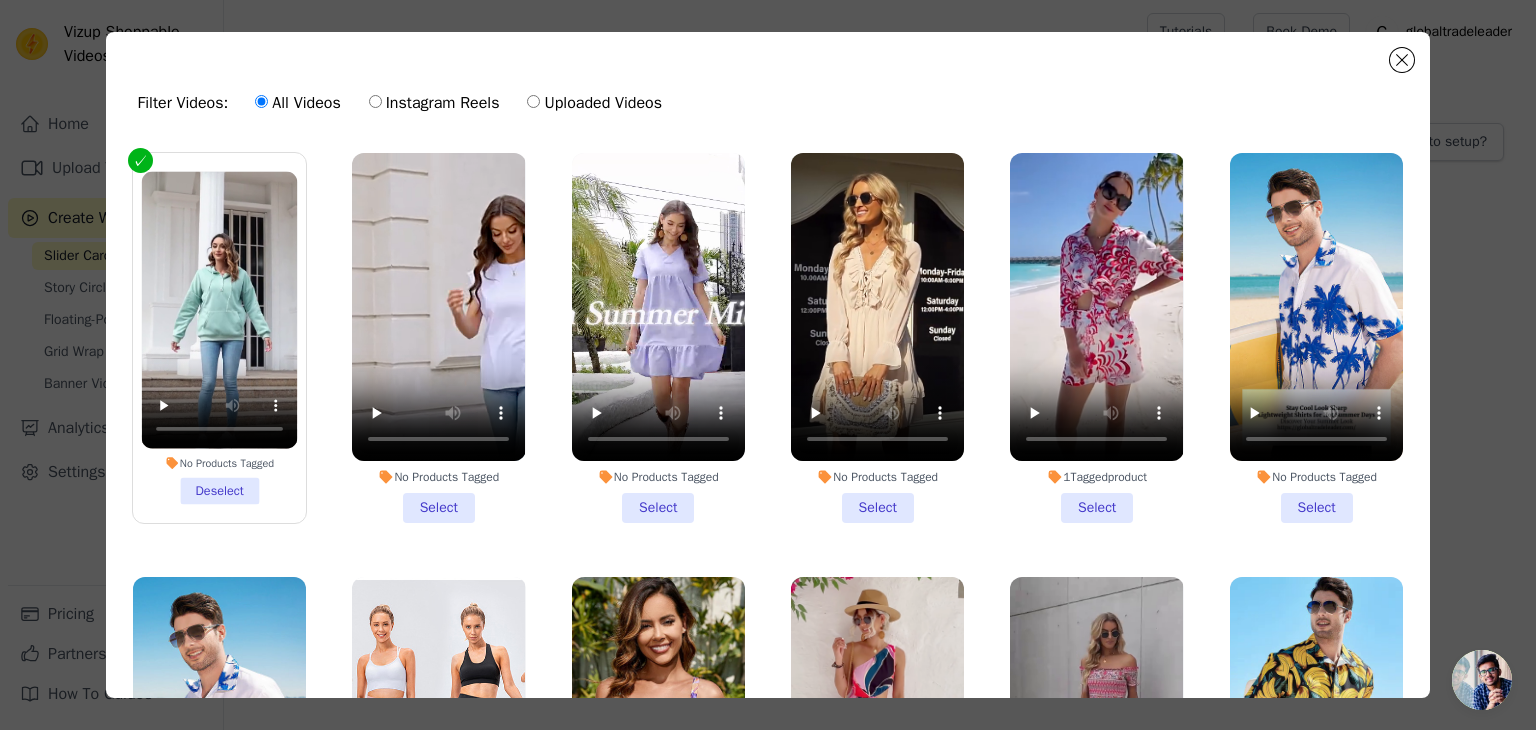 click on "No Products Tagged     Deselect" at bounding box center [219, 338] 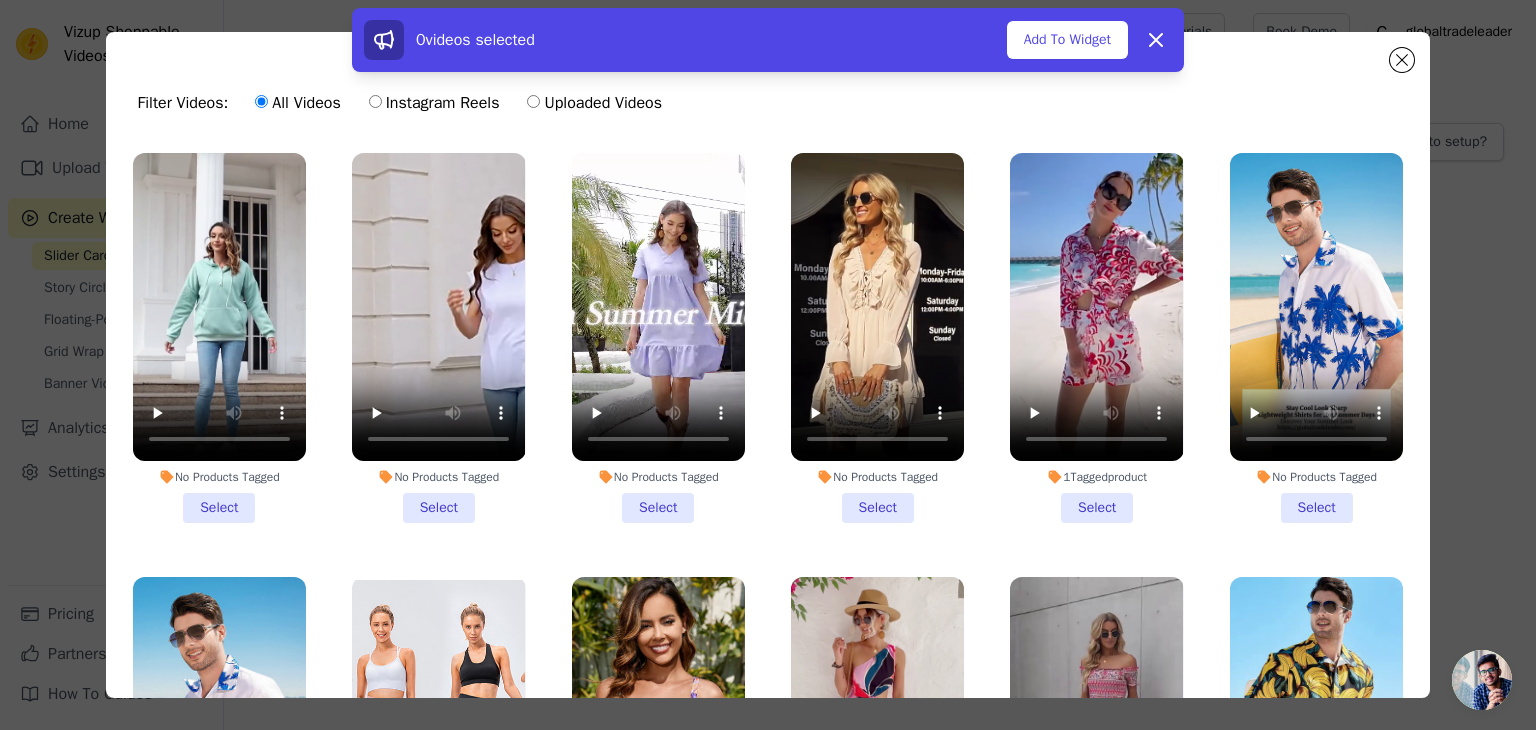 click on "No Products Tagged     Select" at bounding box center [658, 338] 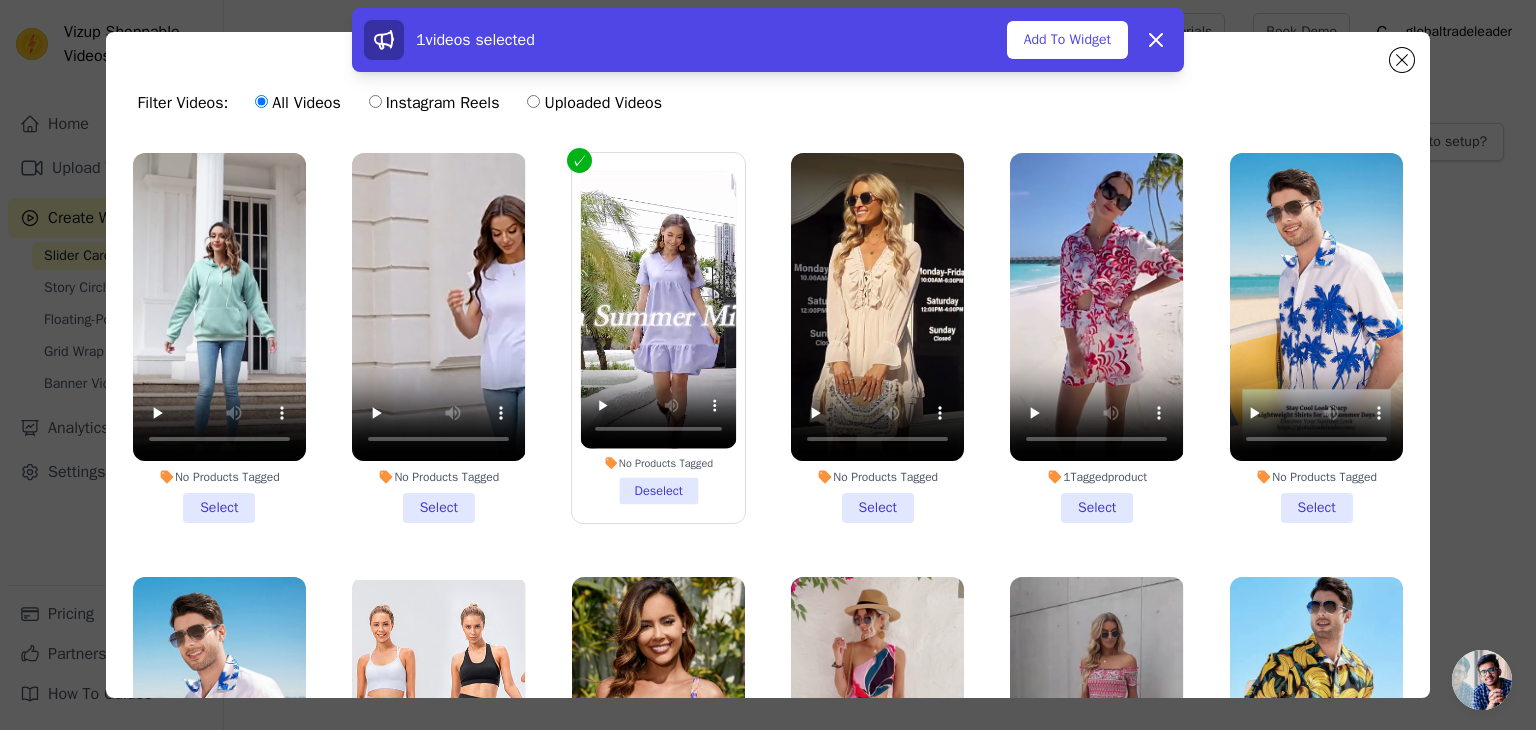 click on "No Products Tagged     Select" at bounding box center [877, 338] 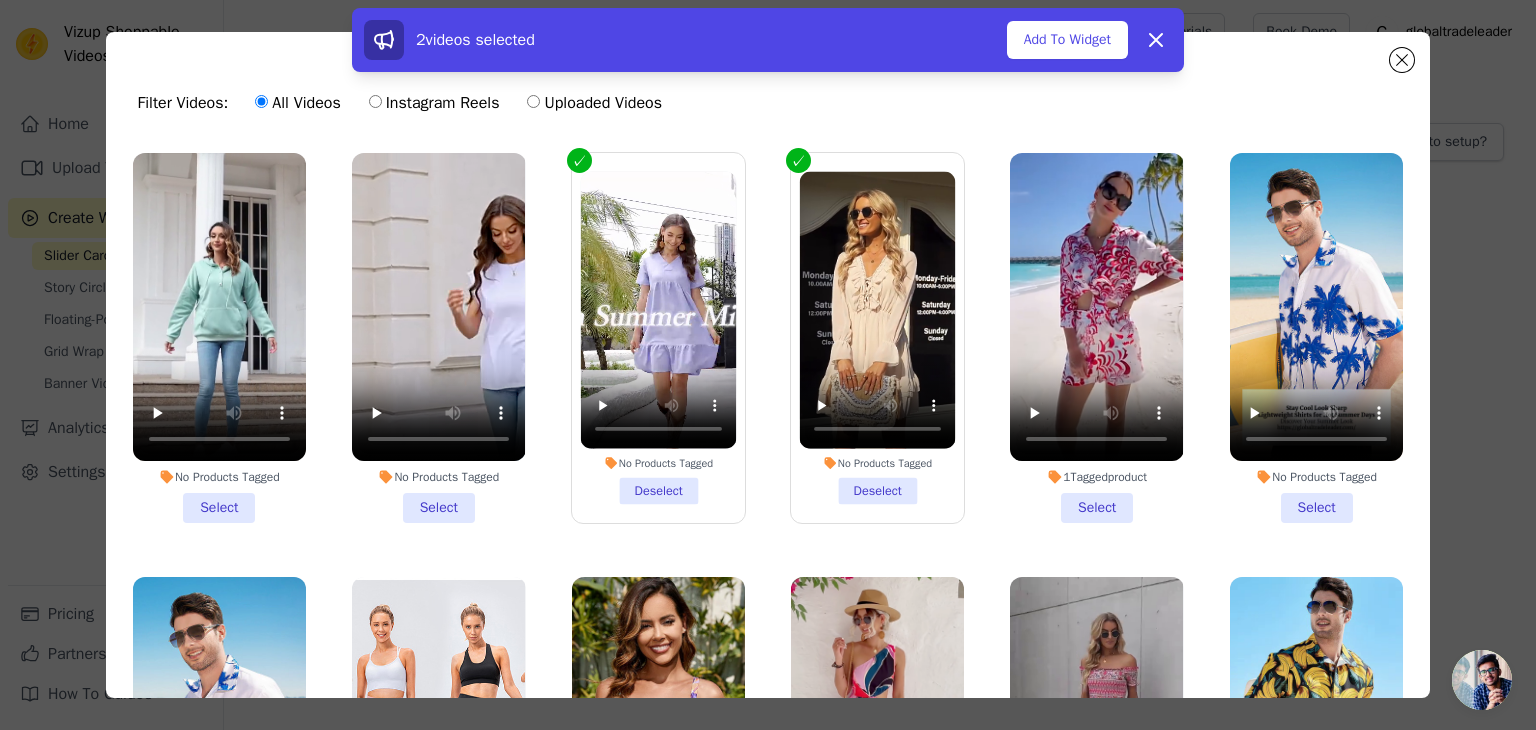 click on "No Products Tagged     Select" at bounding box center [219, 338] 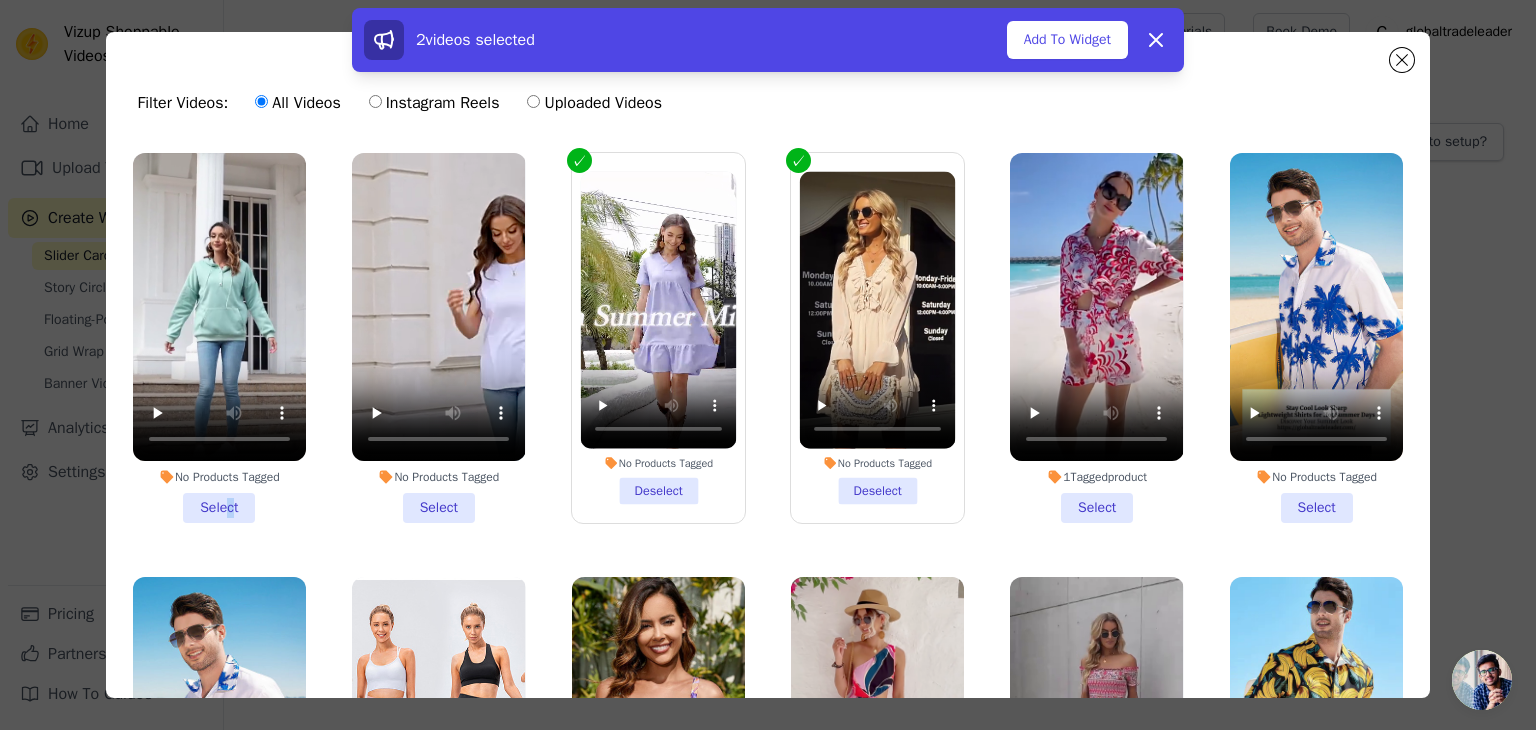 click on "No Products Tagged     Select" at bounding box center (219, 338) 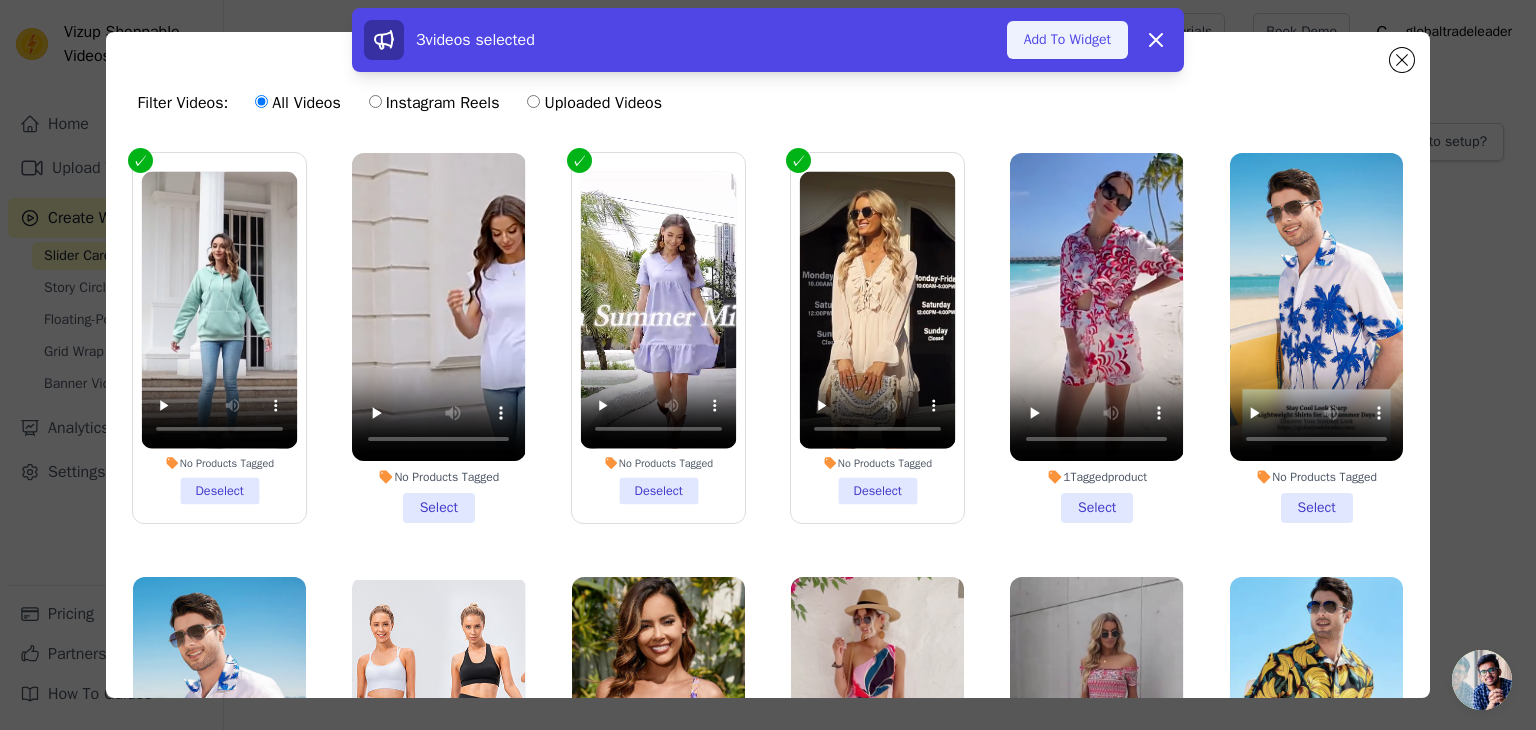click on "Add To Widget" at bounding box center [1067, 40] 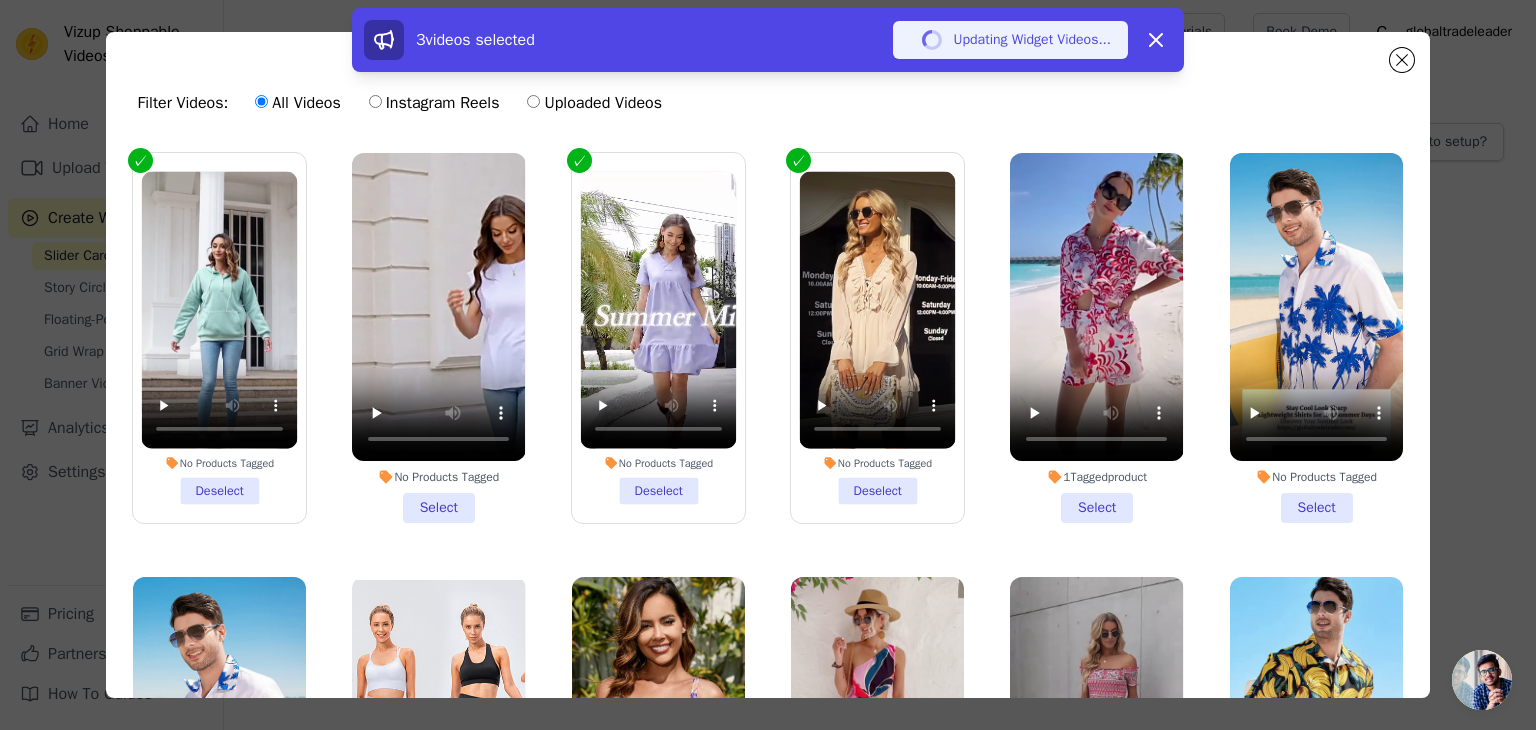 click on "Updating Widget Videos..." at bounding box center [1010, 40] 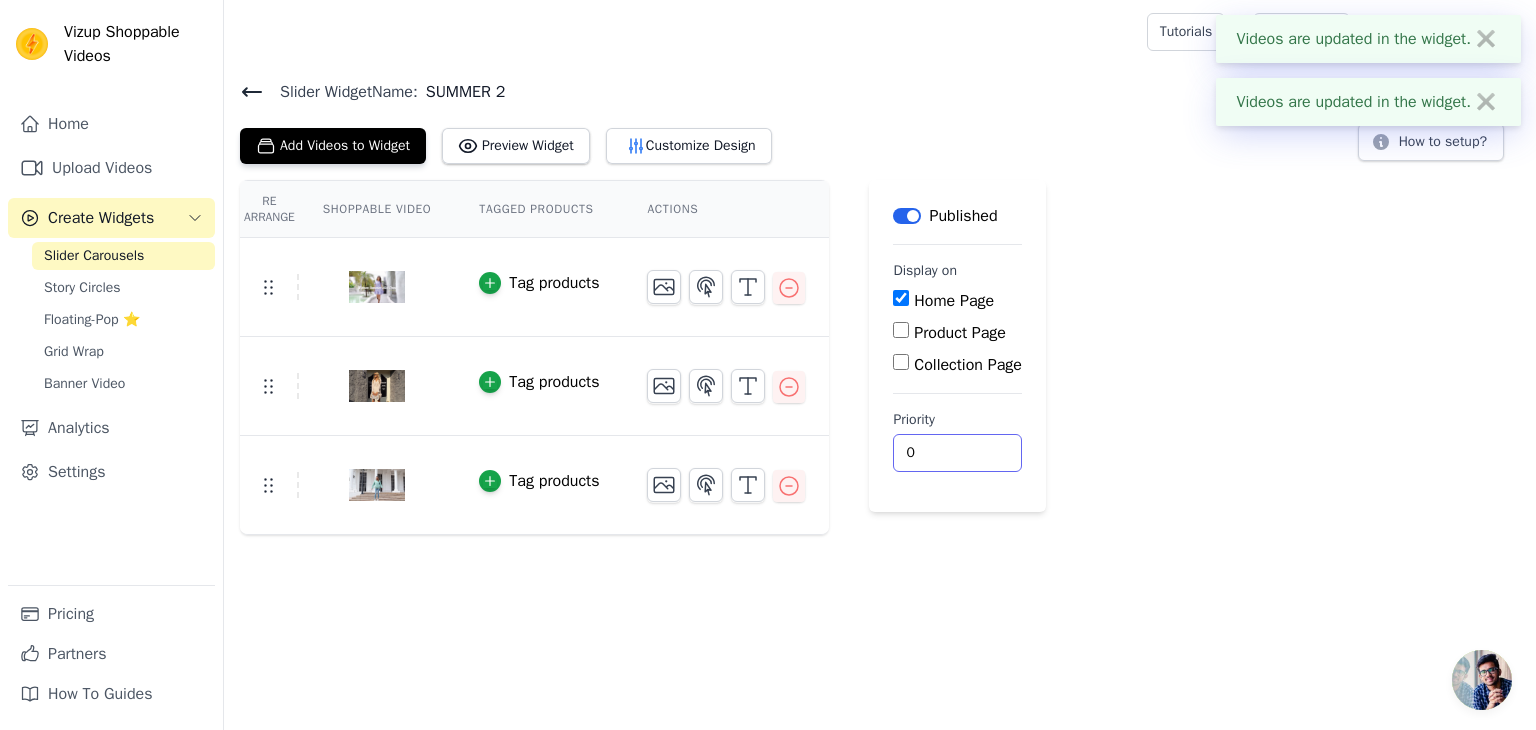 click on "0" at bounding box center [957, 453] 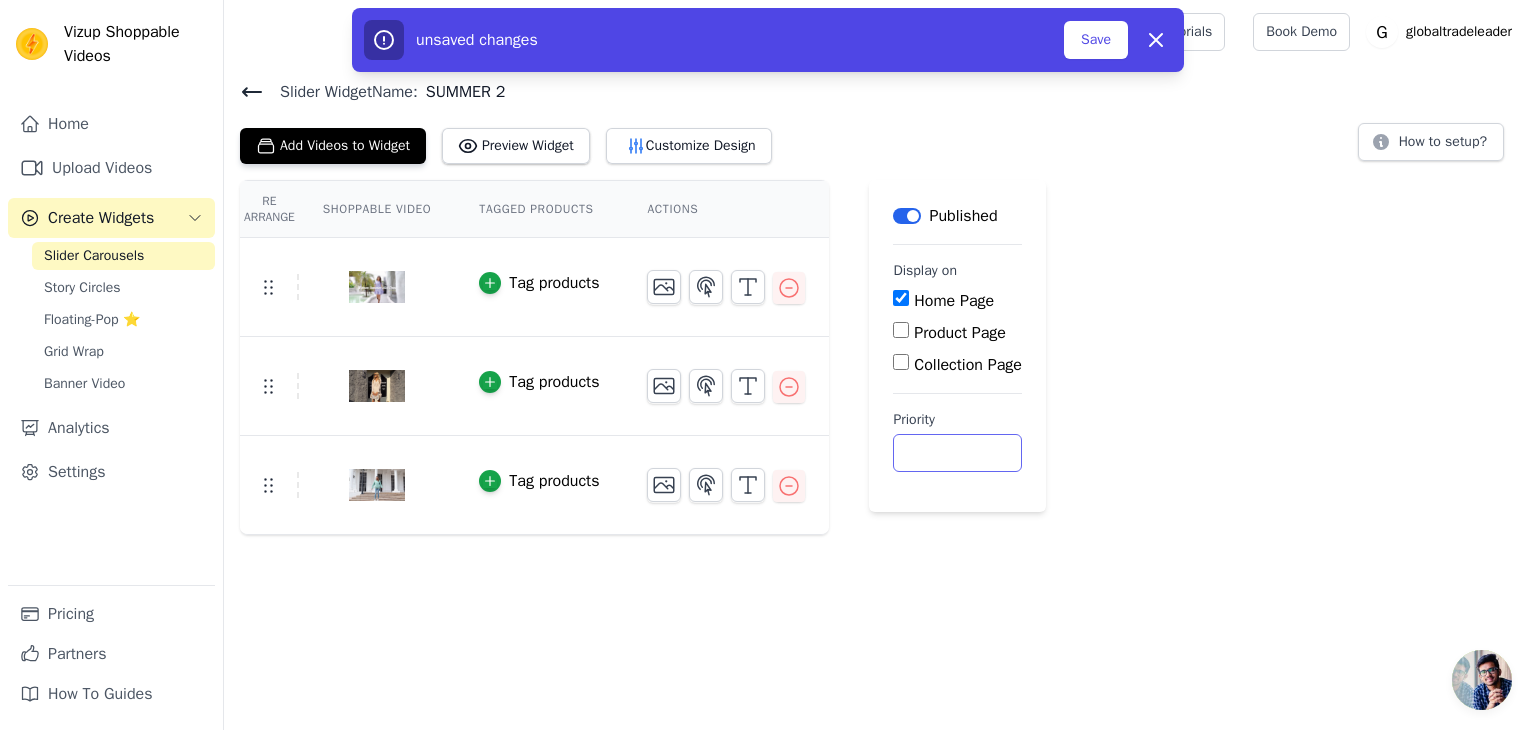type on "1" 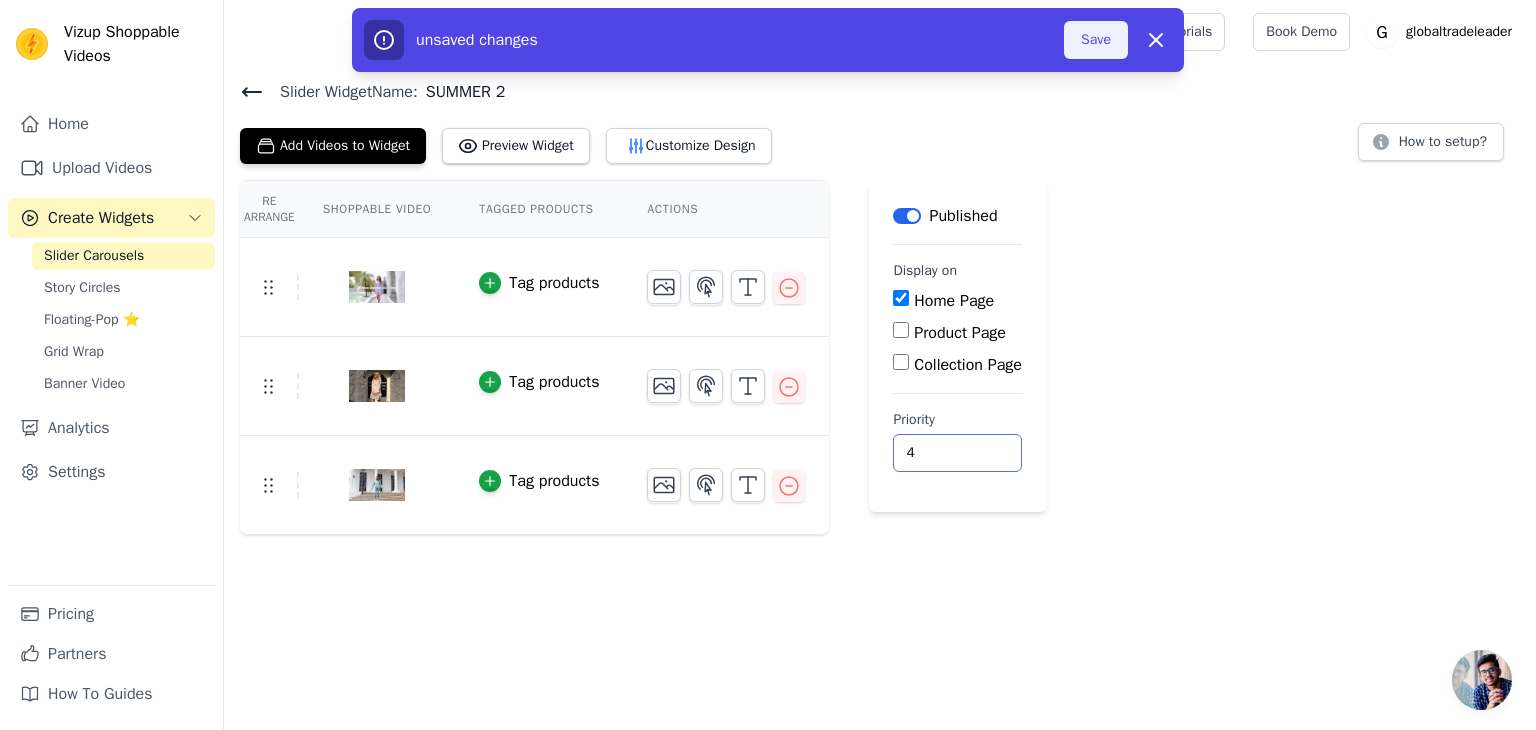 type on "4" 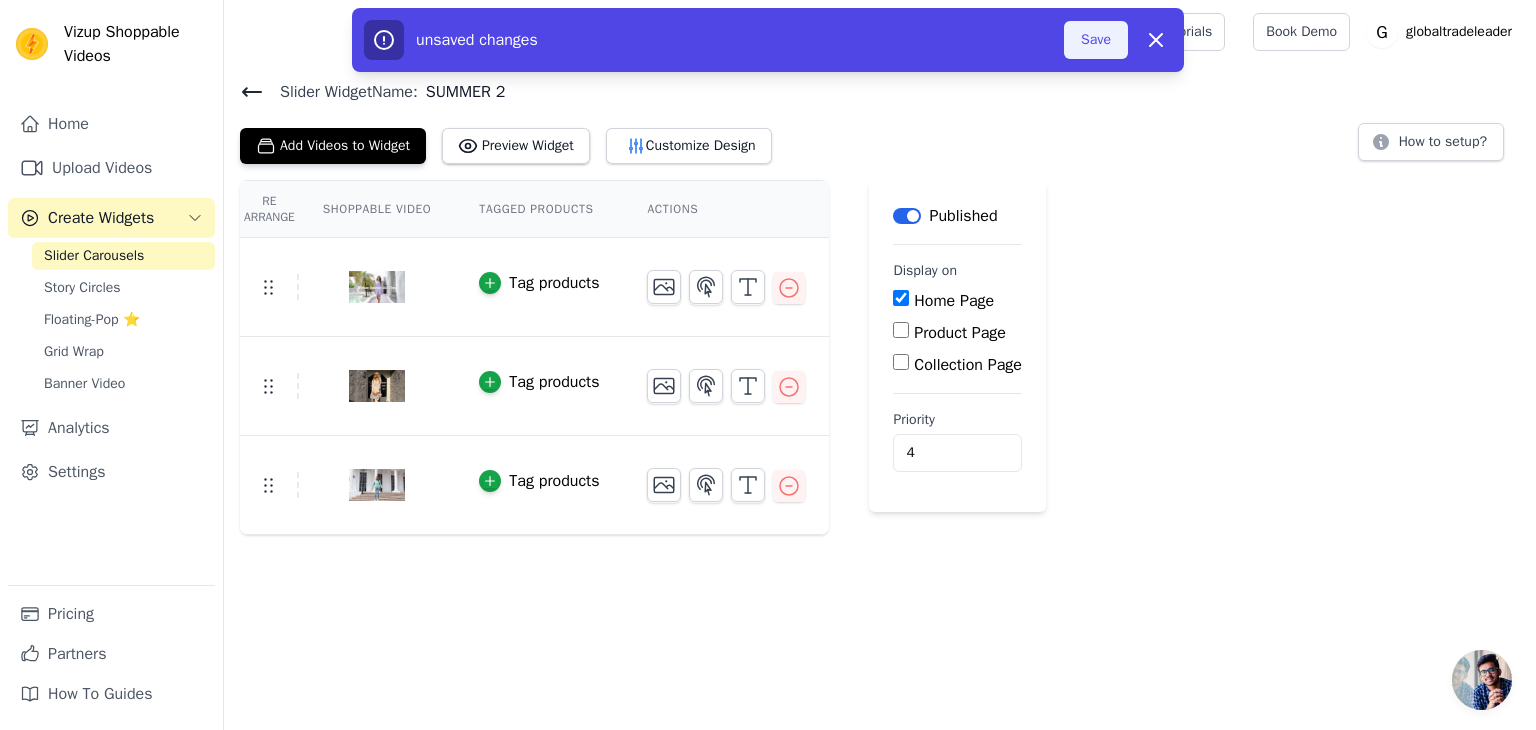 click on "Save" at bounding box center [1096, 40] 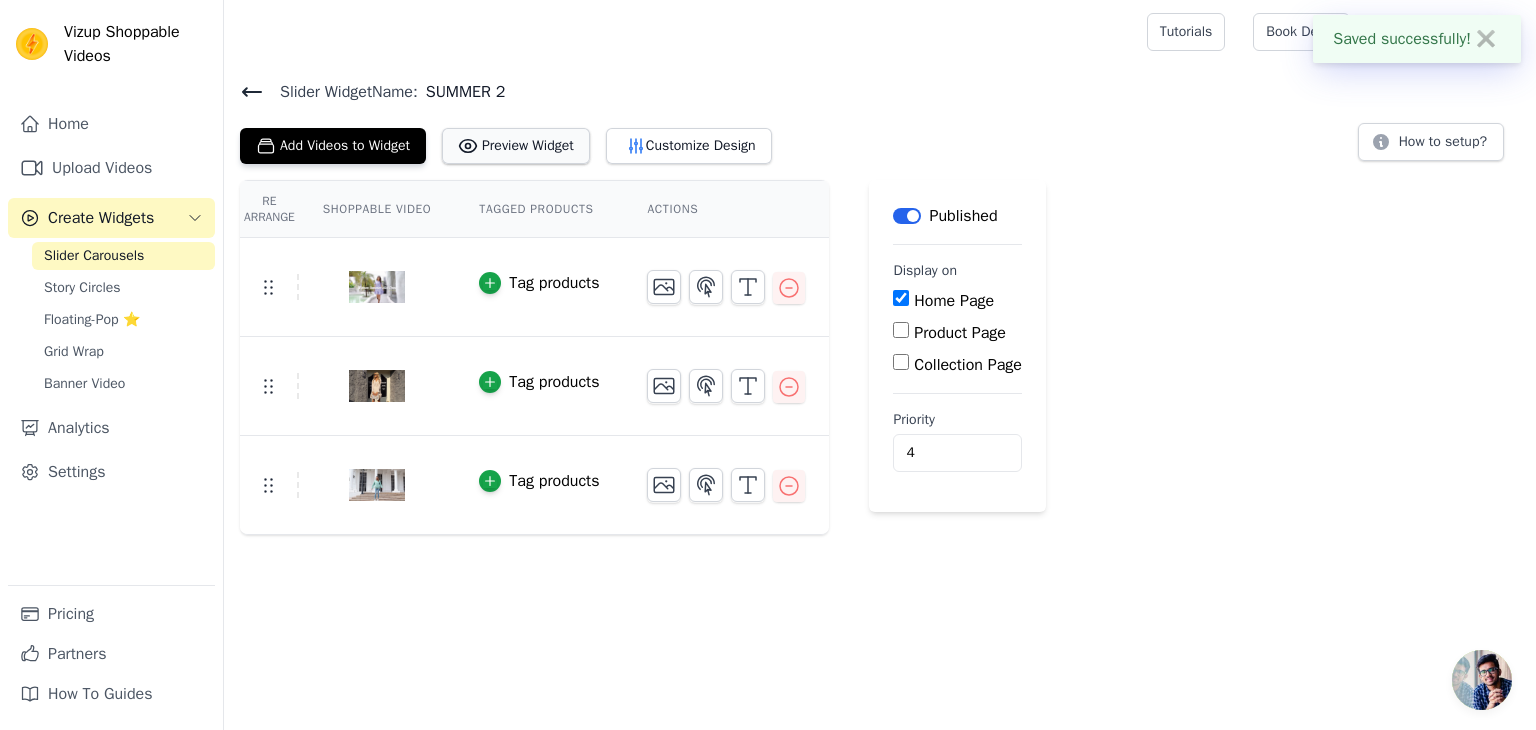 click on "Preview Widget" at bounding box center (516, 146) 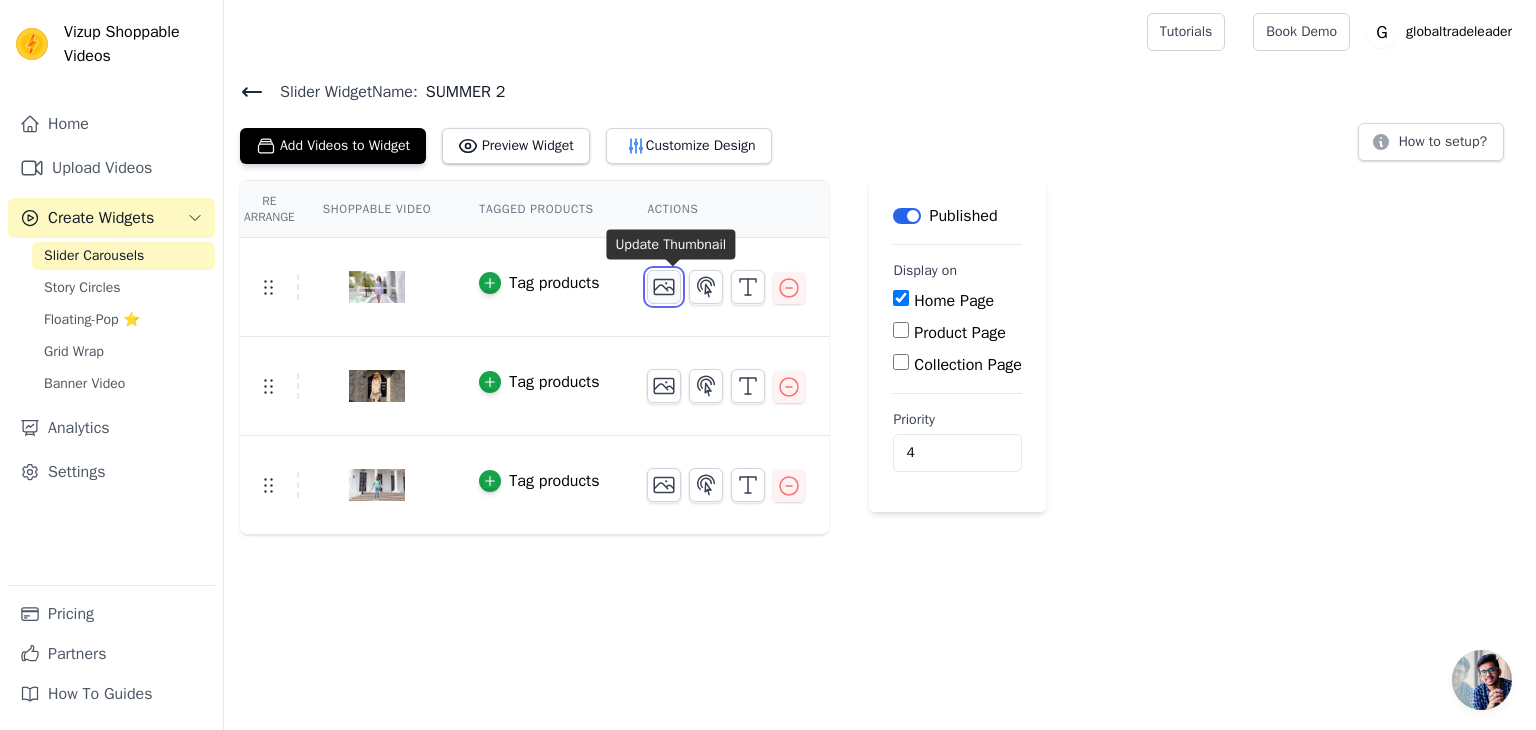 click 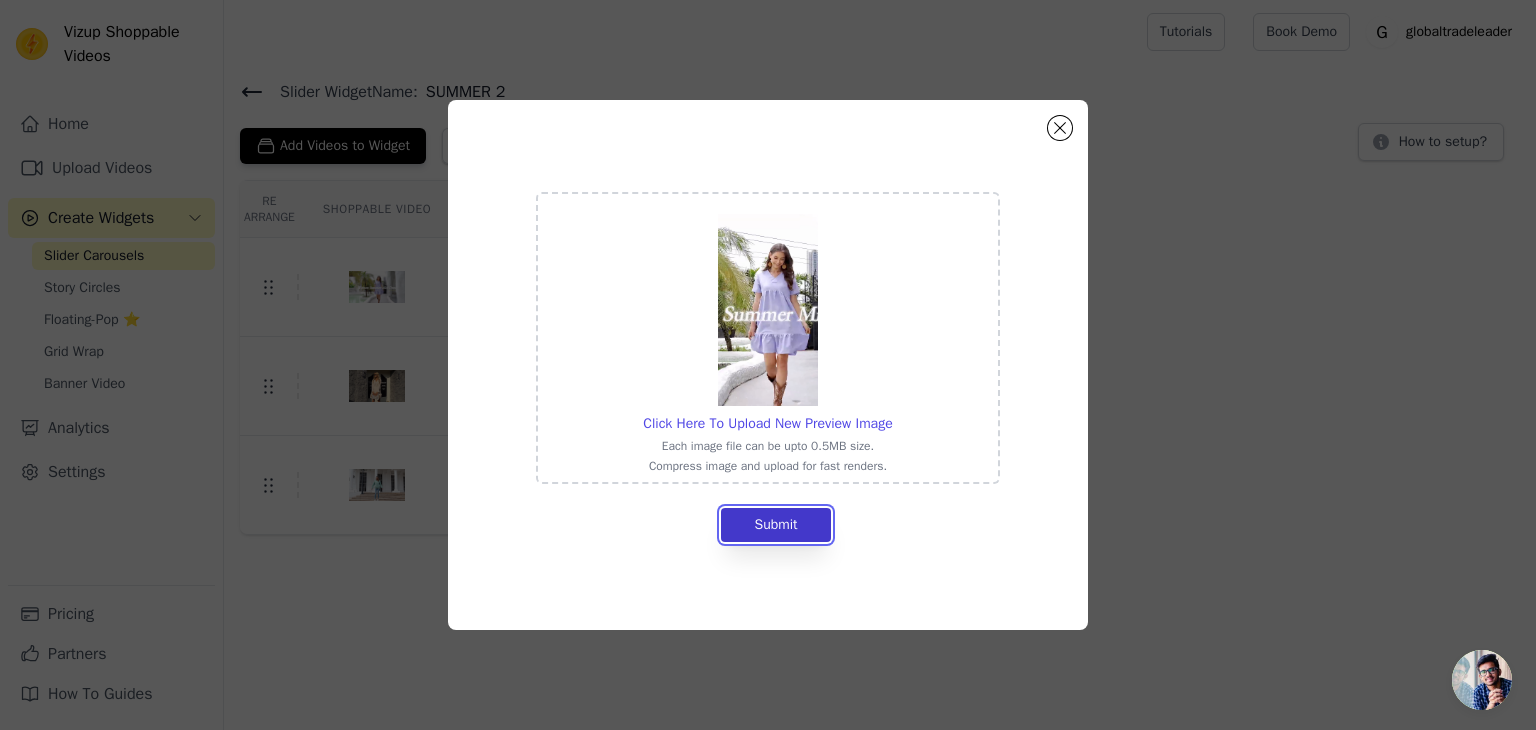 click on "Submit" at bounding box center (775, 525) 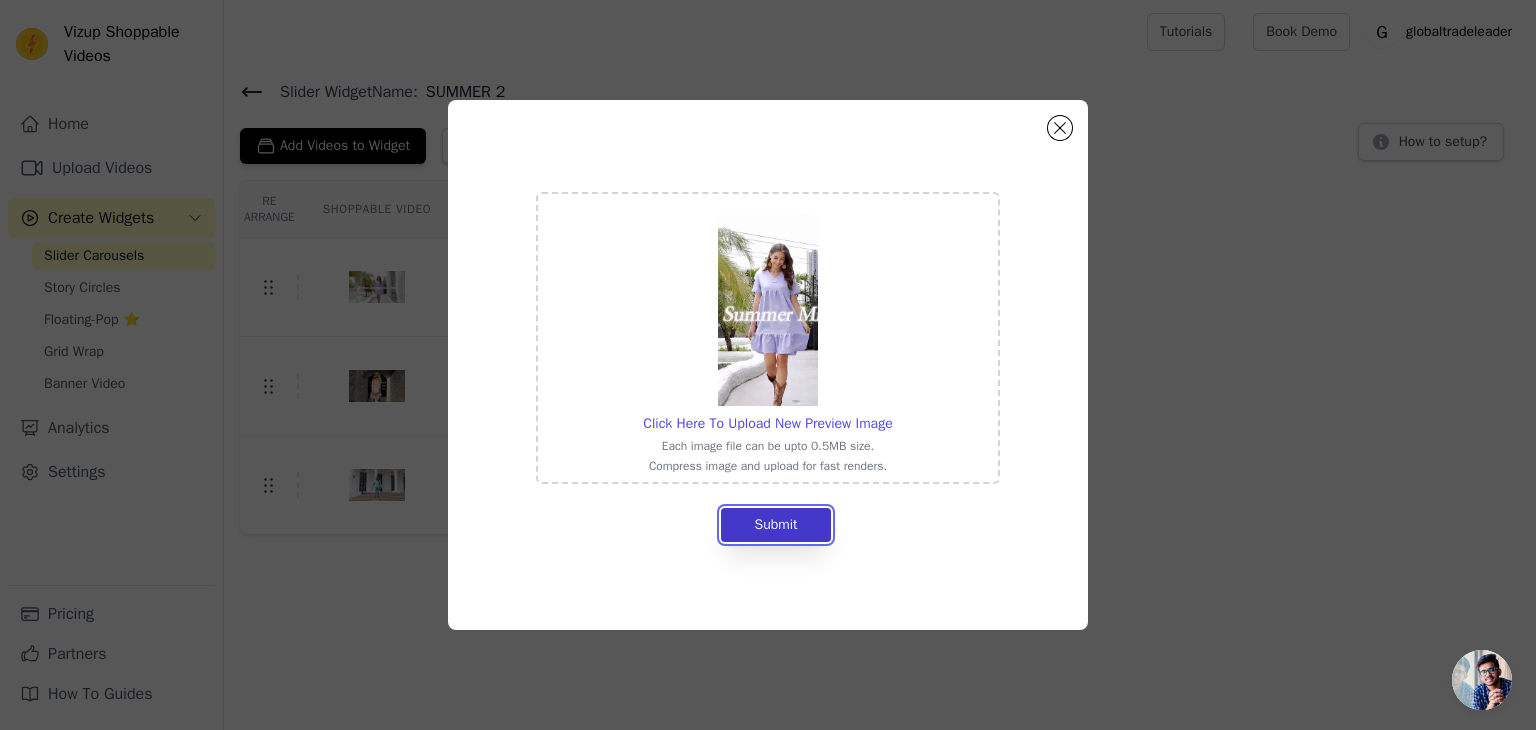 click on "Submit" at bounding box center (775, 525) 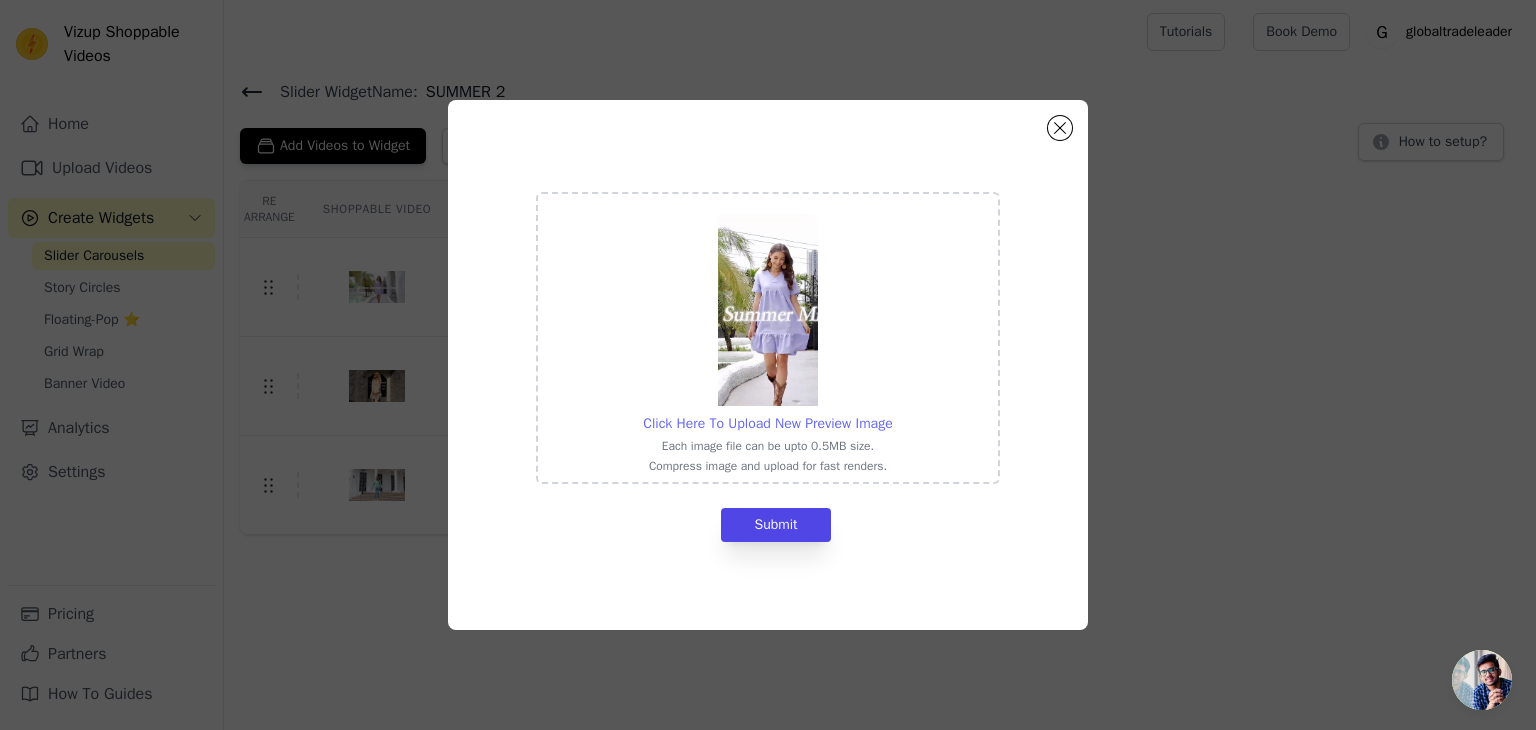 click on "Click Here To Upload New Preview Image" at bounding box center (767, 423) 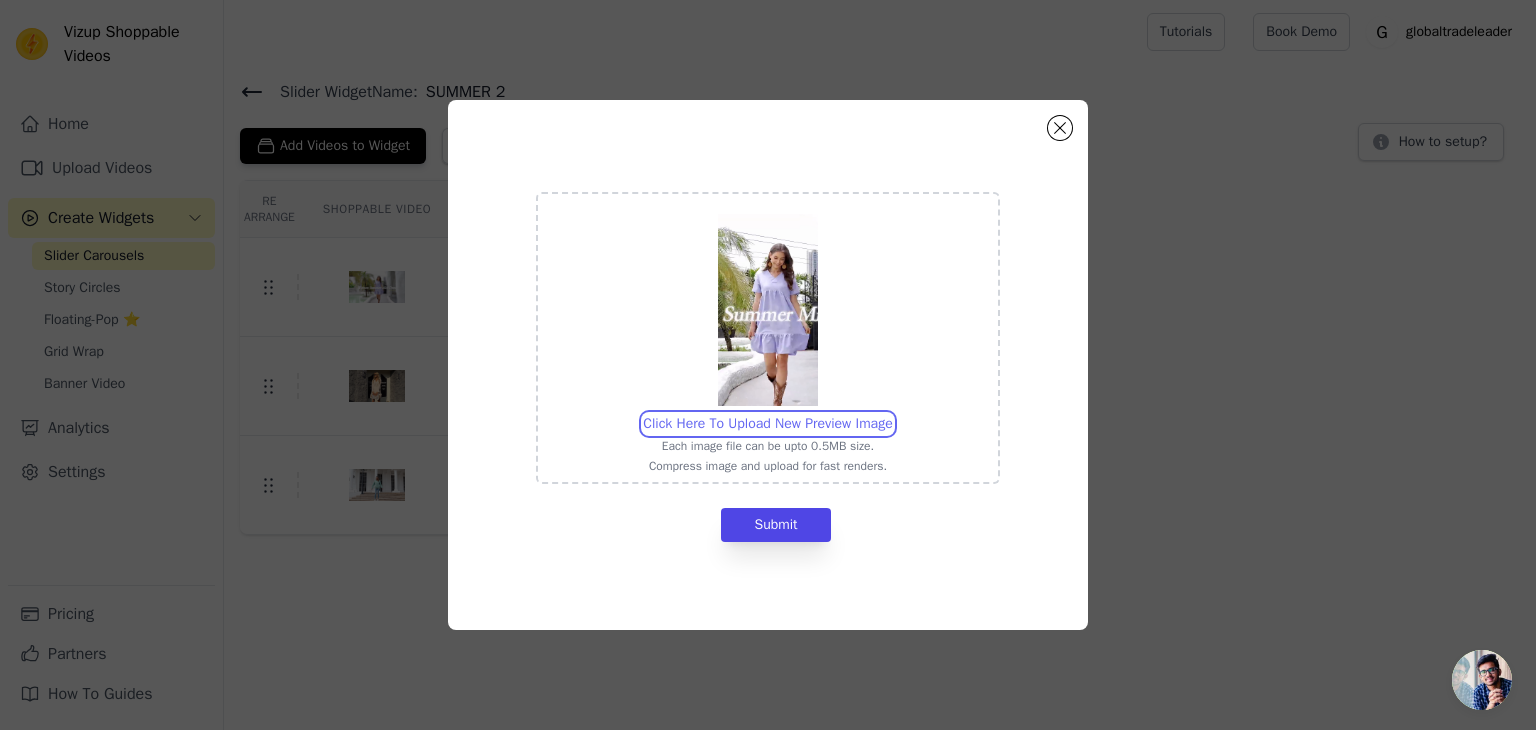 click on "Click Here To Upload New Preview Image     Each image file can be upto 0.5MB size.   Compress image and upload for fast renders." at bounding box center [892, 413] 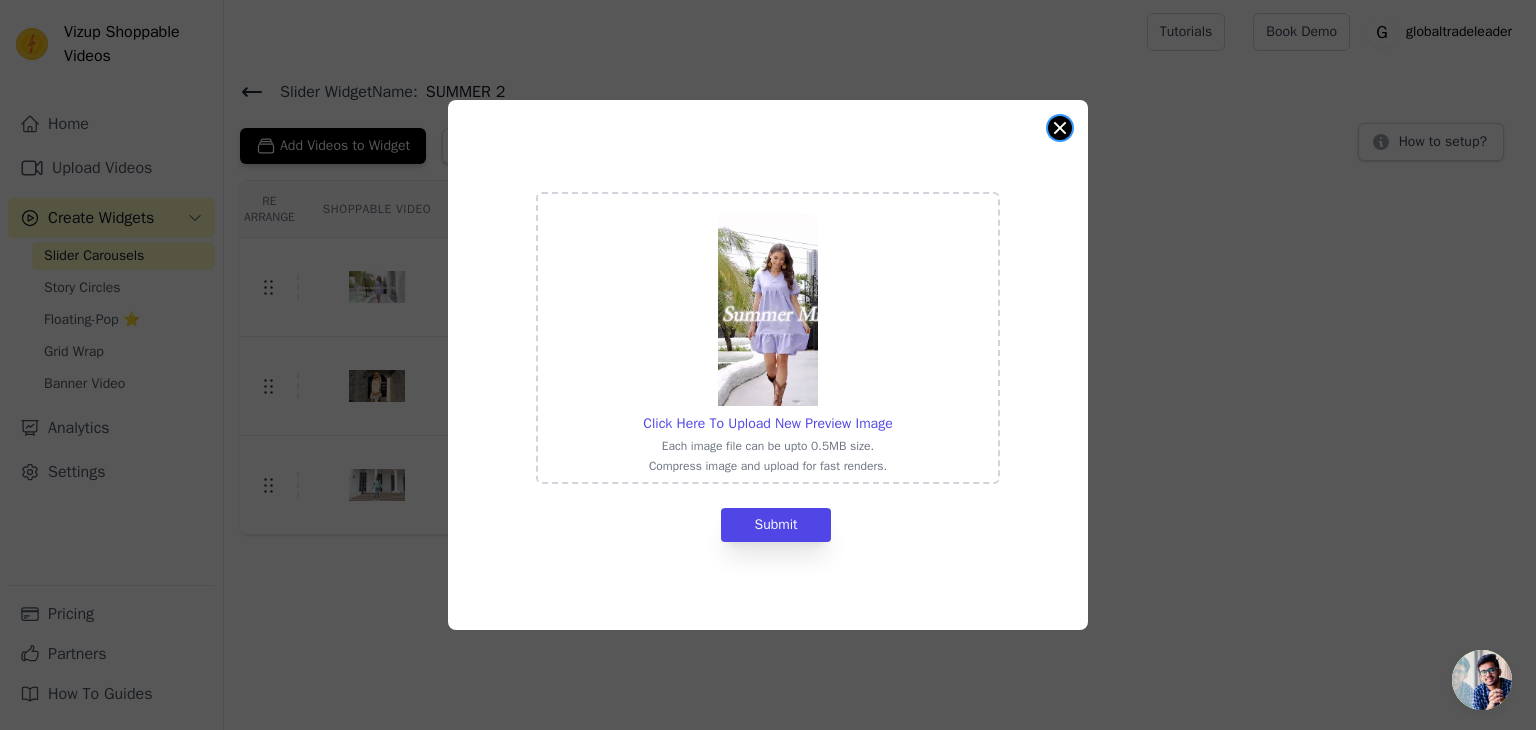click at bounding box center [1060, 128] 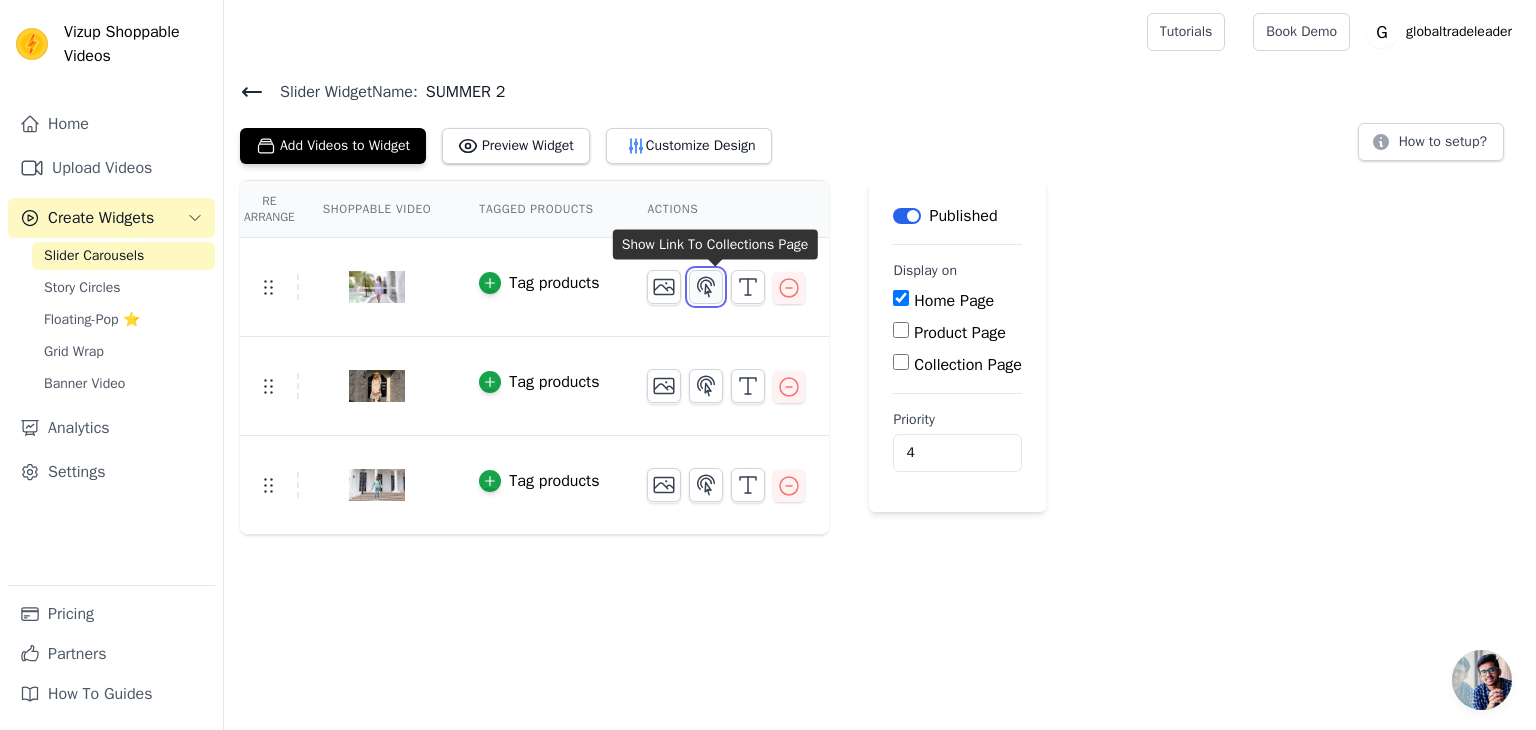click 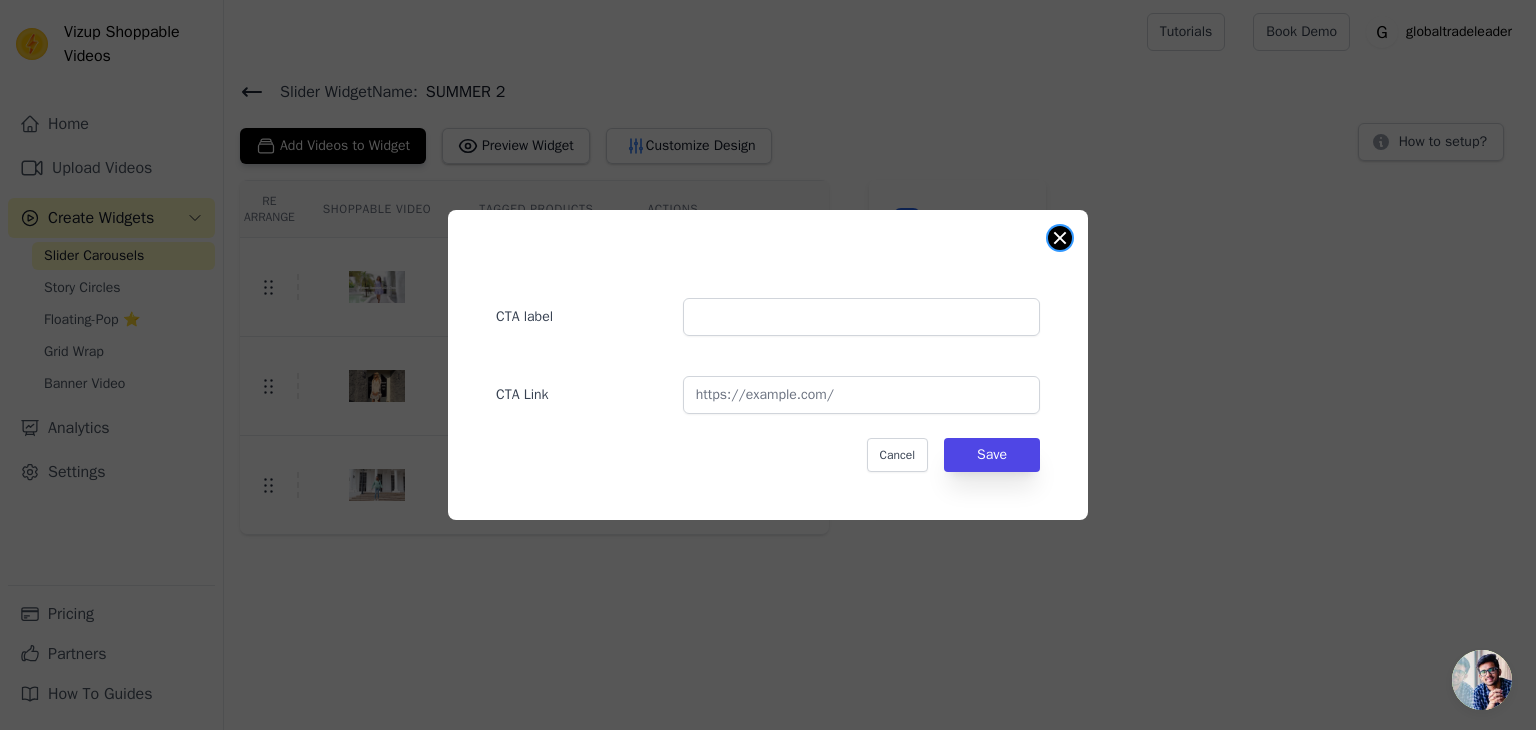 click at bounding box center (1060, 238) 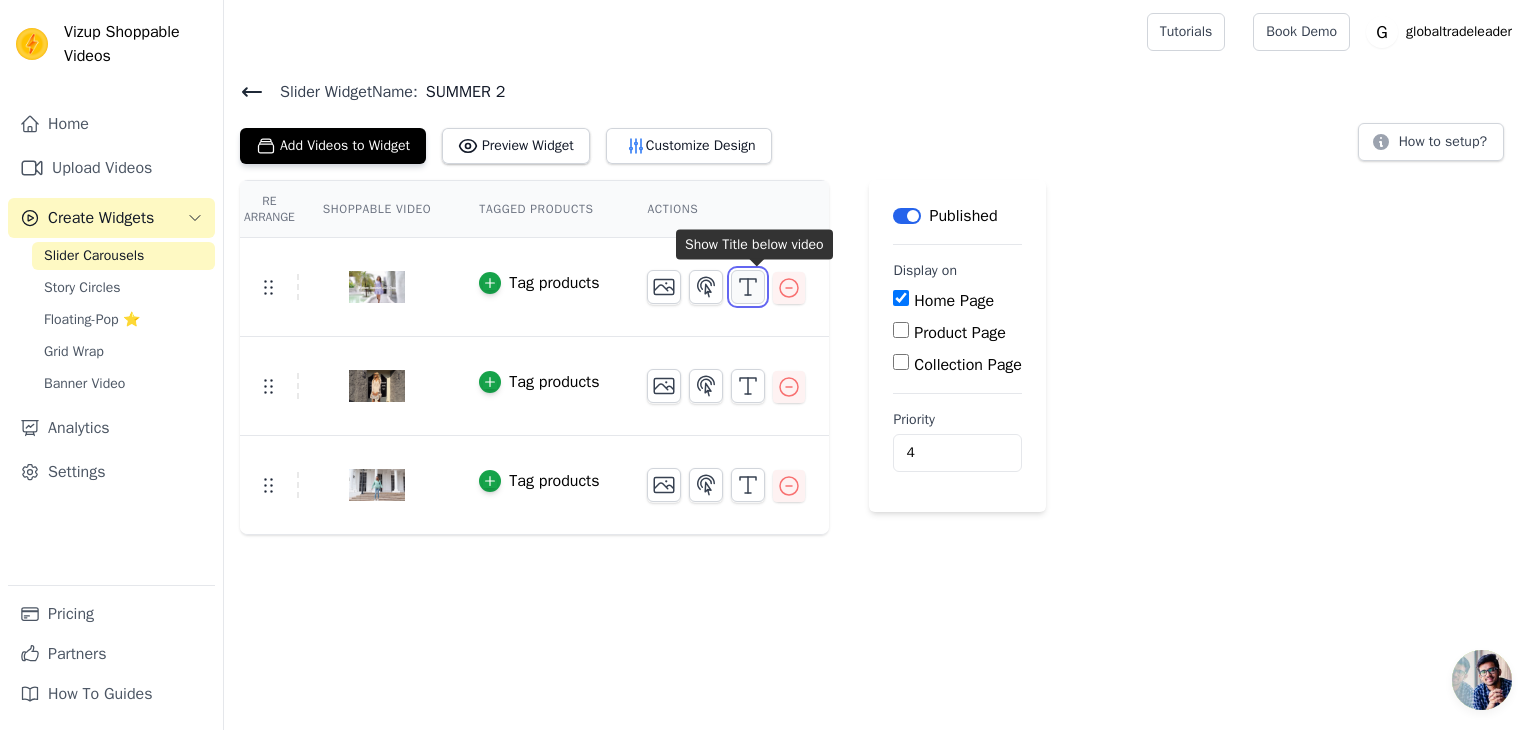 click 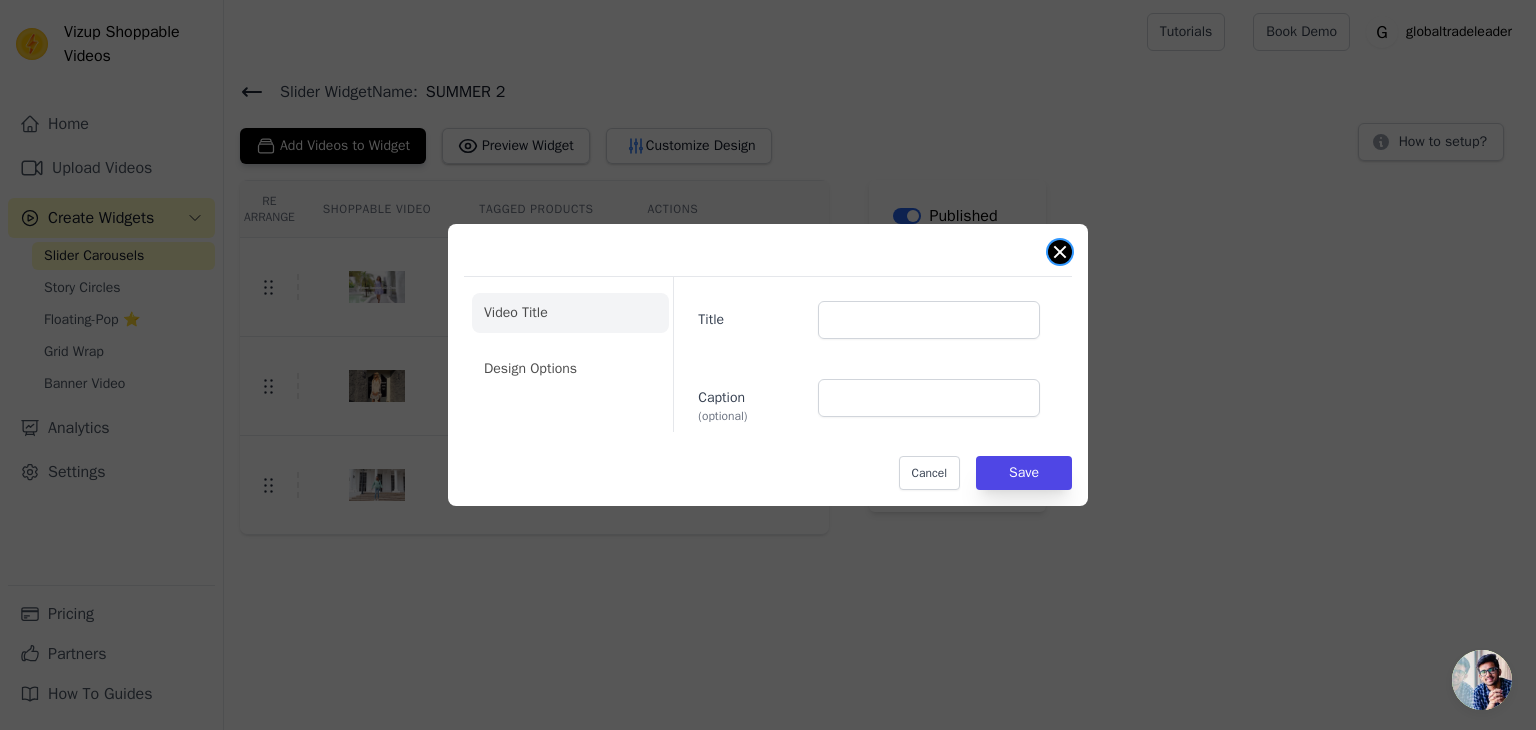 click at bounding box center (1060, 252) 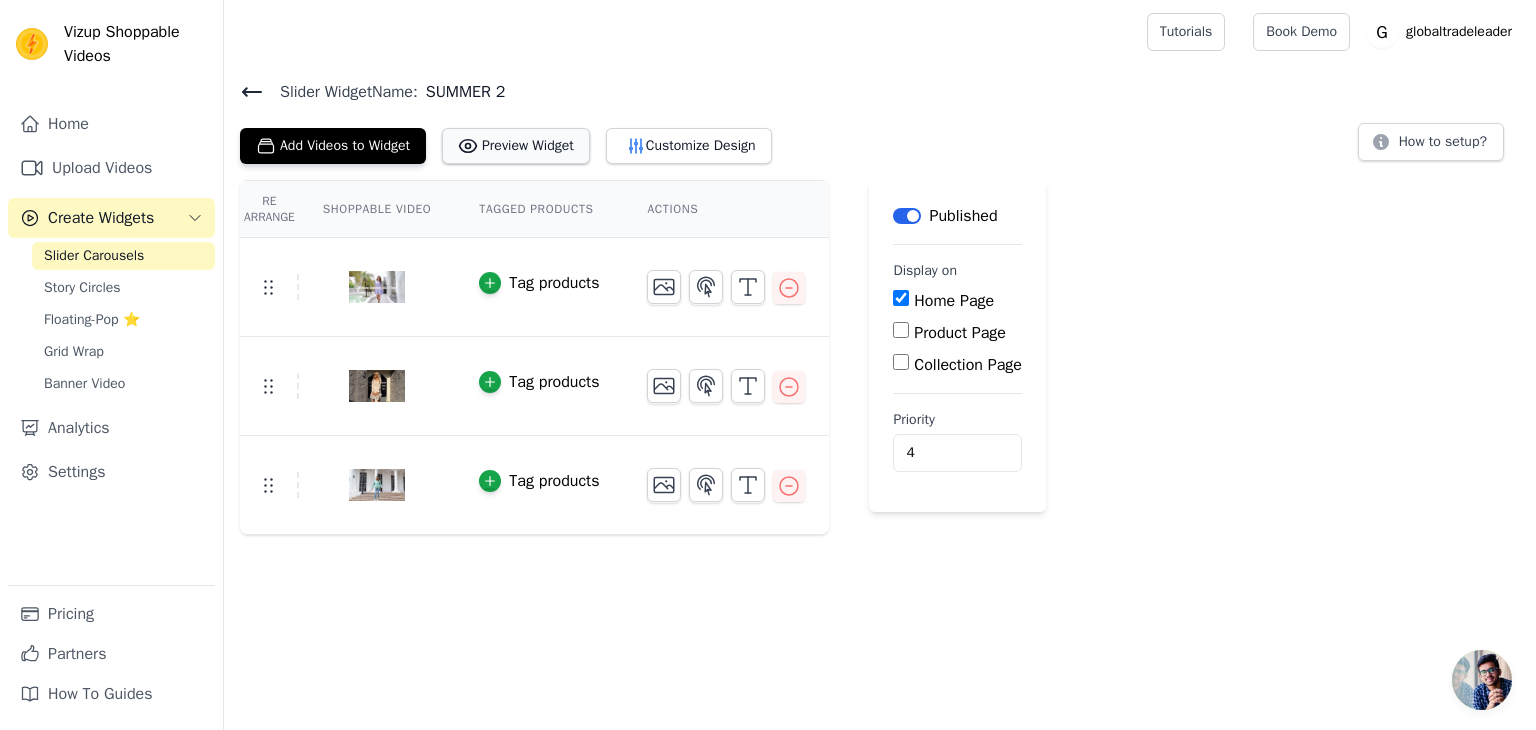 click on "Preview Widget" at bounding box center (516, 146) 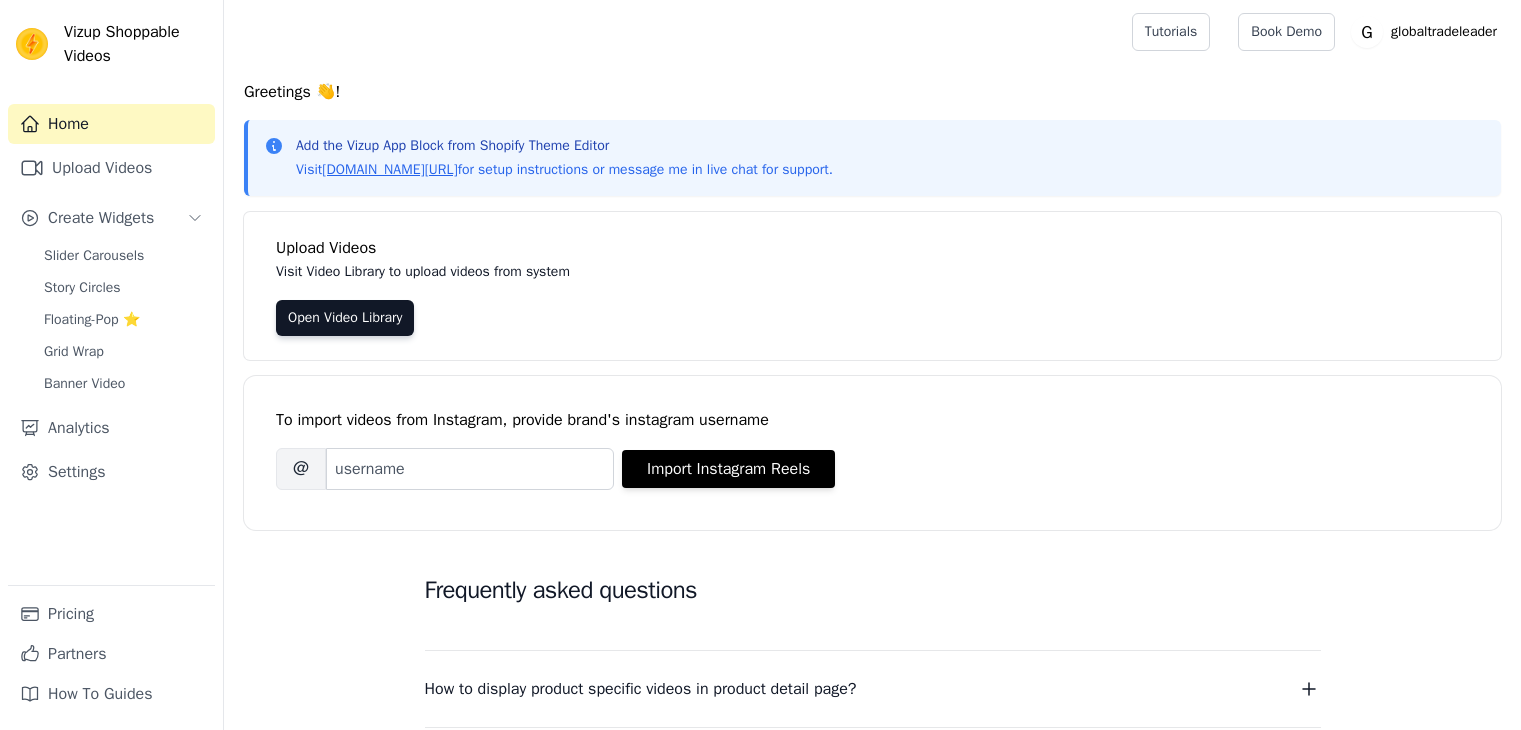 scroll, scrollTop: 0, scrollLeft: 0, axis: both 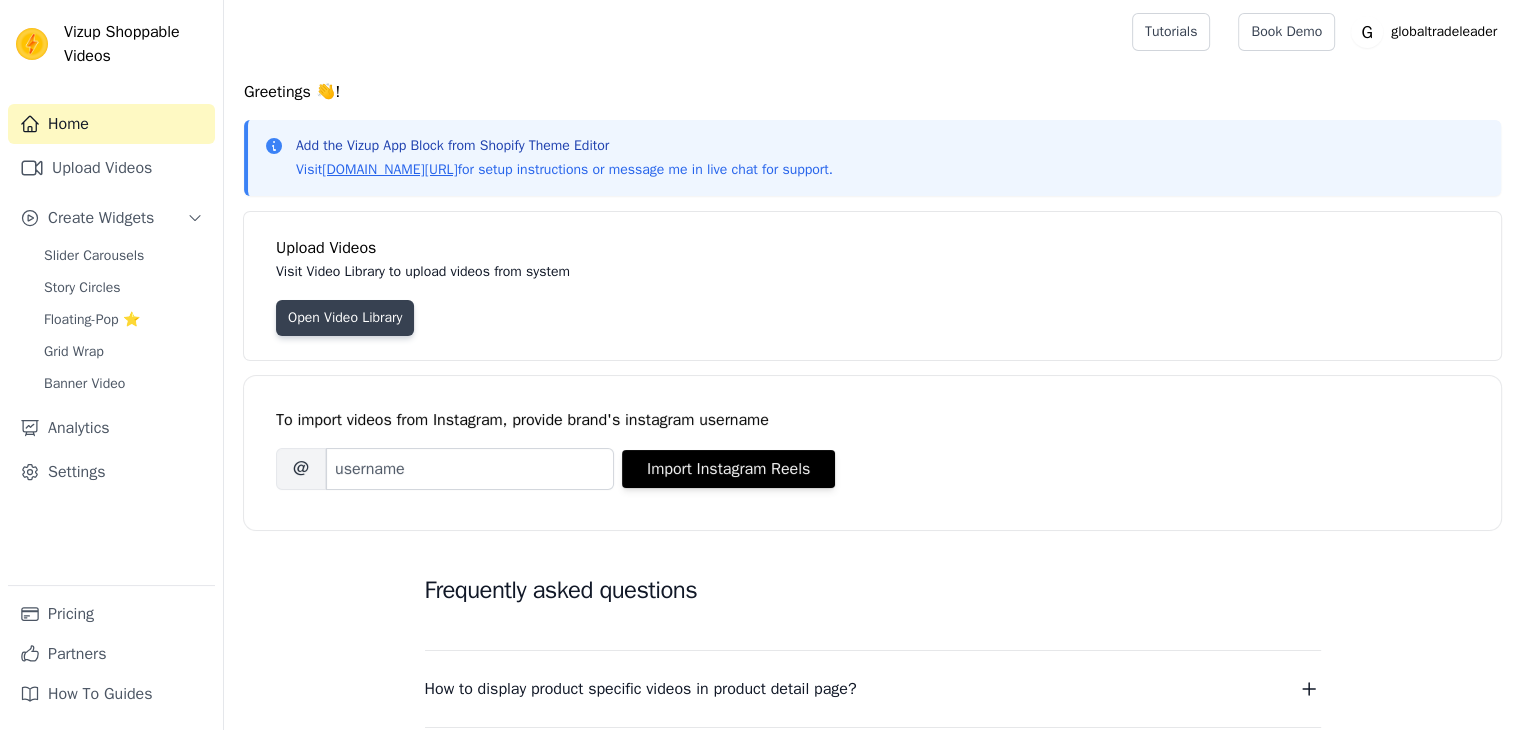 click on "Open Video Library" at bounding box center [345, 318] 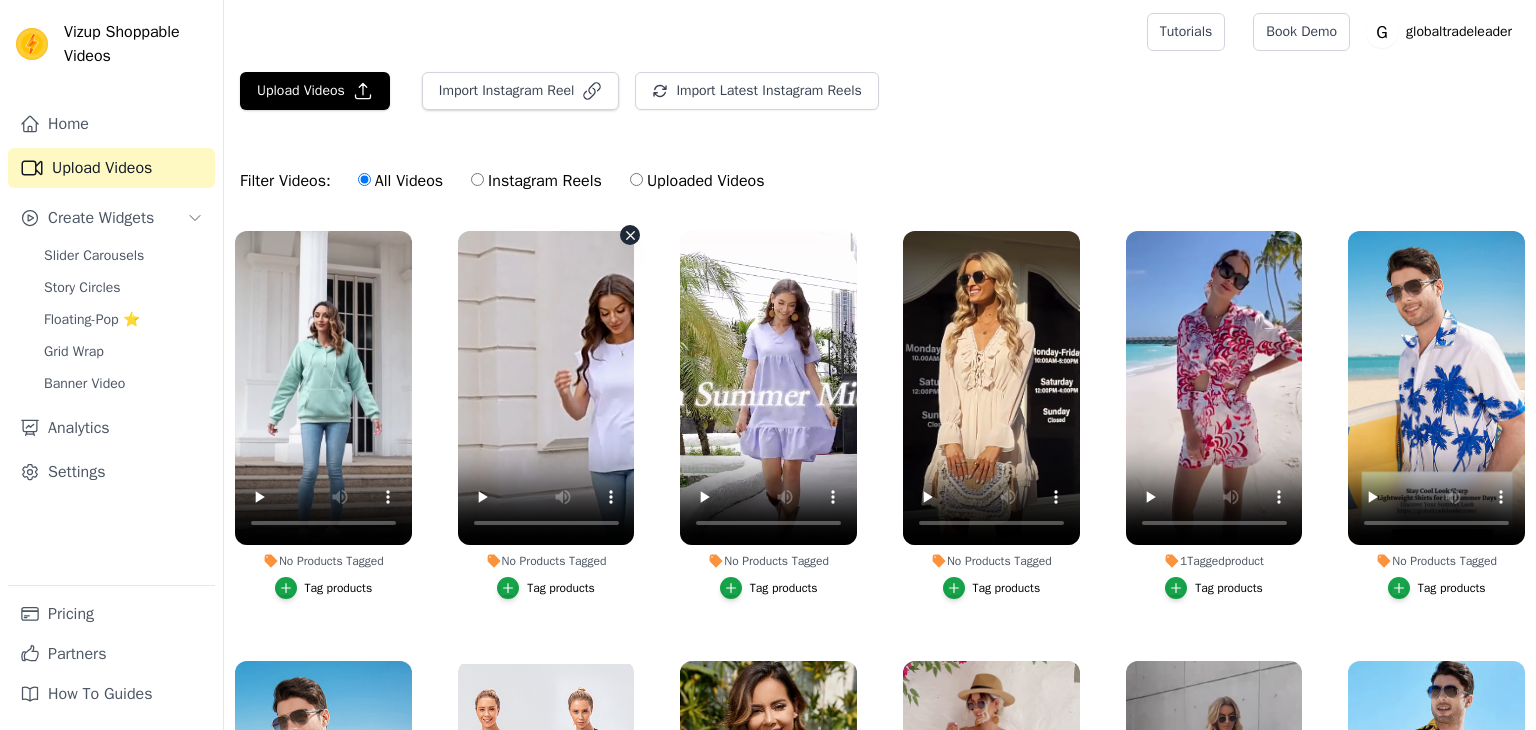 scroll, scrollTop: 0, scrollLeft: 0, axis: both 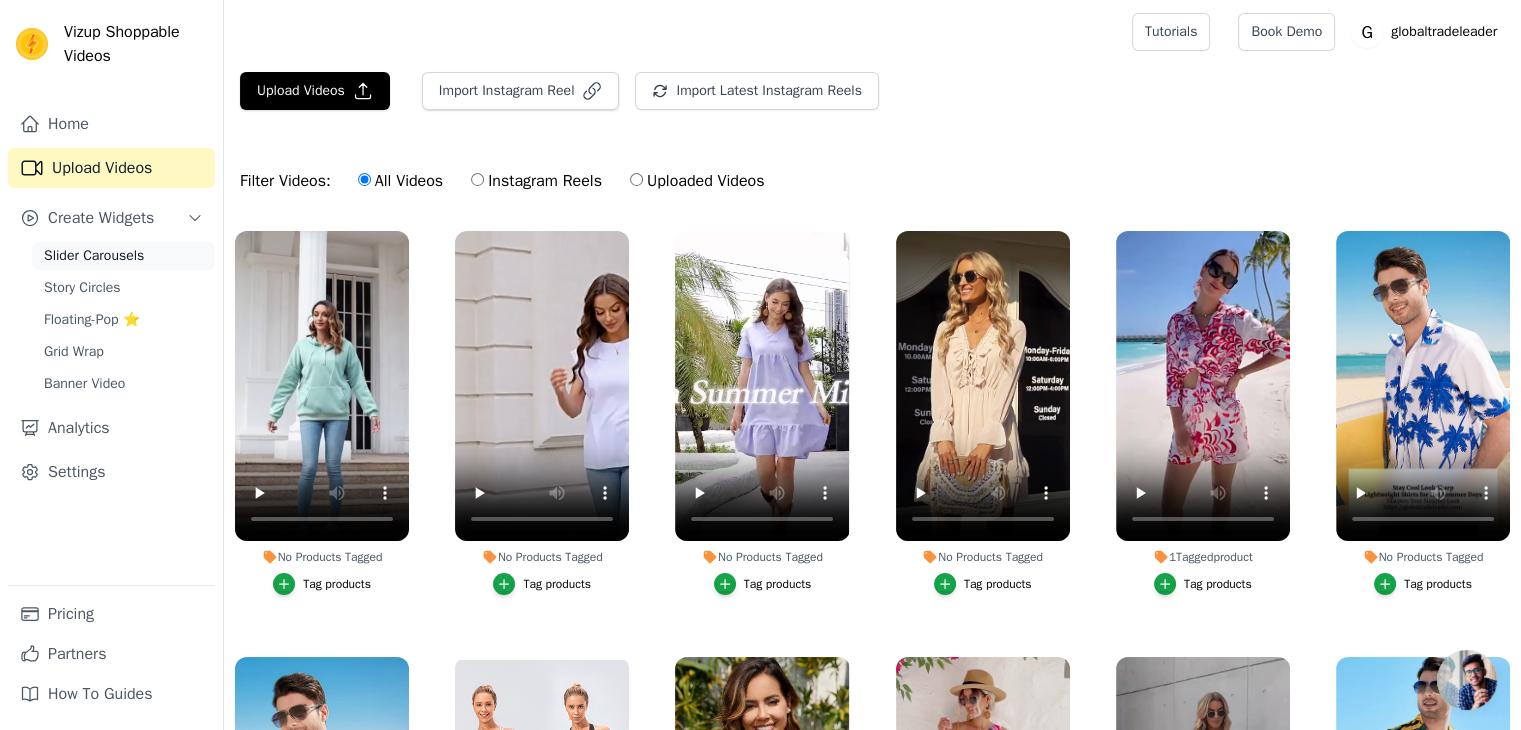 click on "Slider Carousels" at bounding box center [94, 256] 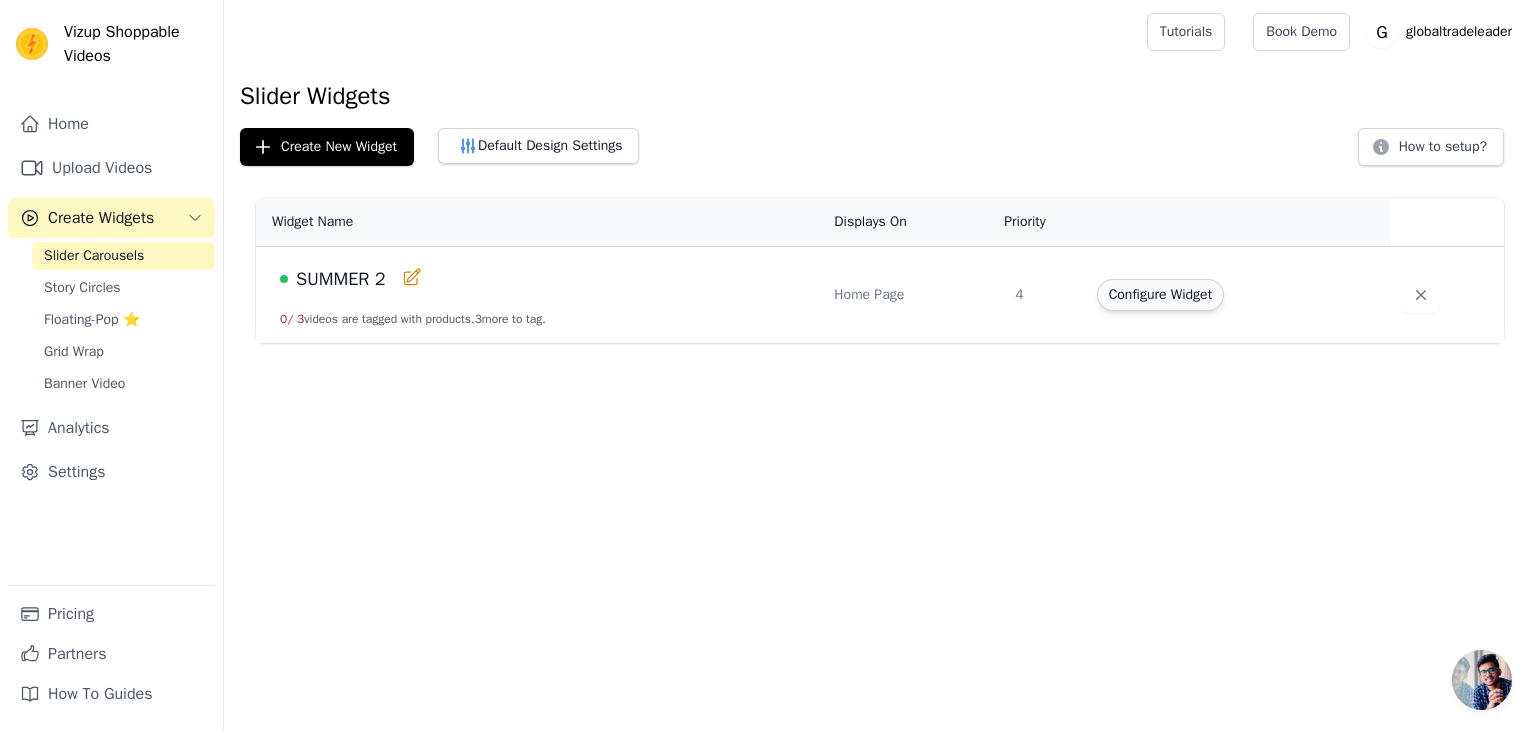 click on "Configure Widget" at bounding box center (1160, 295) 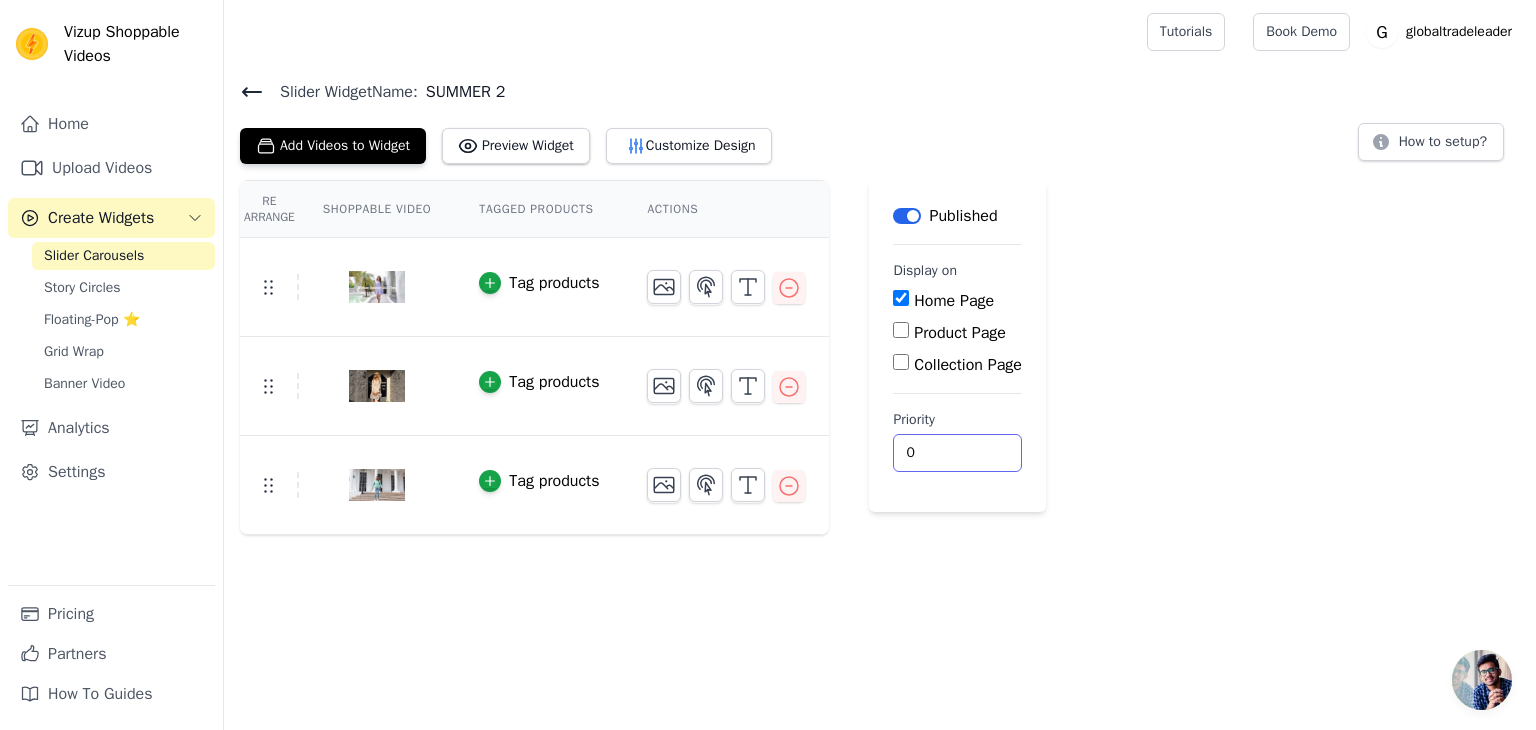 click on "0" at bounding box center [957, 453] 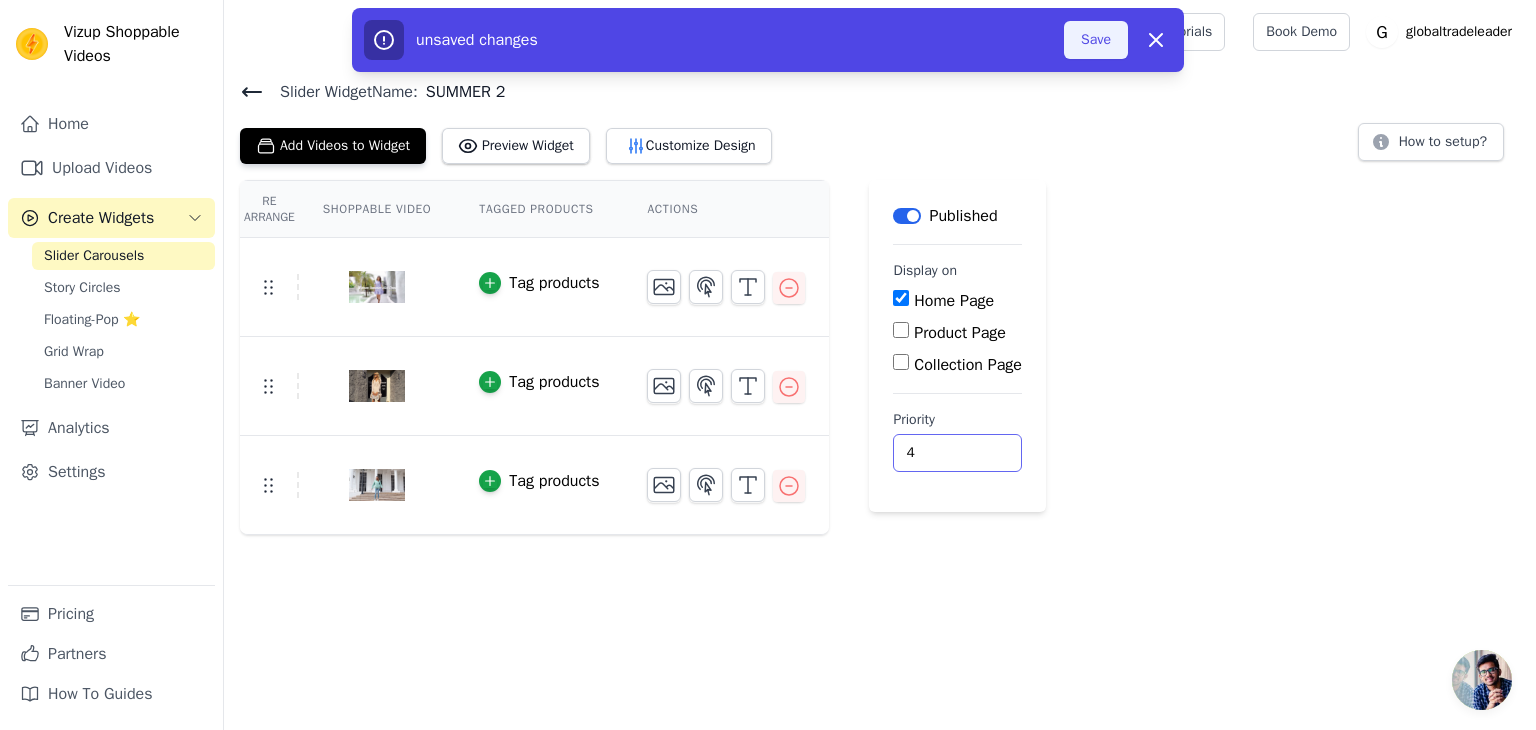 type on "4" 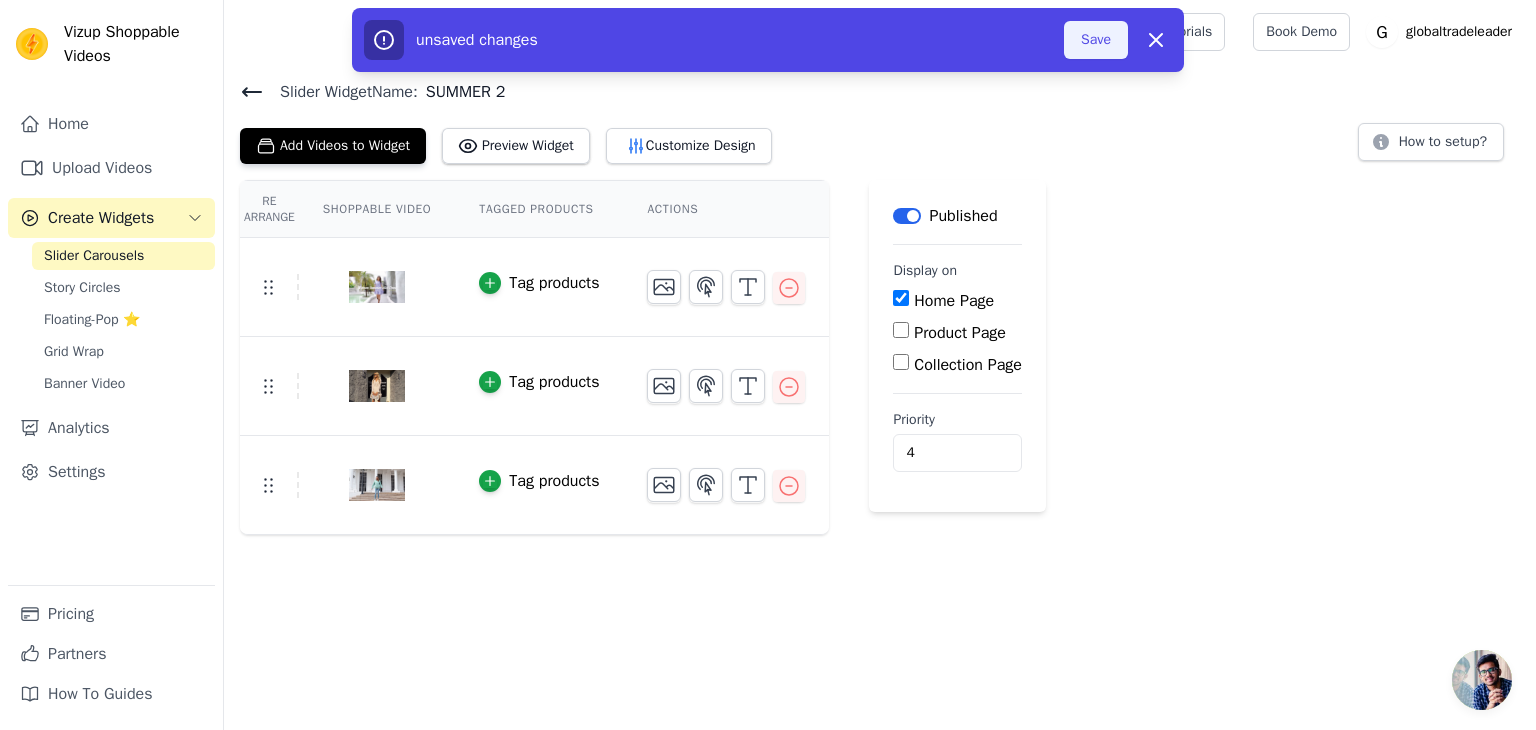 click on "Save" at bounding box center (1096, 40) 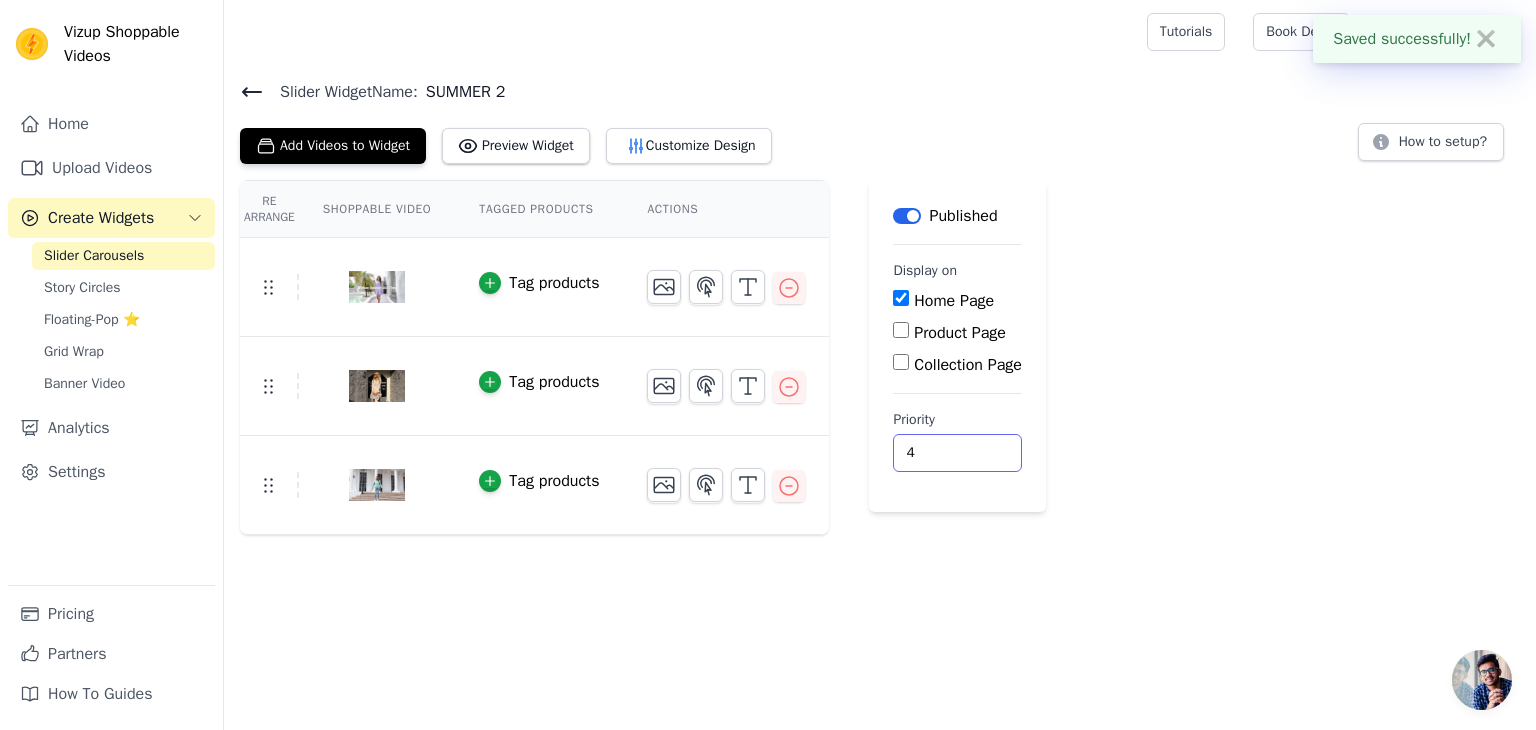 click on "4" at bounding box center (957, 453) 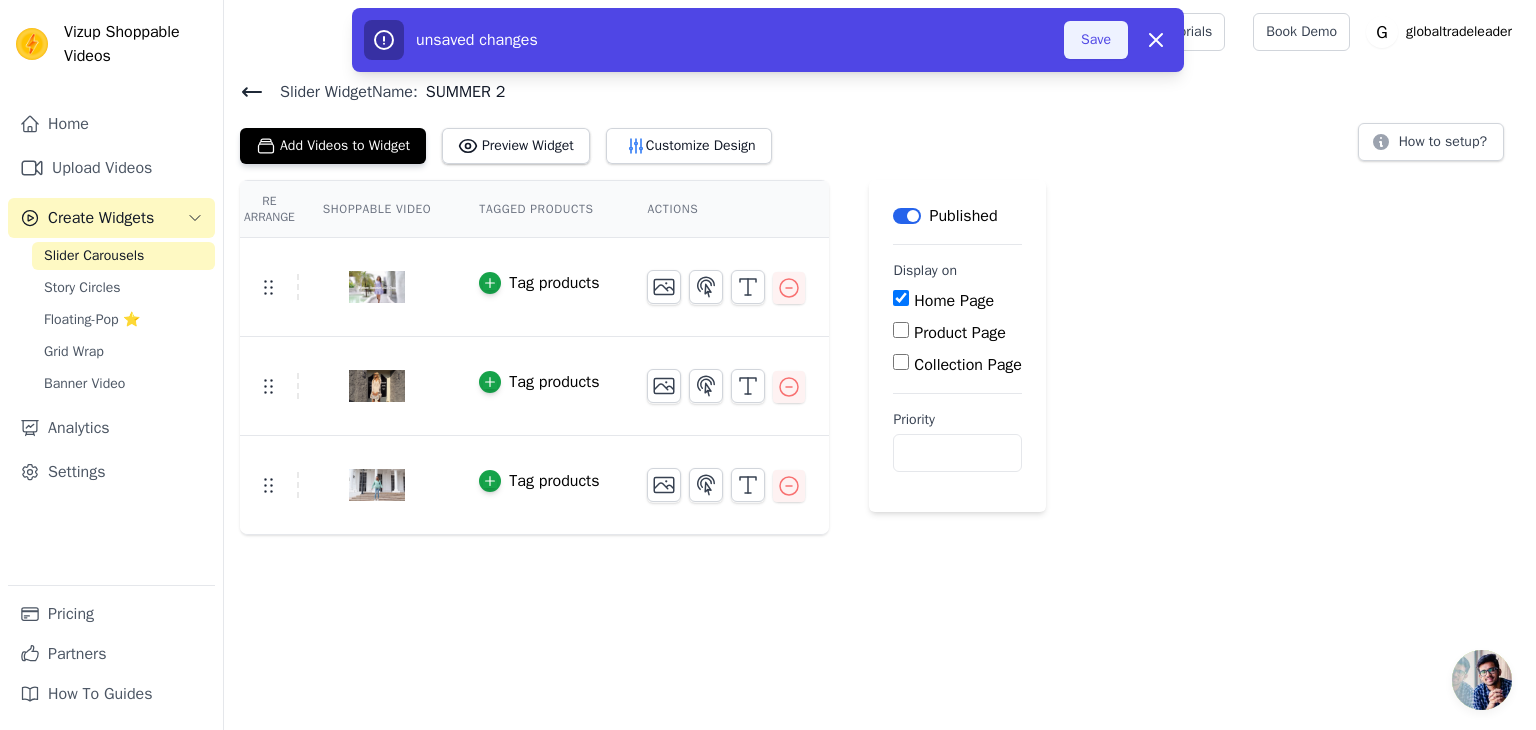 click on "Save" at bounding box center [1096, 40] 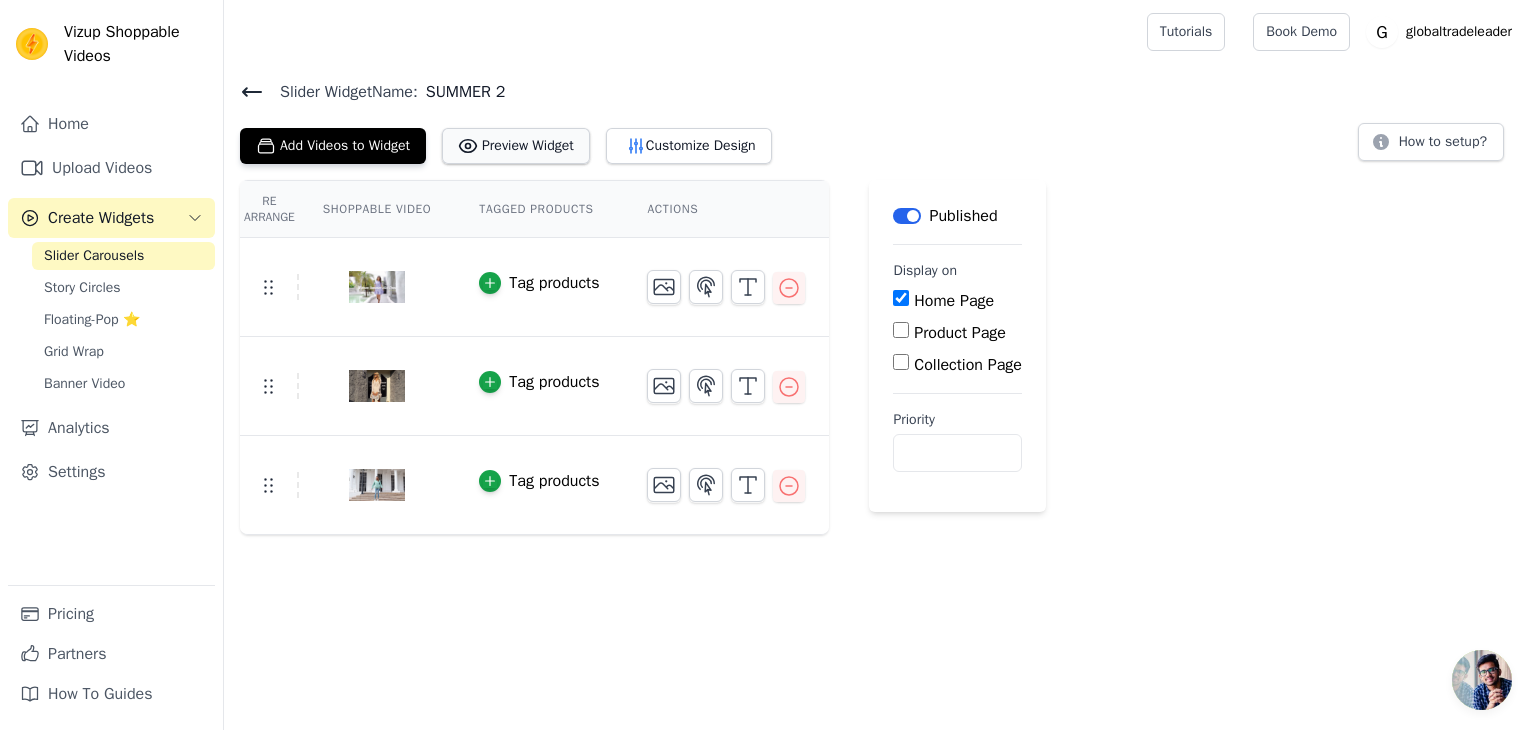 click on "Preview Widget" at bounding box center [516, 146] 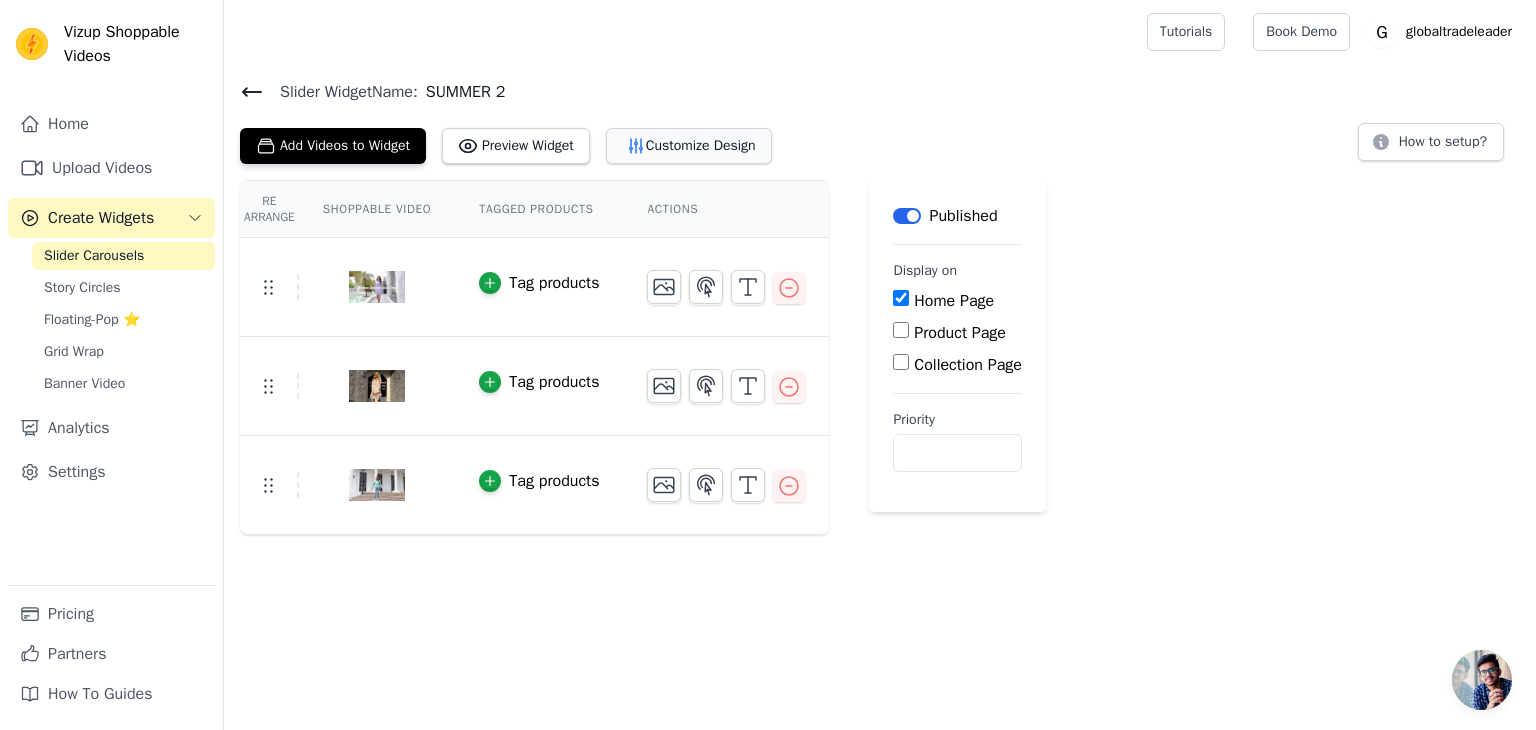 click on "Customize Design" at bounding box center (689, 146) 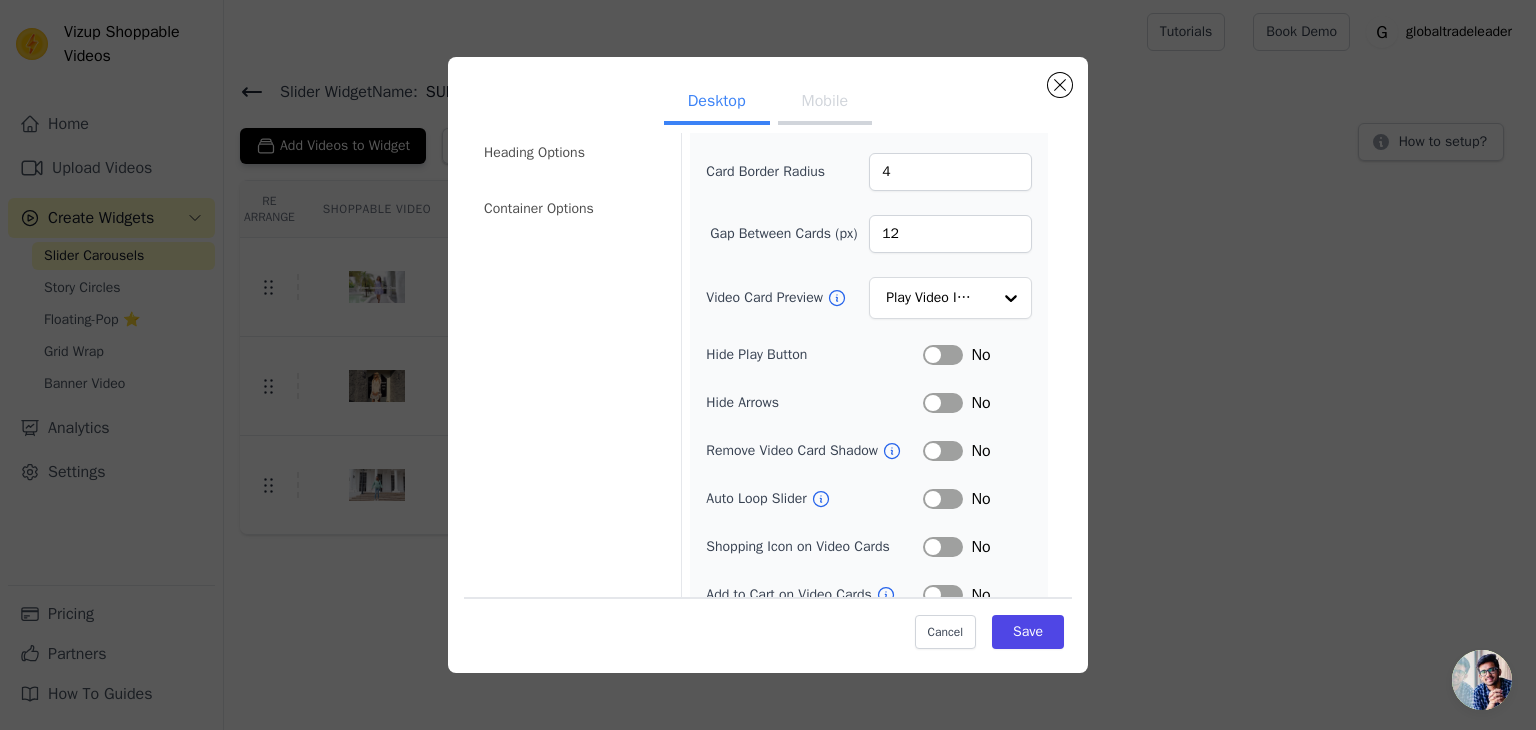 scroll, scrollTop: 156, scrollLeft: 0, axis: vertical 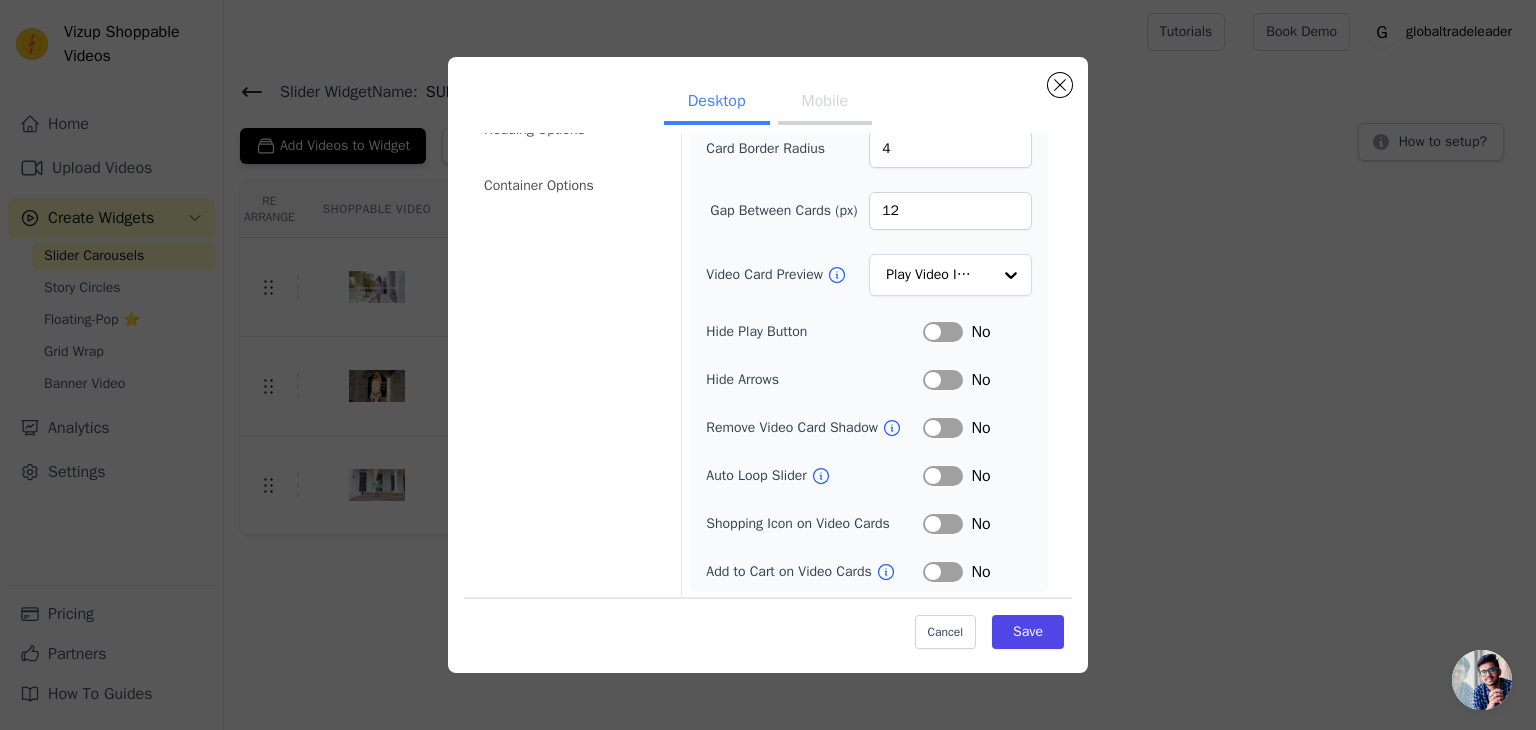 click on "Label" at bounding box center (943, 476) 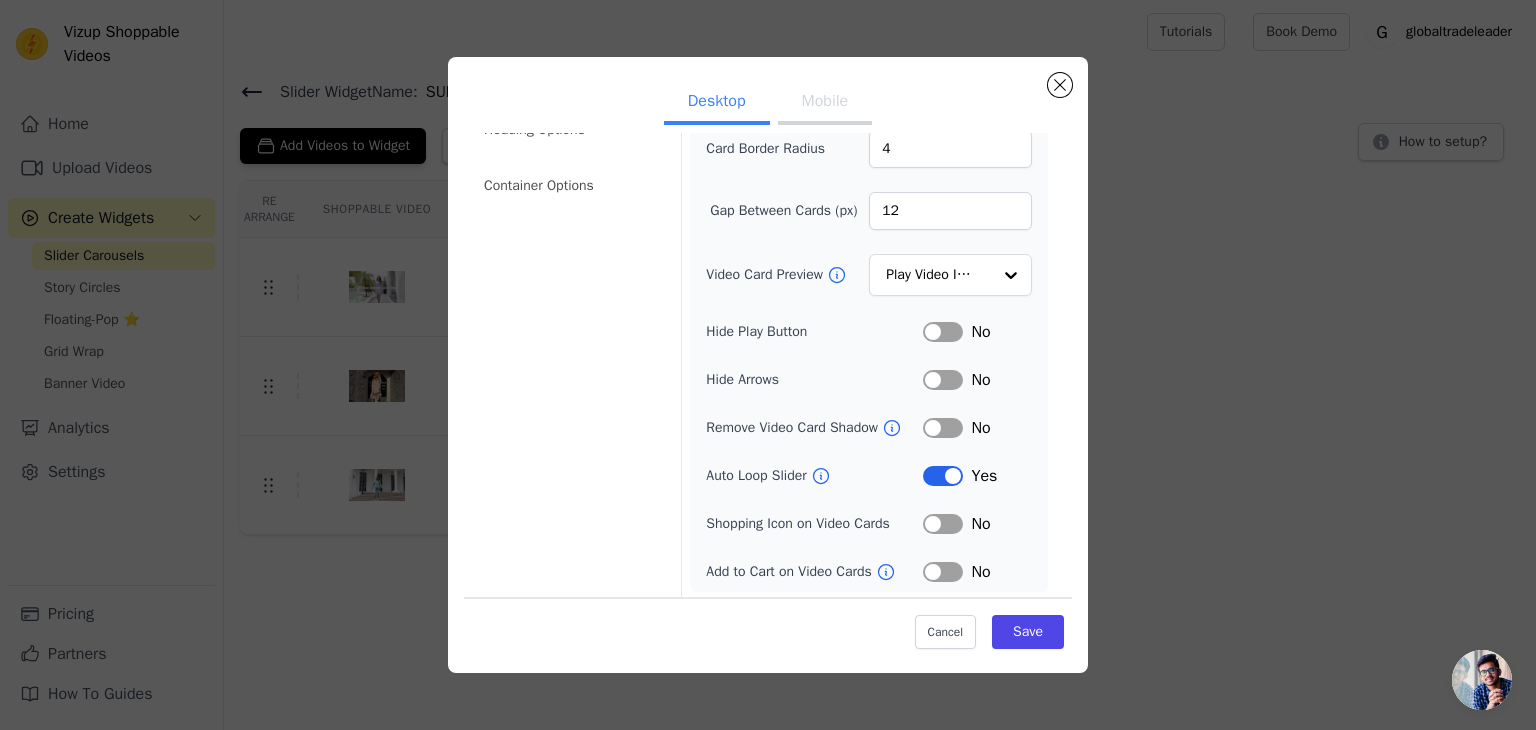 click on "Label" at bounding box center [943, 524] 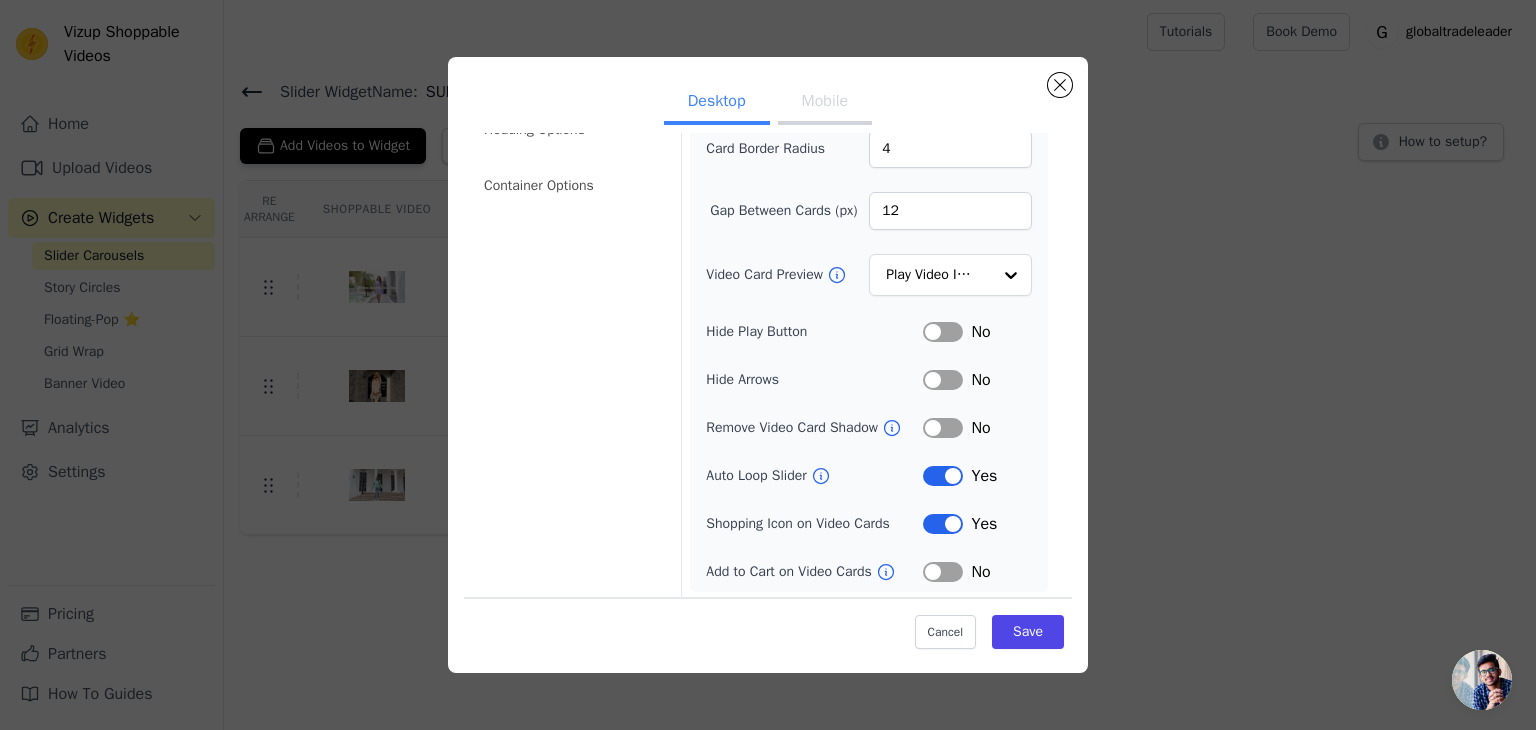click on "Label" at bounding box center (943, 572) 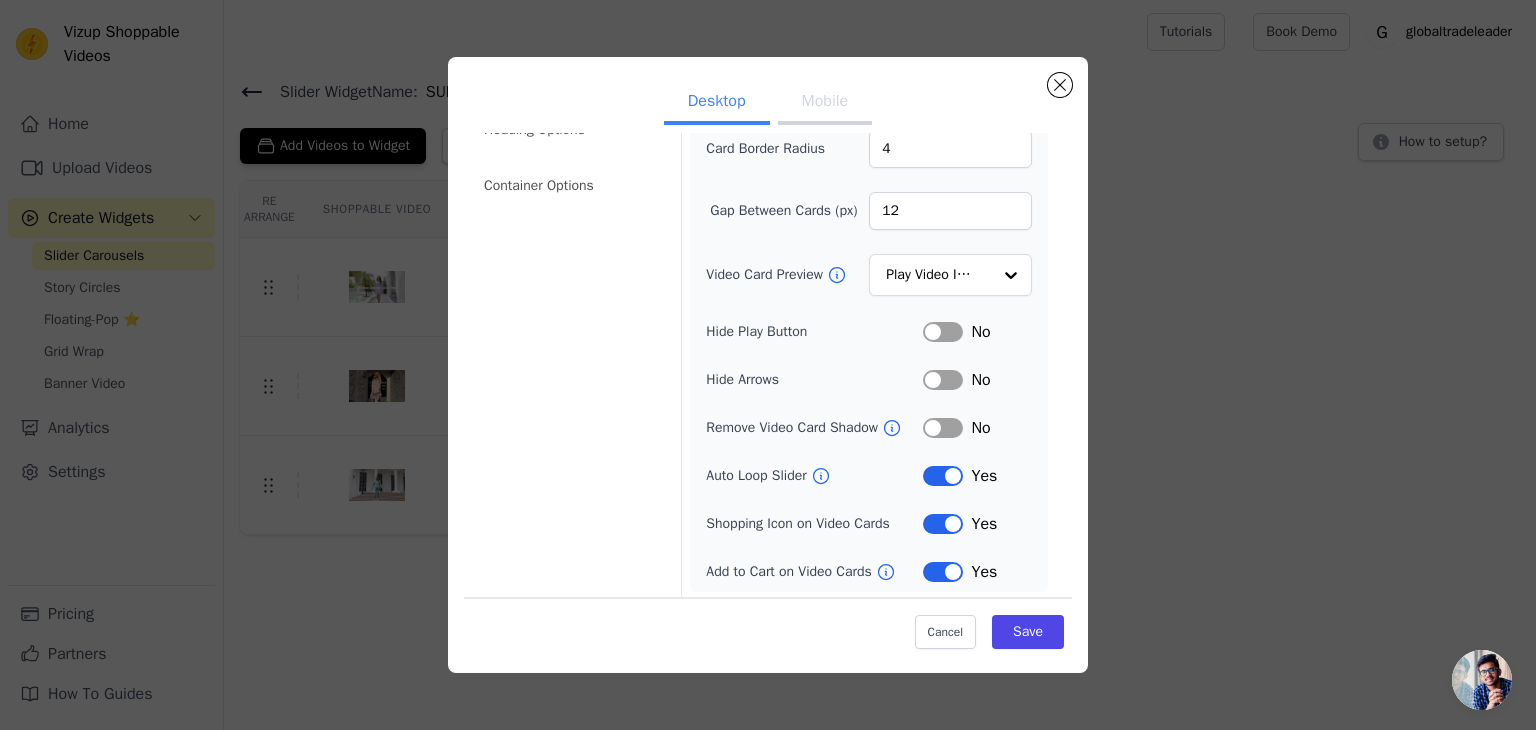 click on "Label" at bounding box center (943, 380) 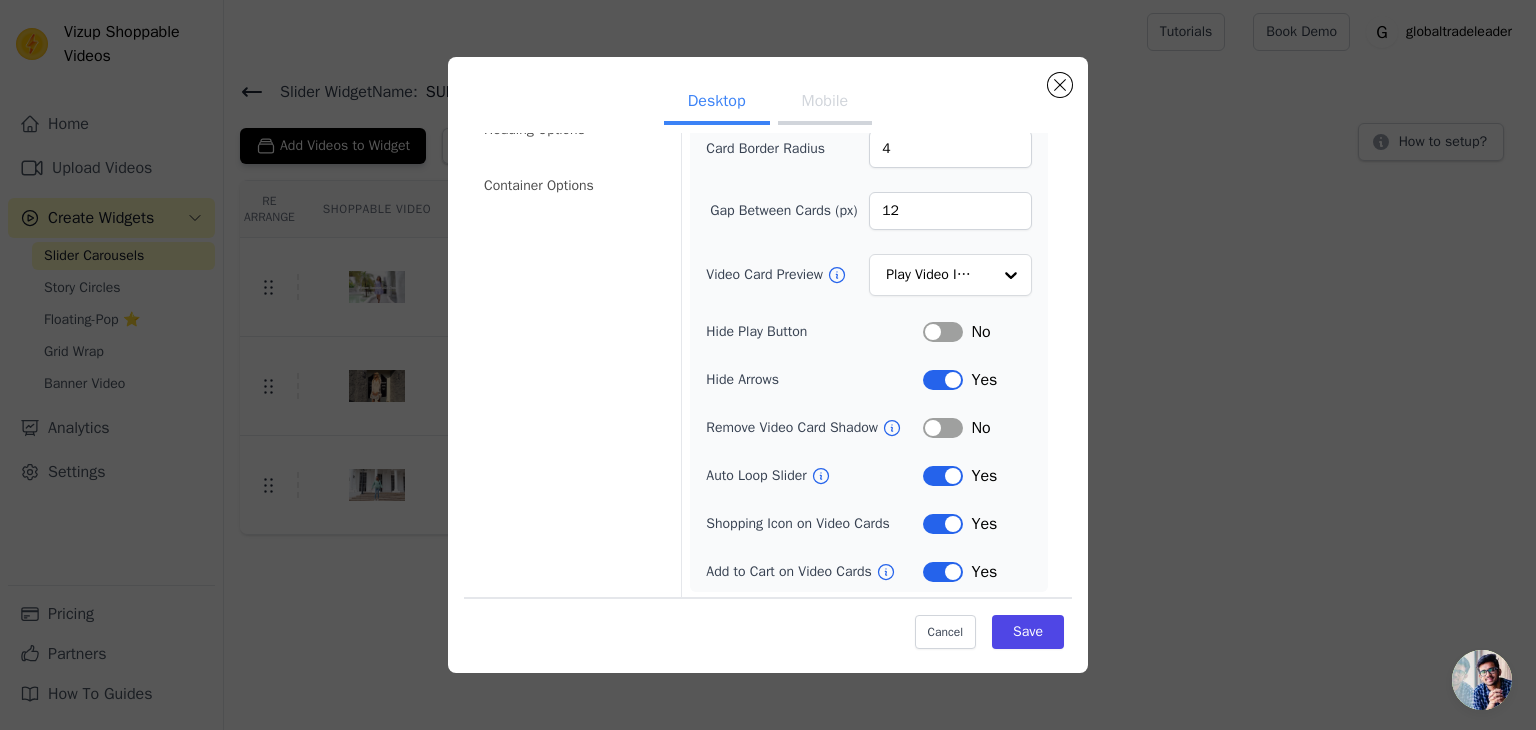 click on "Label" at bounding box center [943, 380] 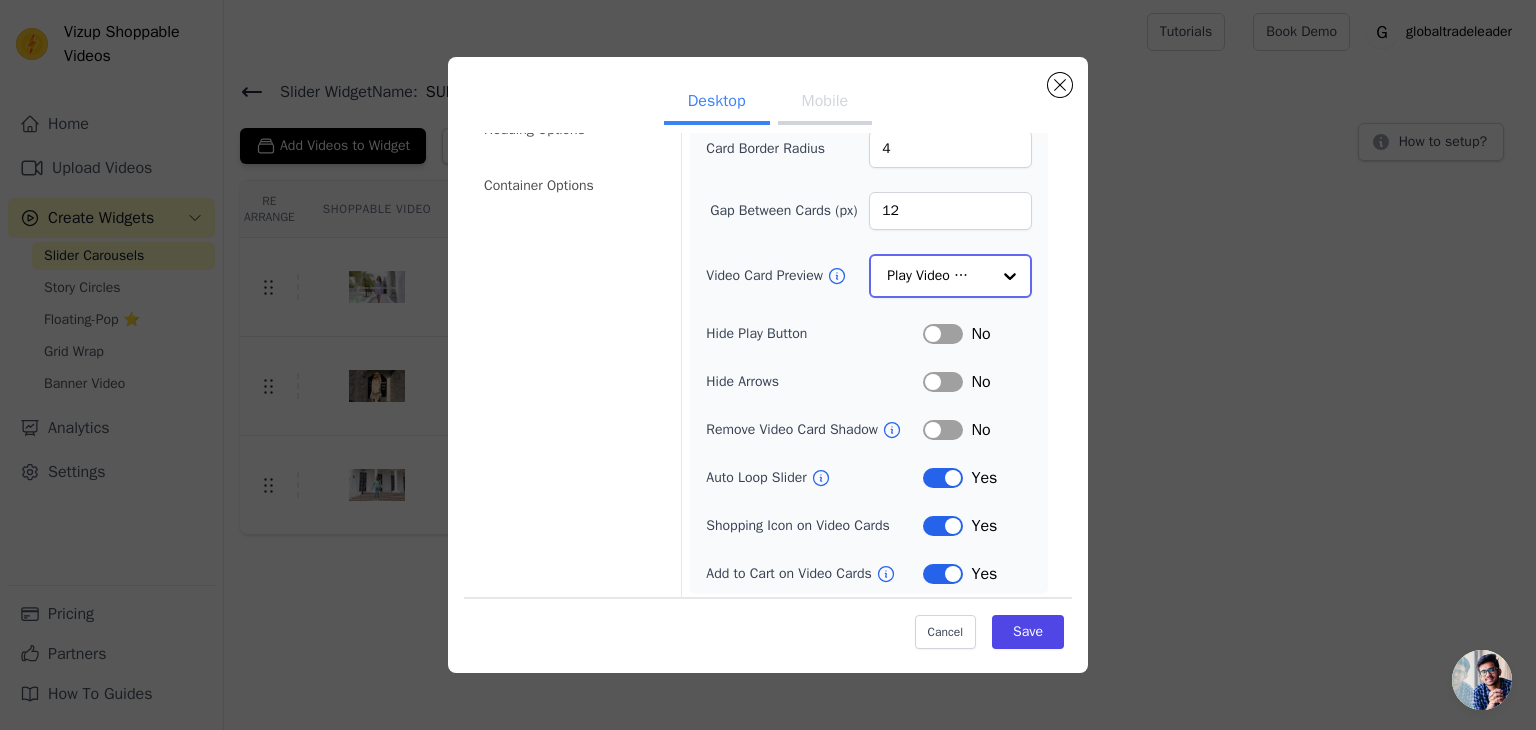 click on "Video Card Preview" 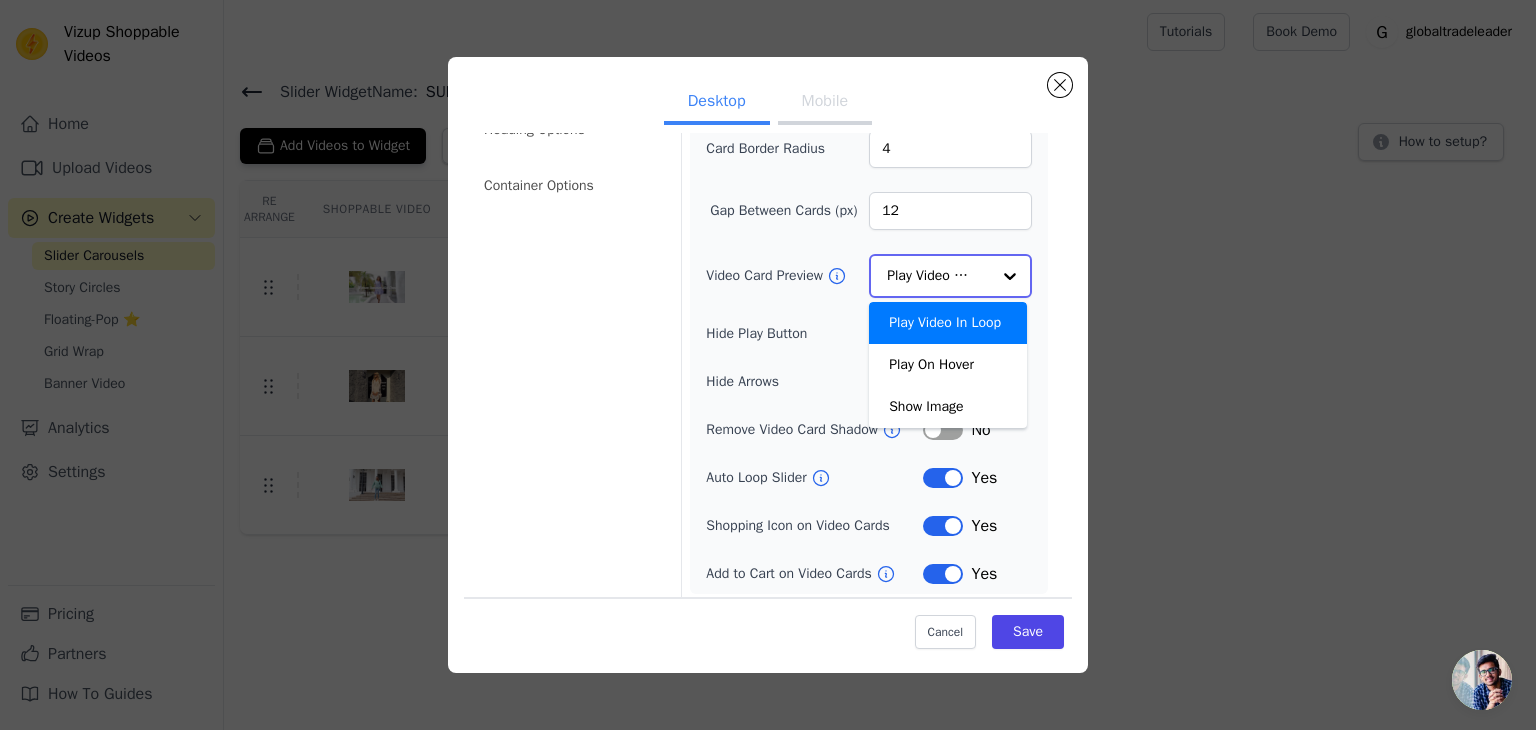 click on "Video Card Preview" 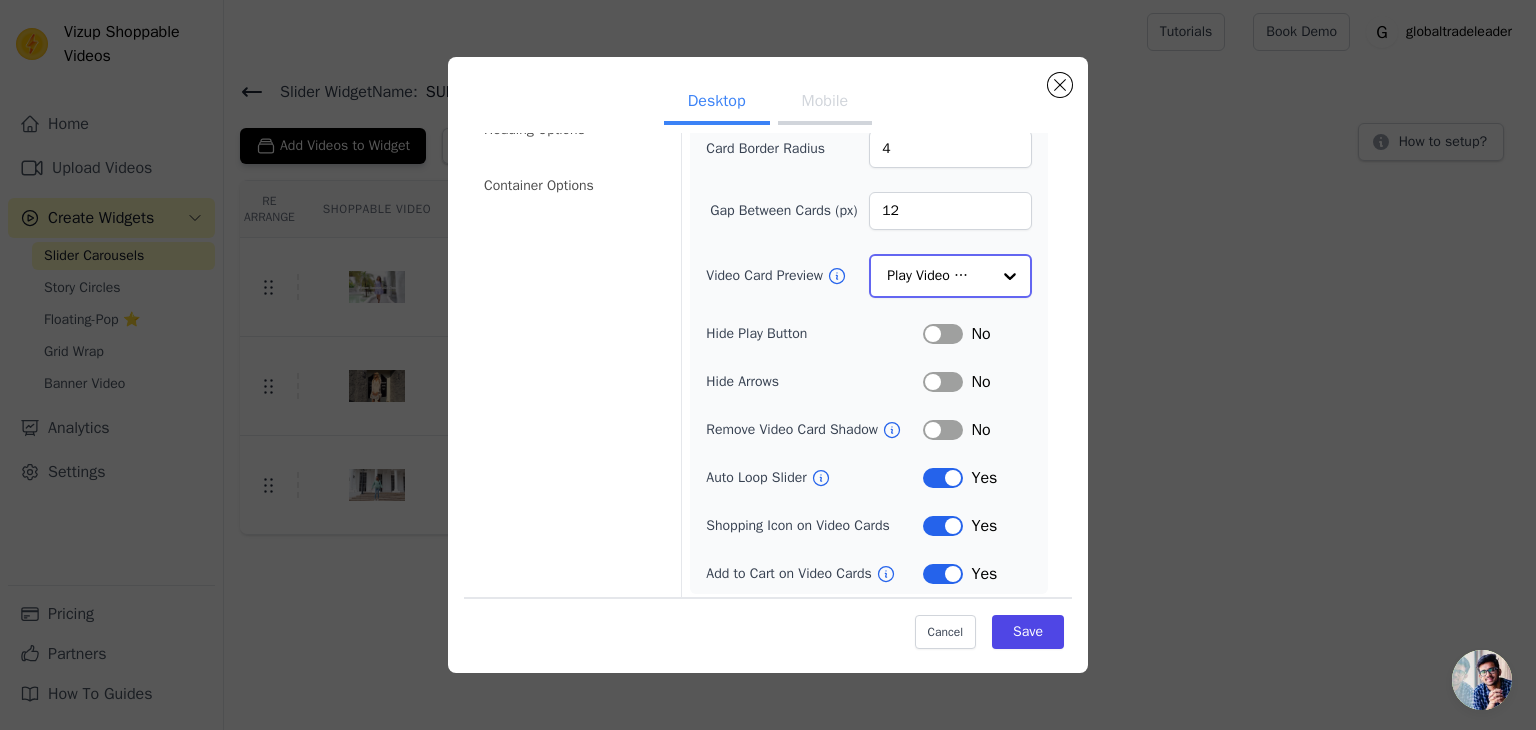click on "Video Card Preview" 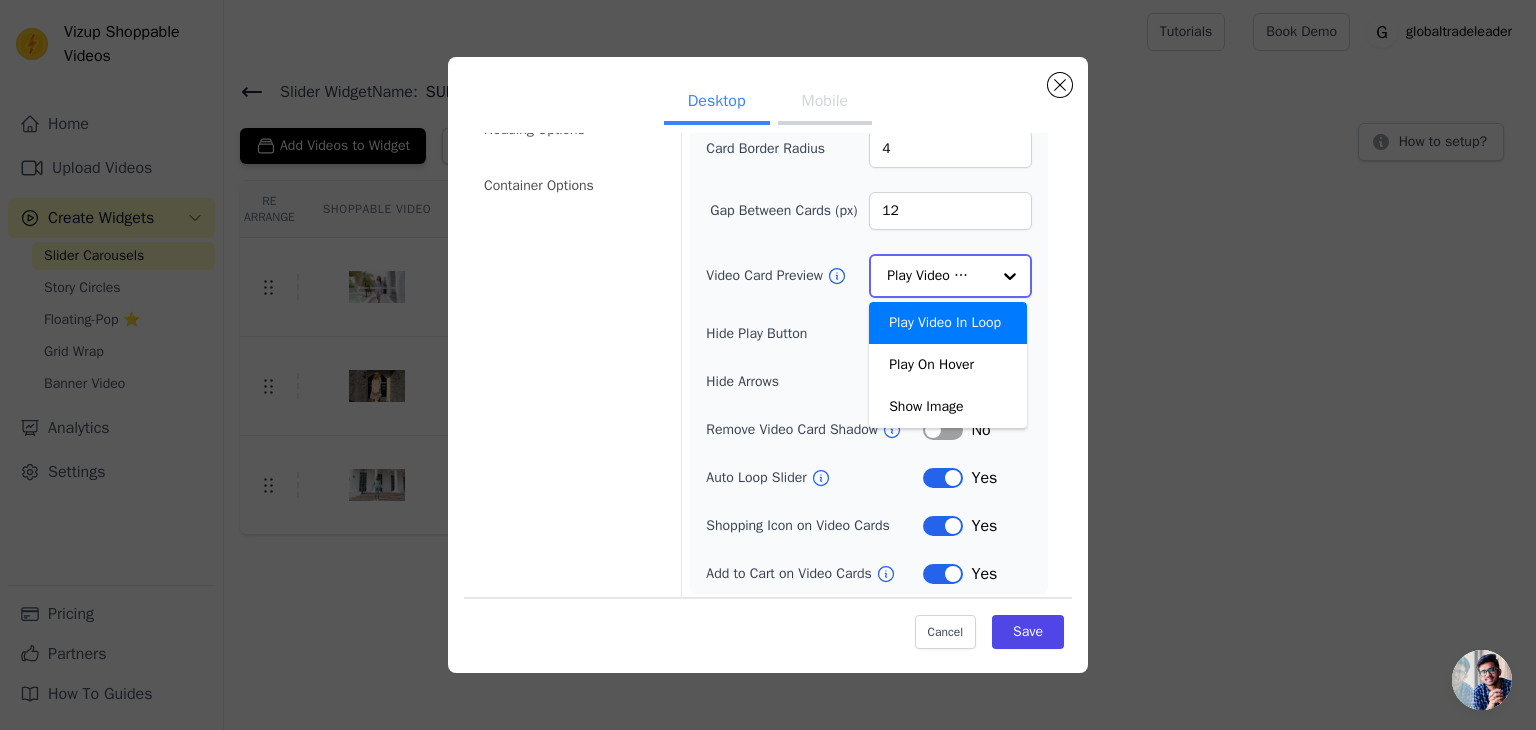 click on "Video Card Preview" 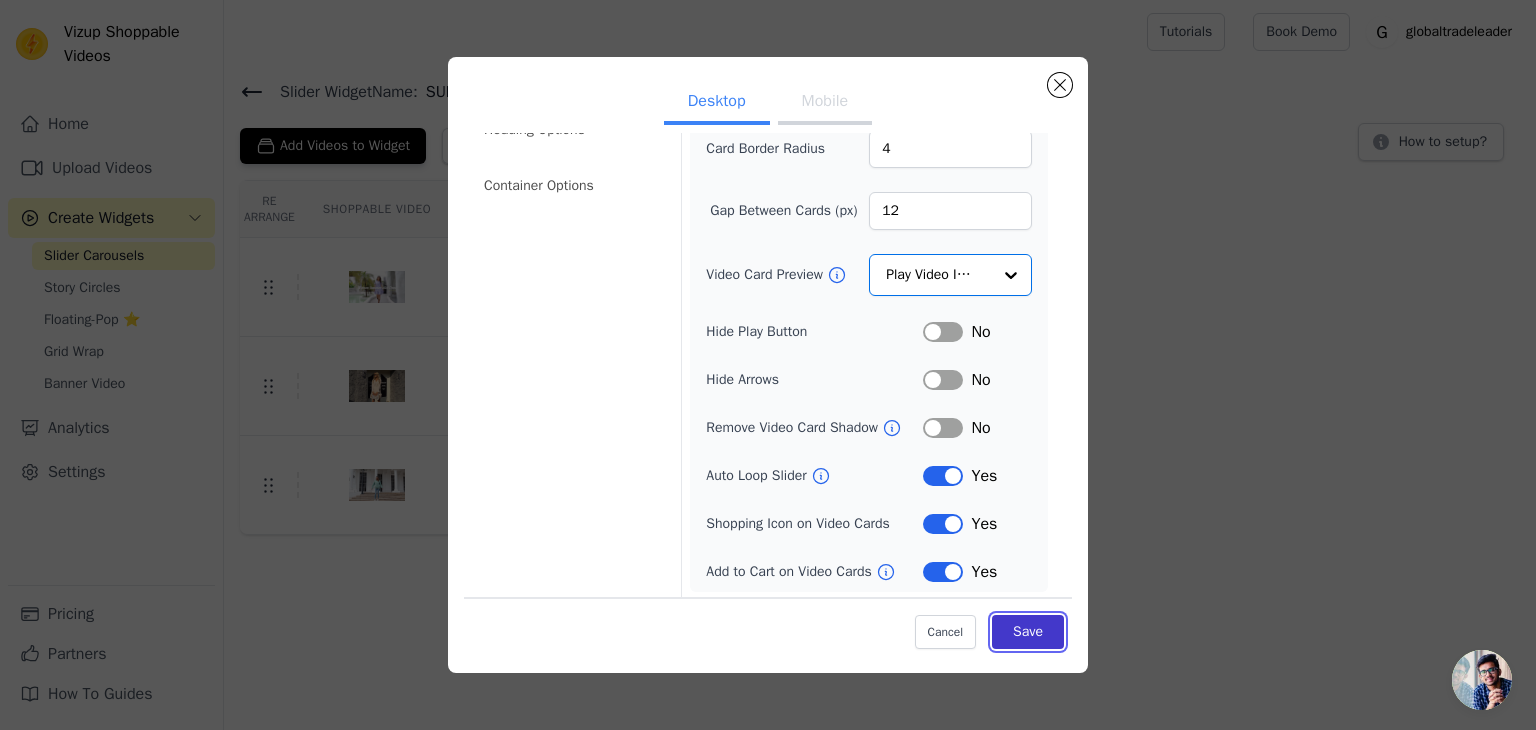 click on "Save" at bounding box center [1028, 632] 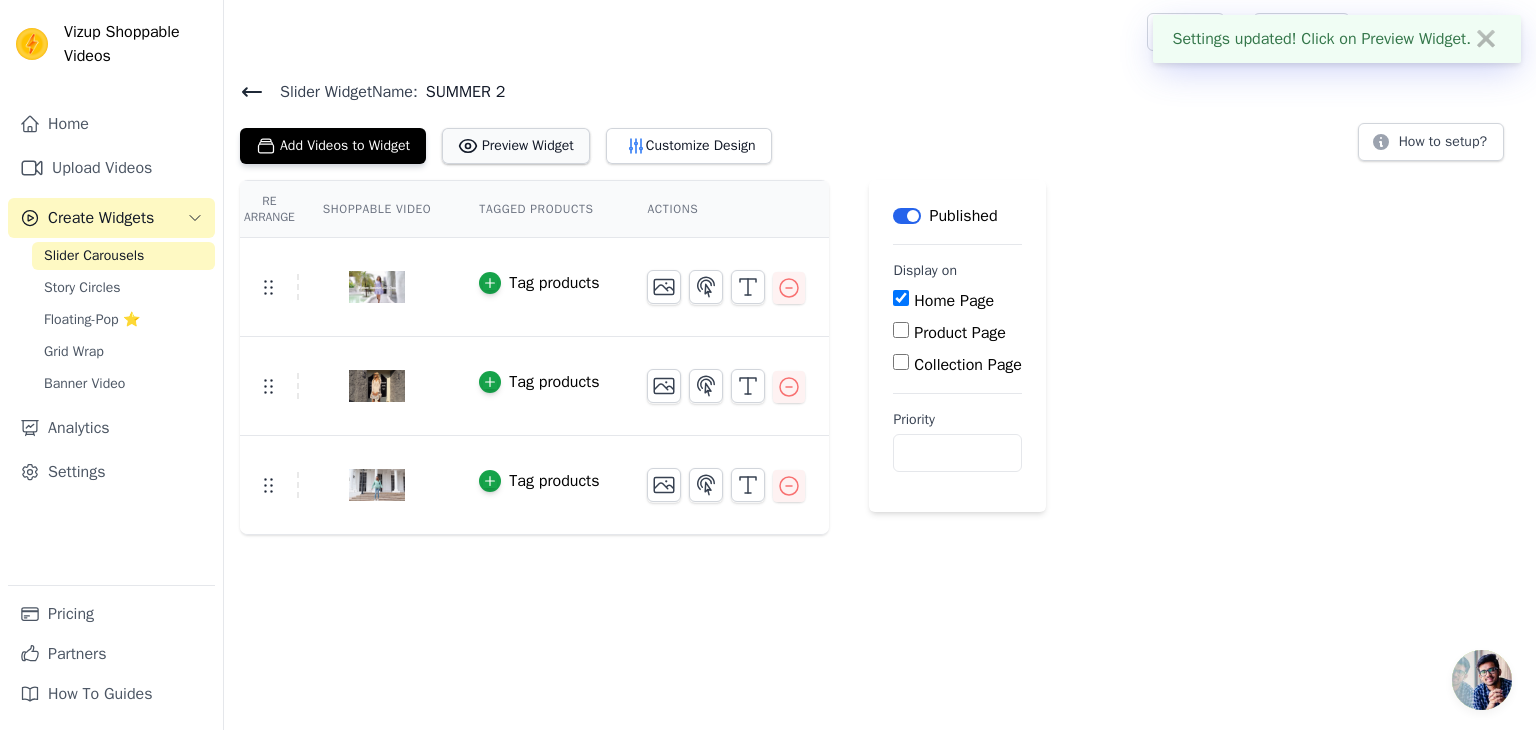 click on "Preview Widget" at bounding box center (516, 146) 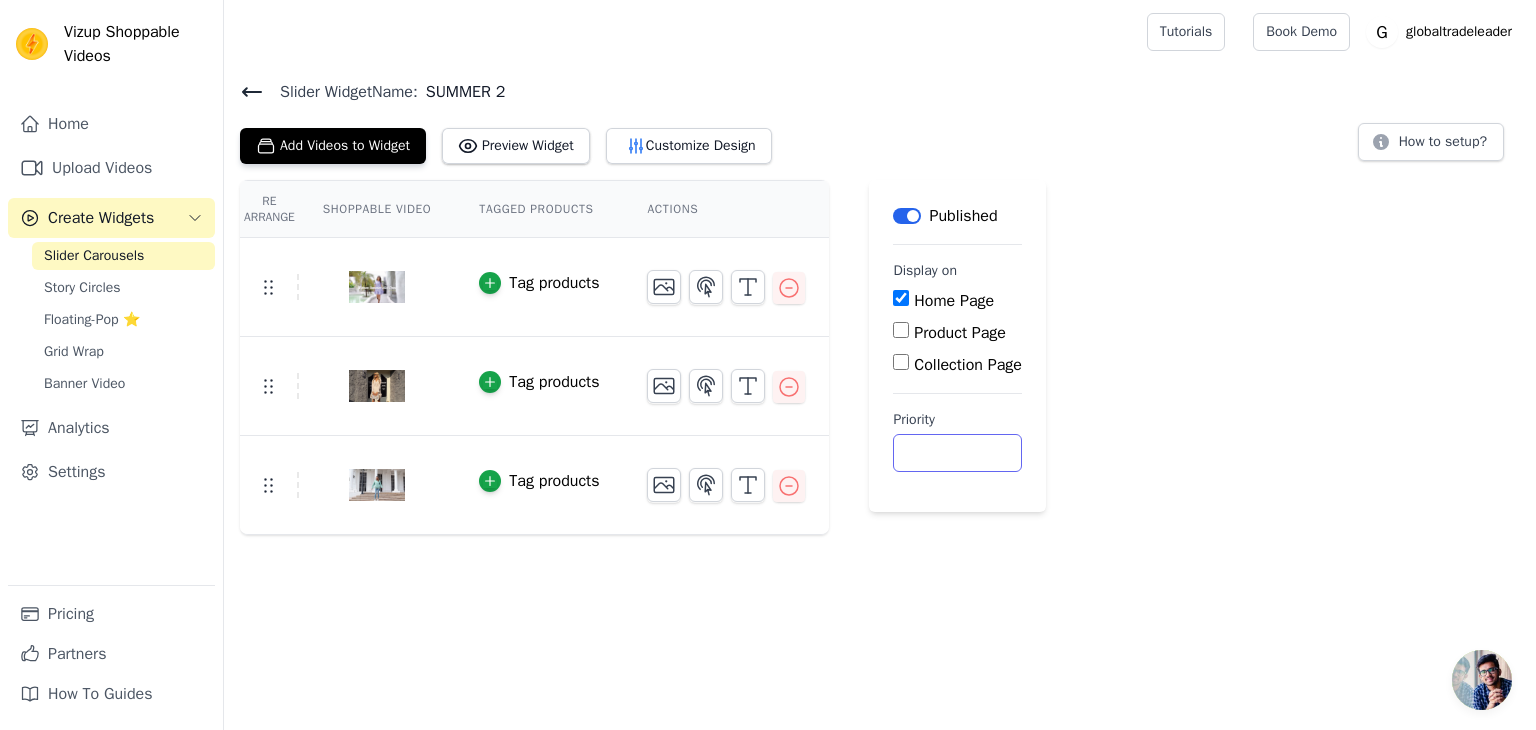 click on "Priority" at bounding box center (957, 453) 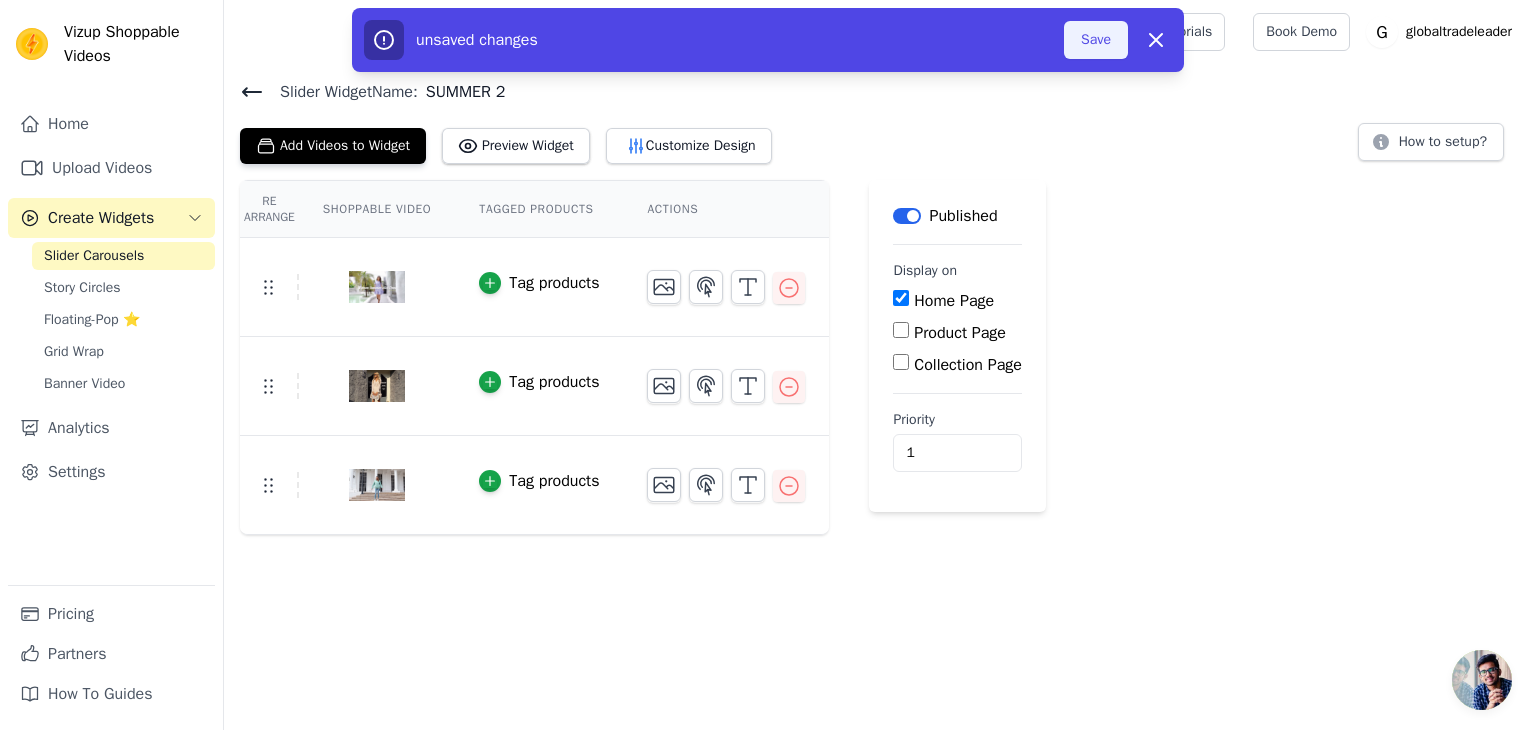 click on "Save" at bounding box center (1096, 40) 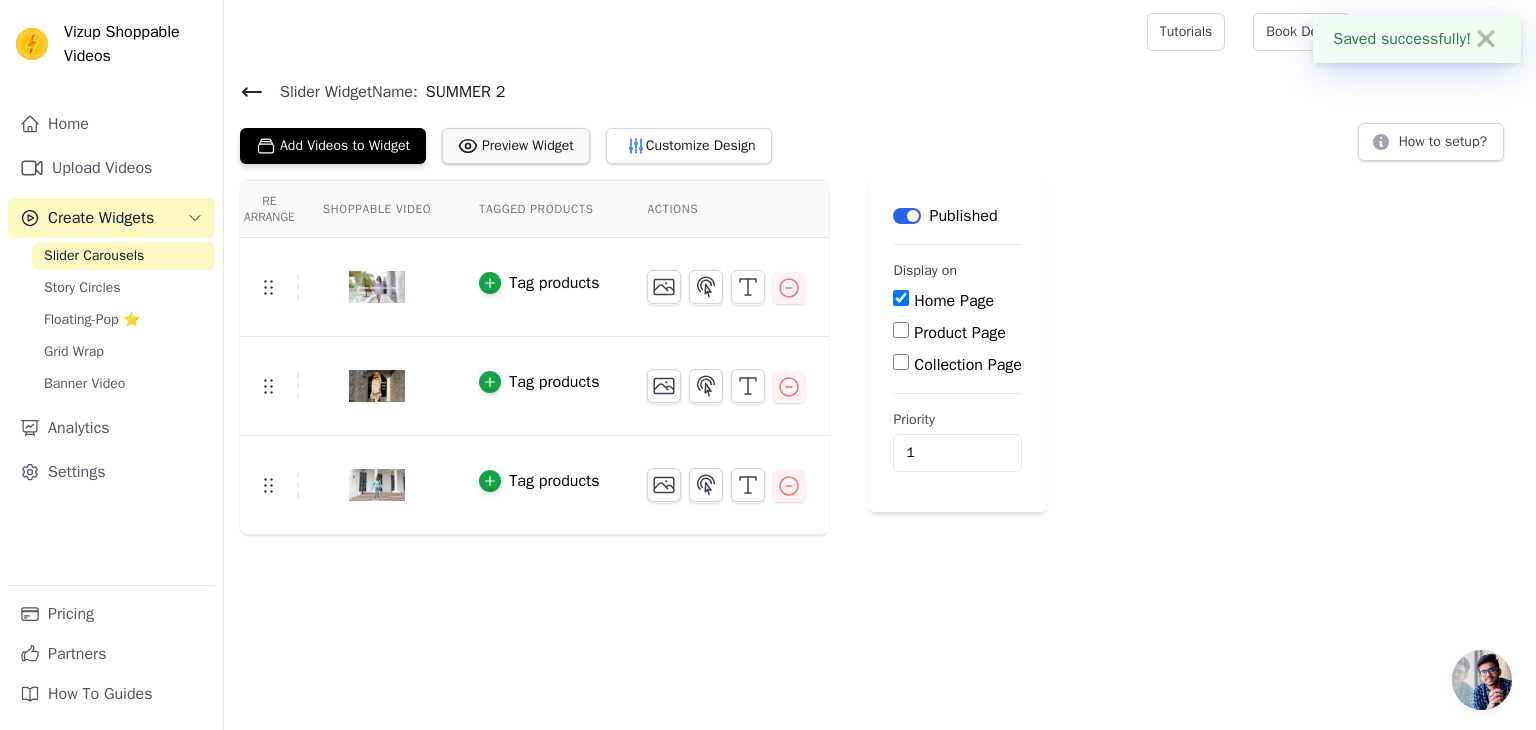 click on "Preview Widget" at bounding box center [516, 146] 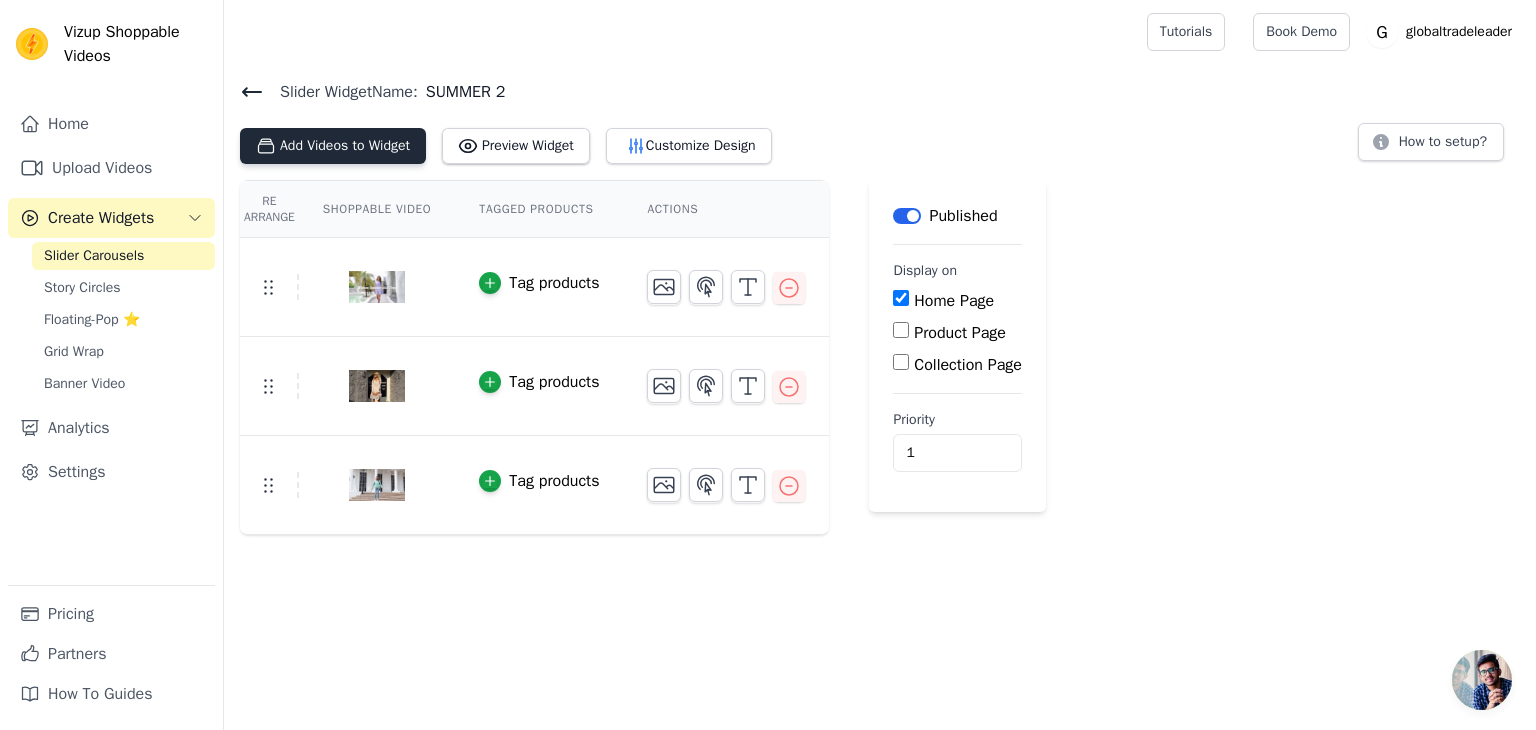 click on "Add Videos to Widget" at bounding box center (333, 146) 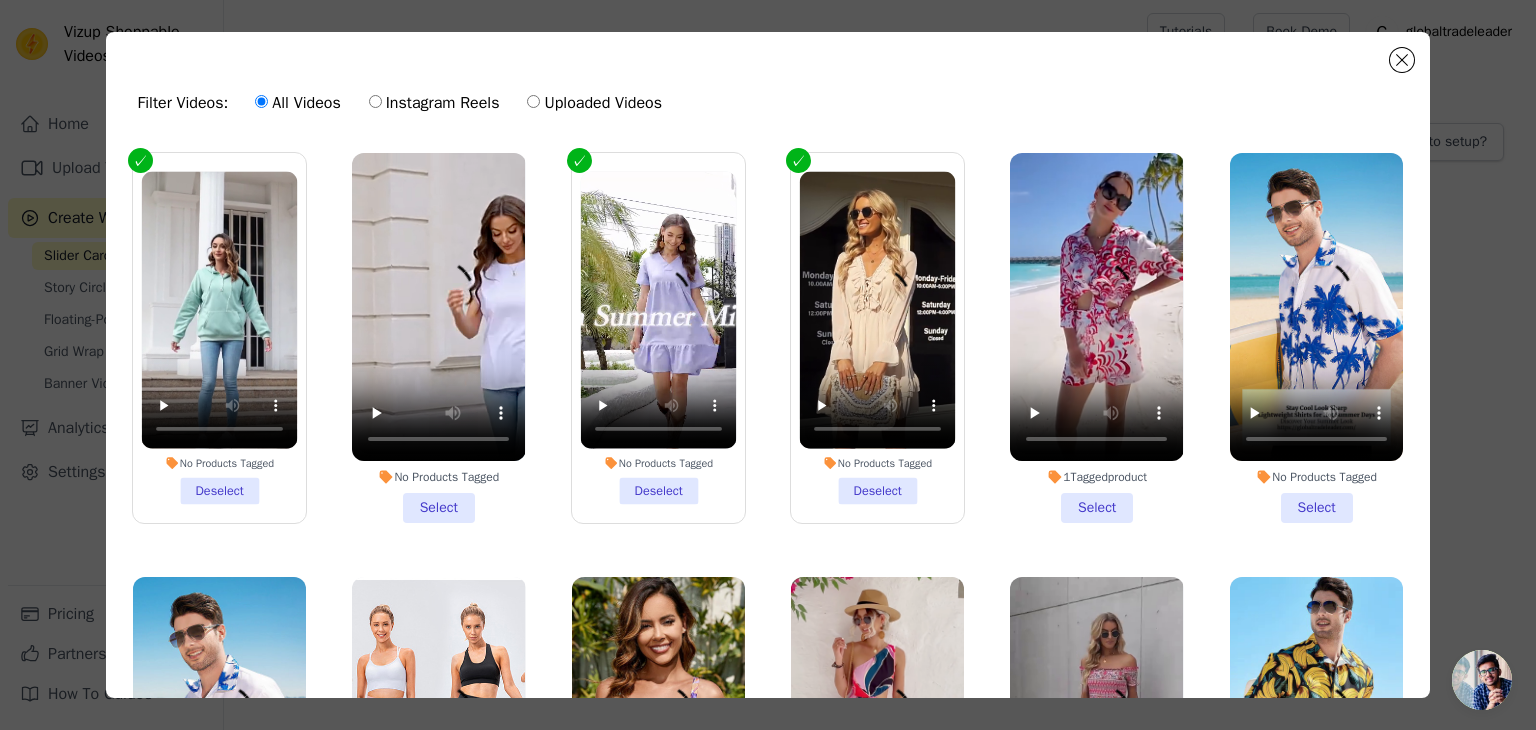 click on "No Products Tagged     Select" at bounding box center (438, 338) 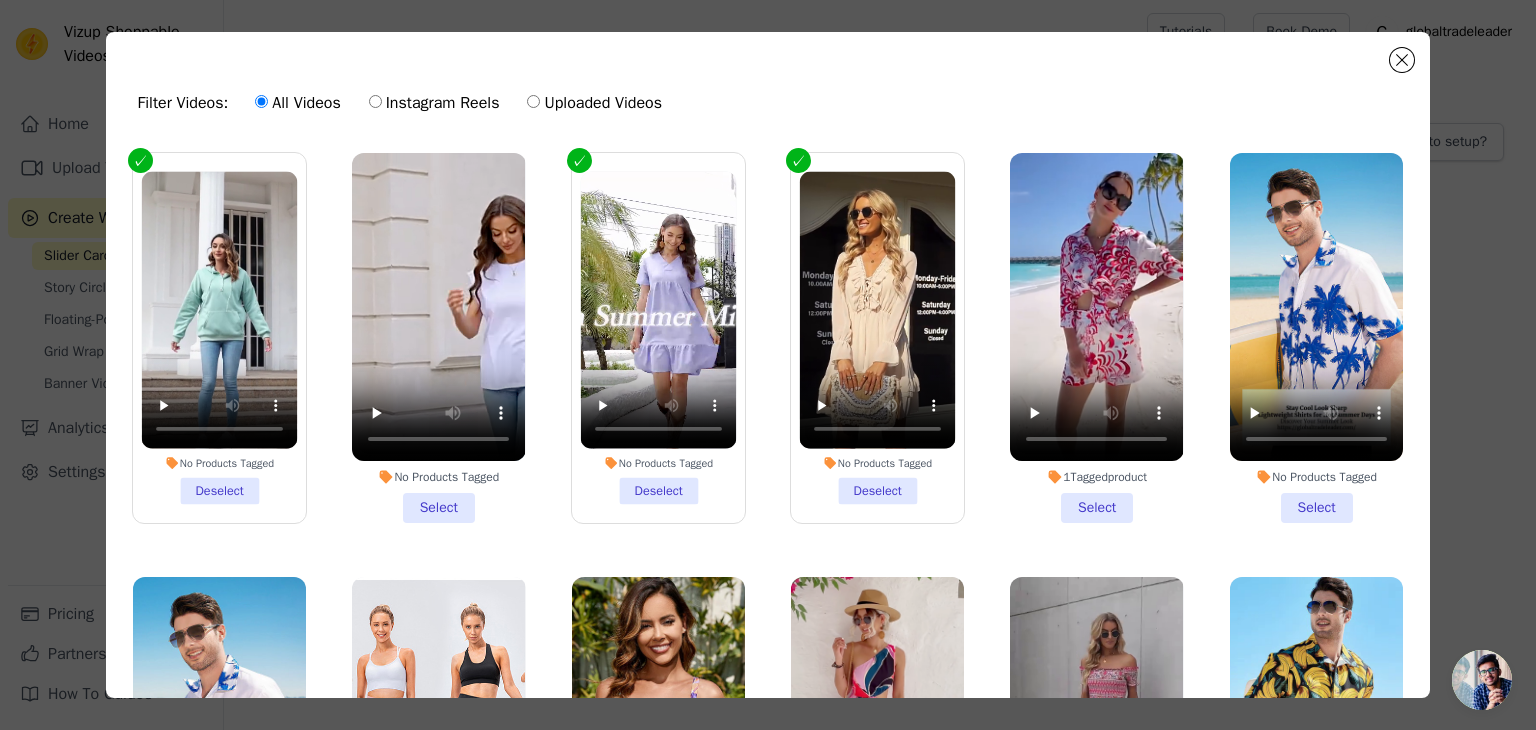 click on "No Products Tagged     Select" at bounding box center [0, 0] 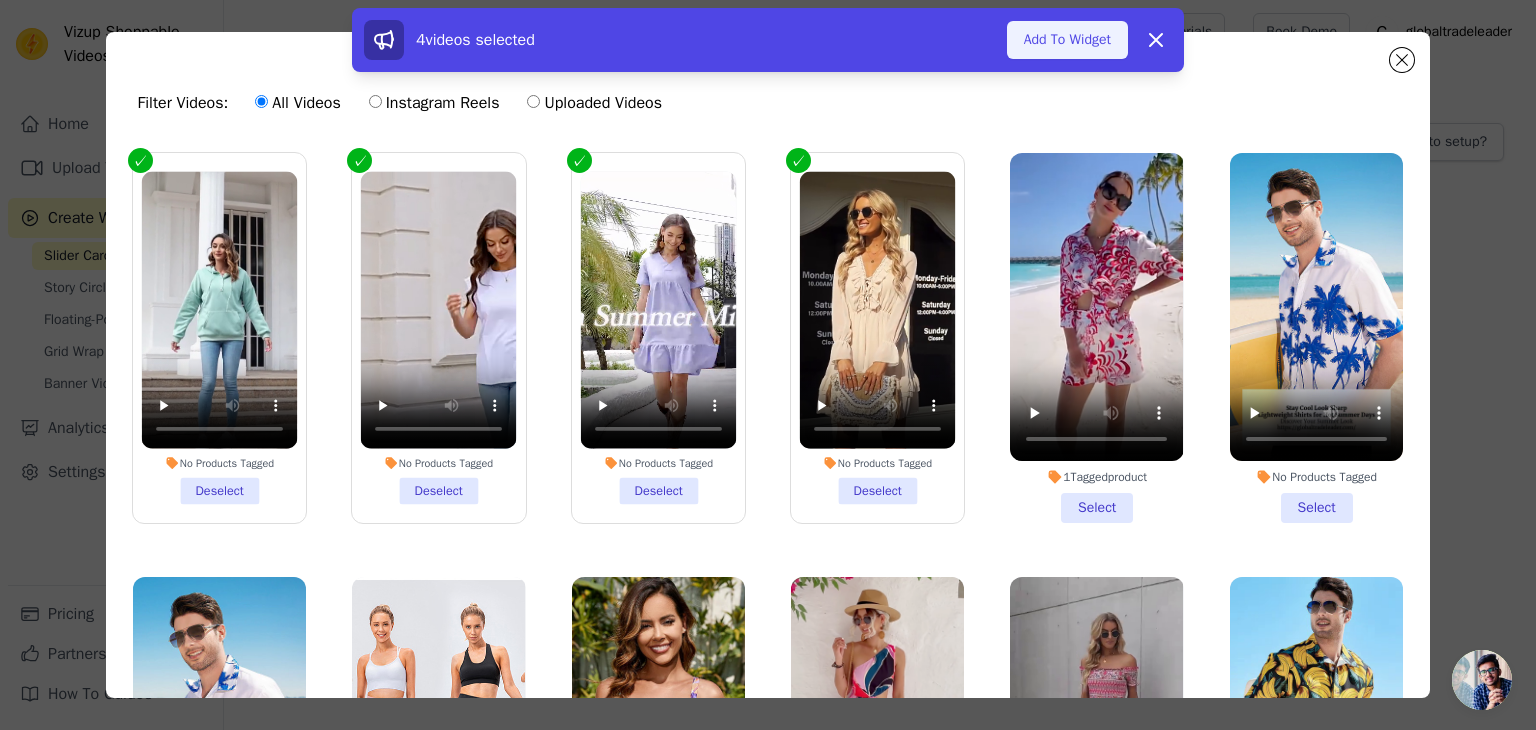 click on "Add To Widget" at bounding box center (1067, 40) 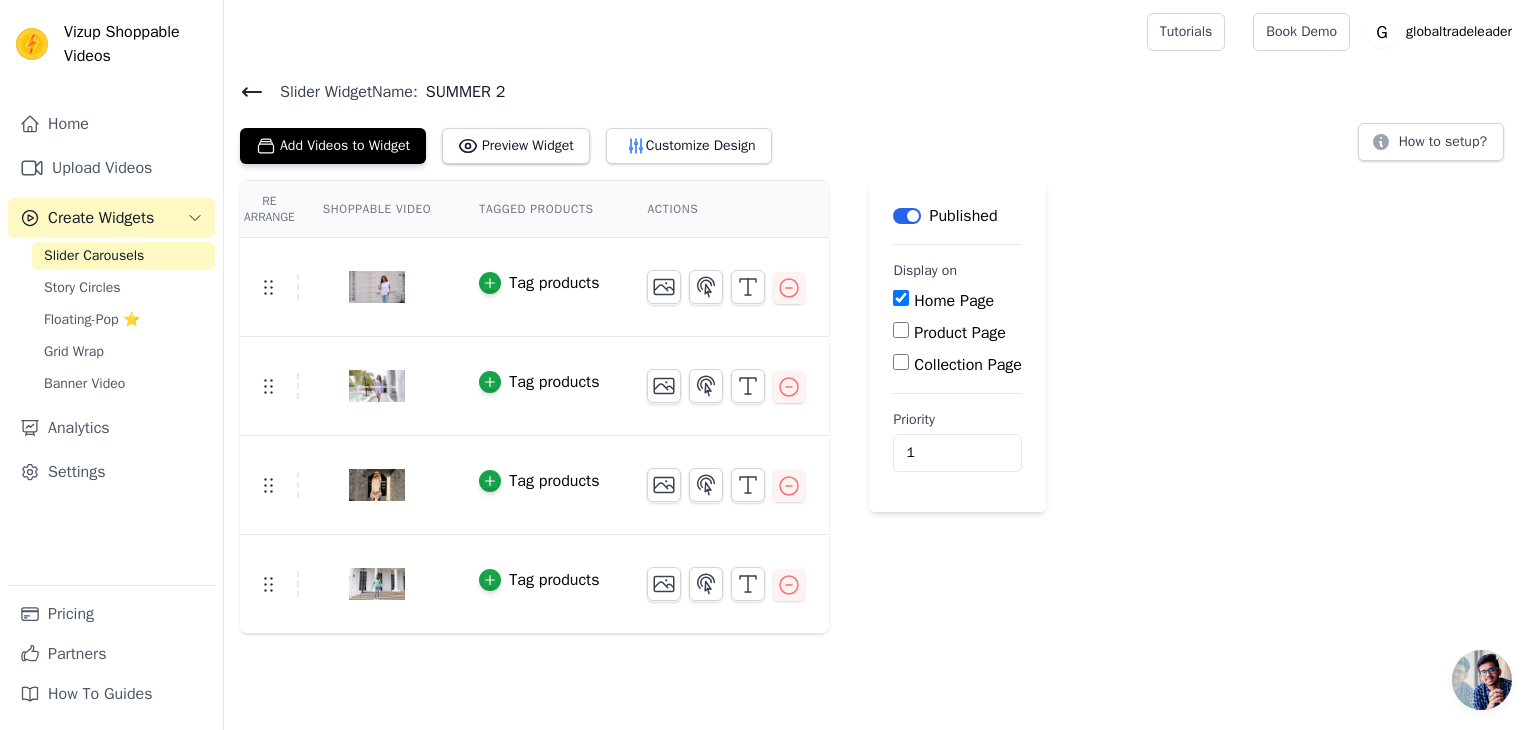 click on "Shoppable Video" at bounding box center [377, 209] 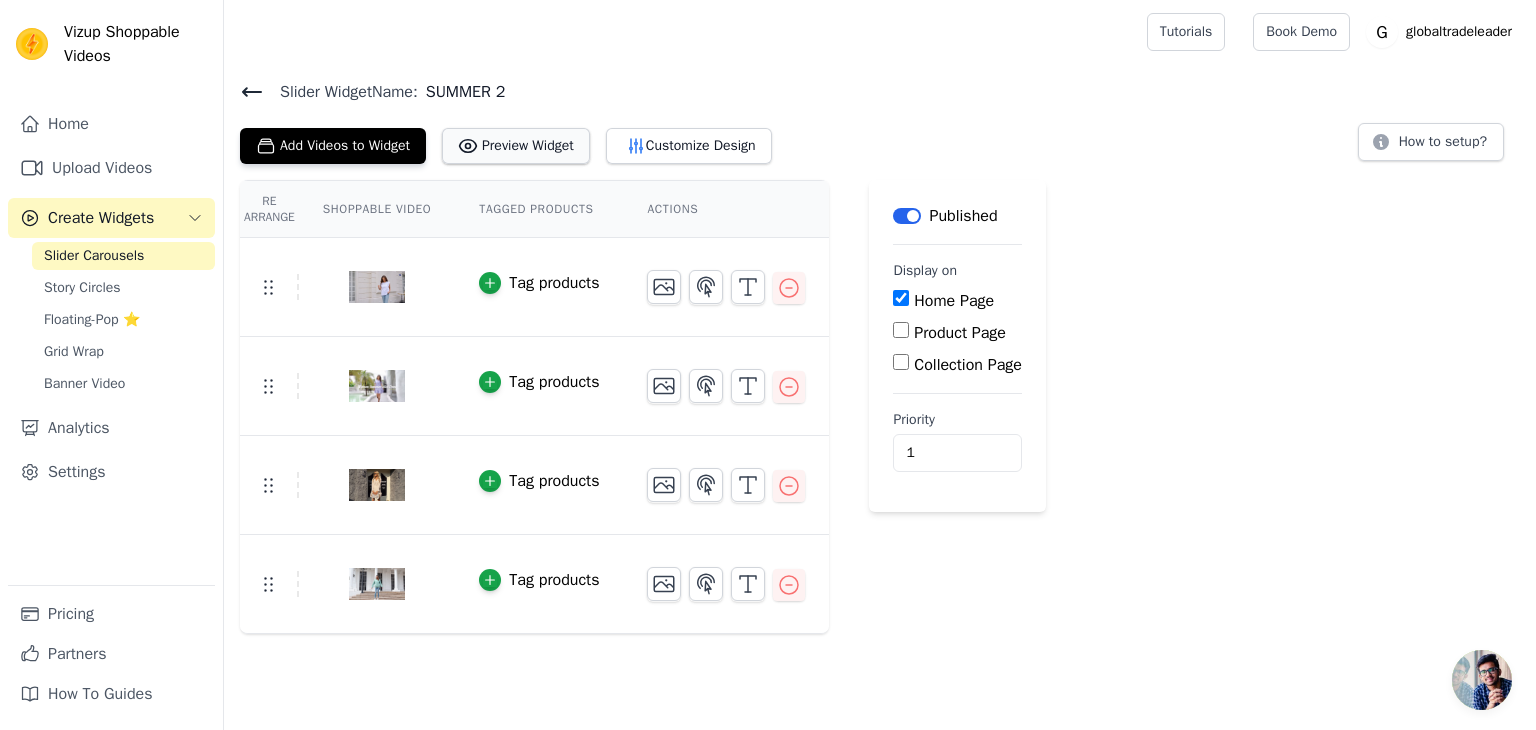 click on "Preview Widget" at bounding box center [516, 146] 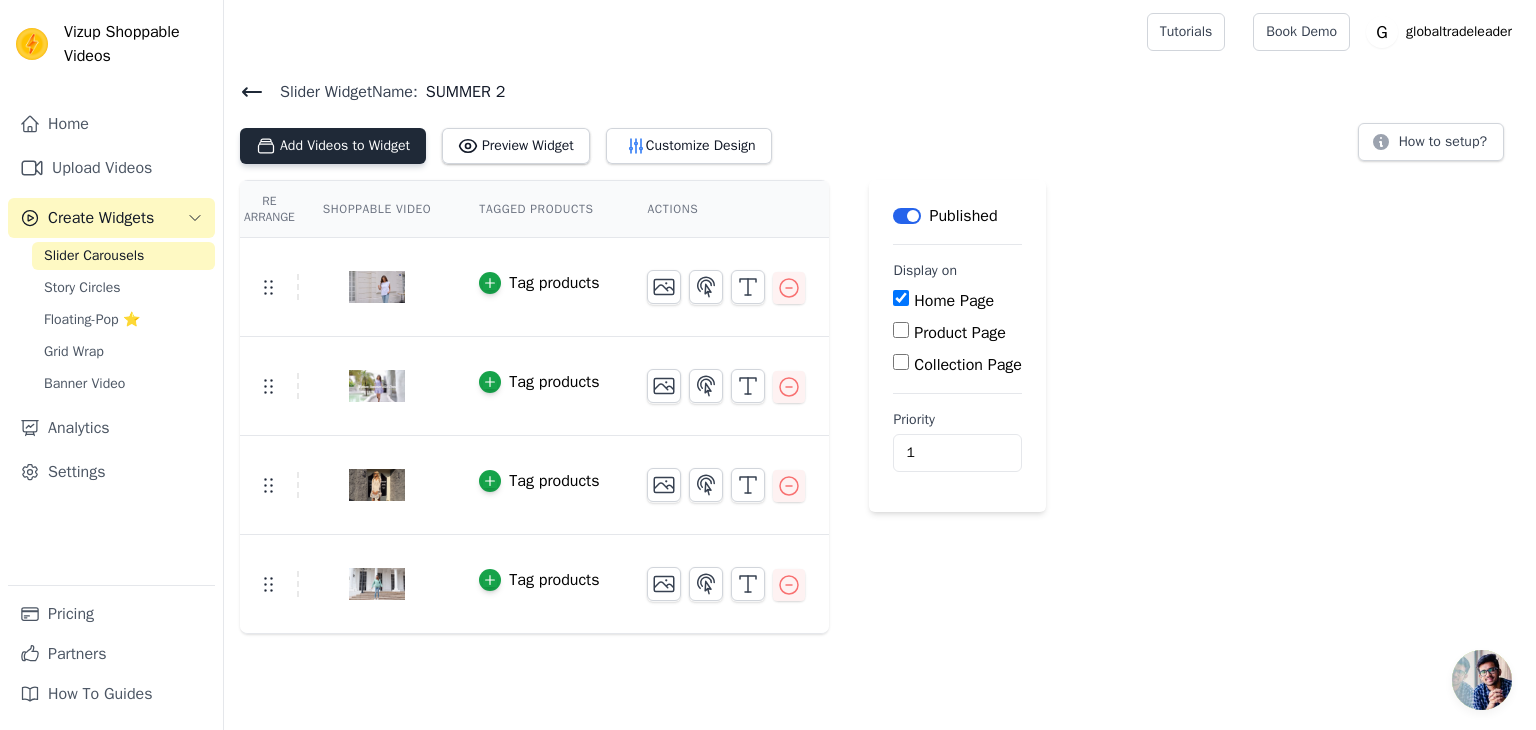click on "Add Videos to Widget" at bounding box center [333, 146] 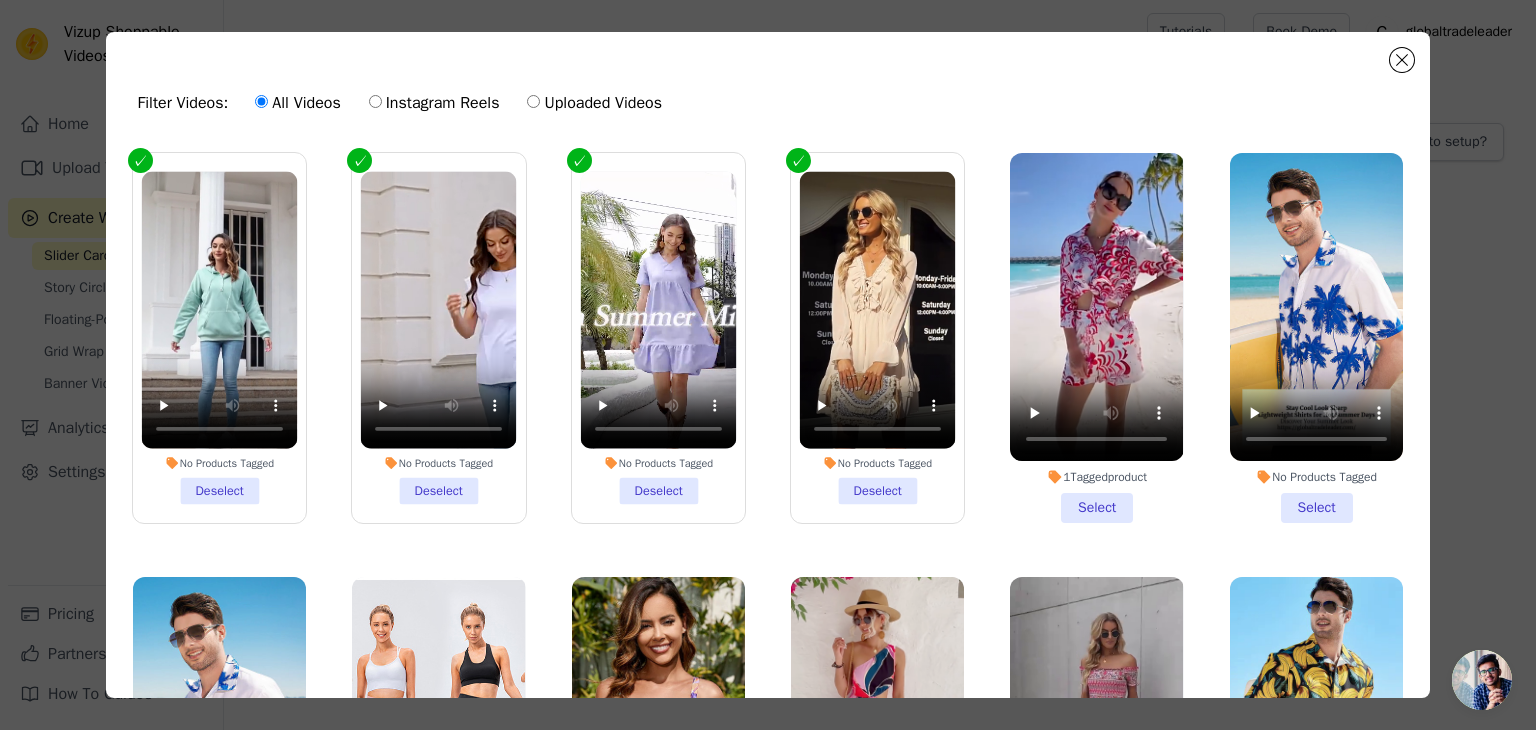 click on "1  Tagged  product     Select" at bounding box center [1096, 338] 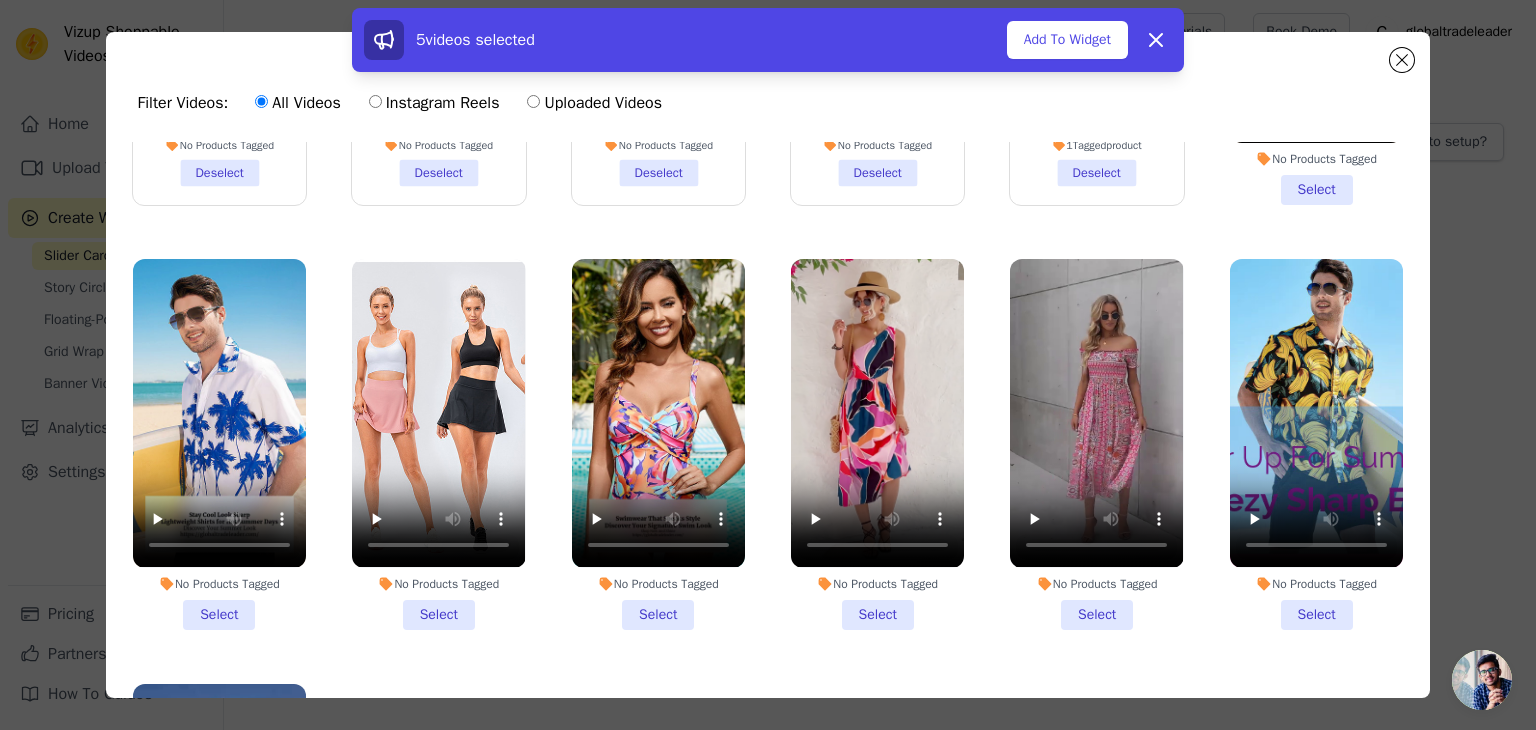 scroll, scrollTop: 500, scrollLeft: 0, axis: vertical 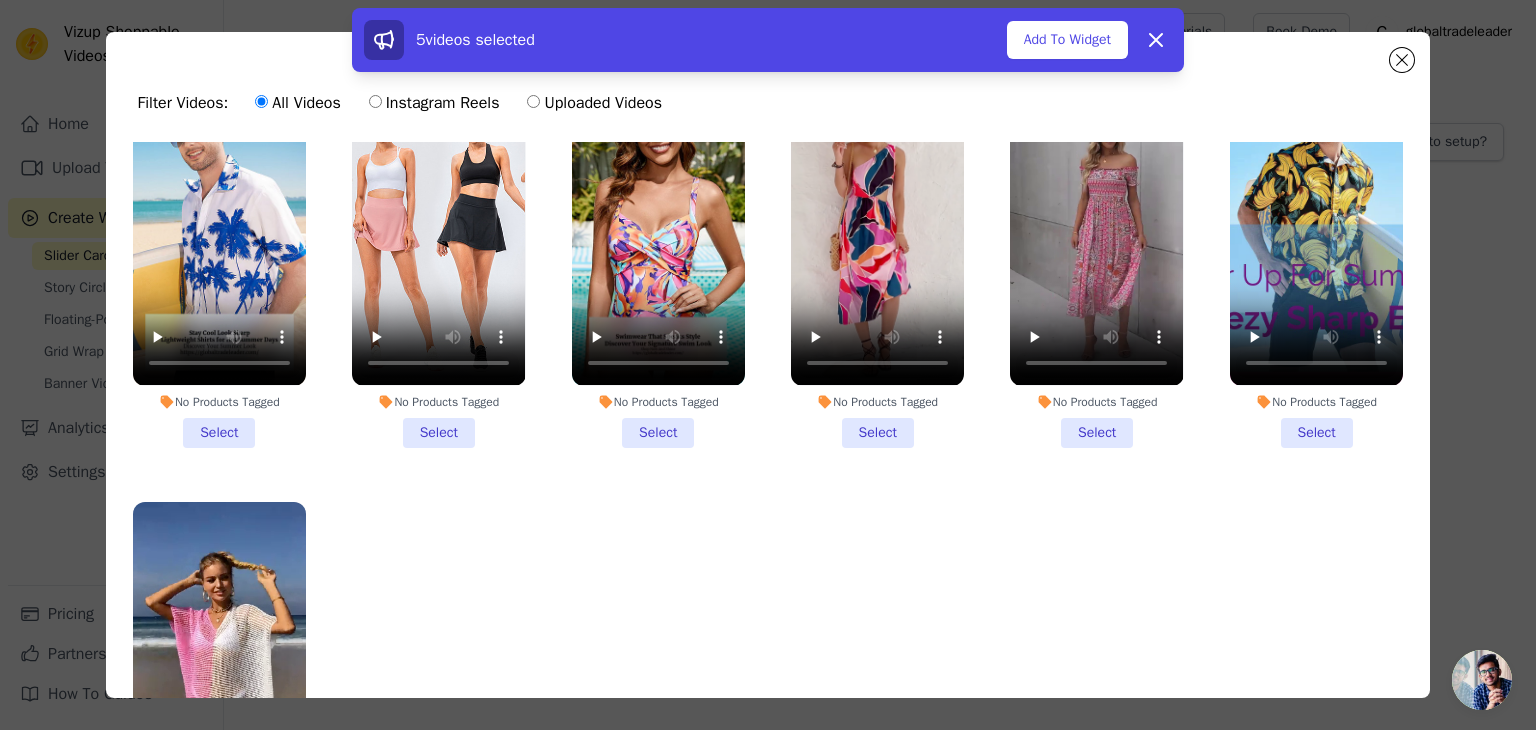 click on "No Products Tagged     Select" at bounding box center [1096, 262] 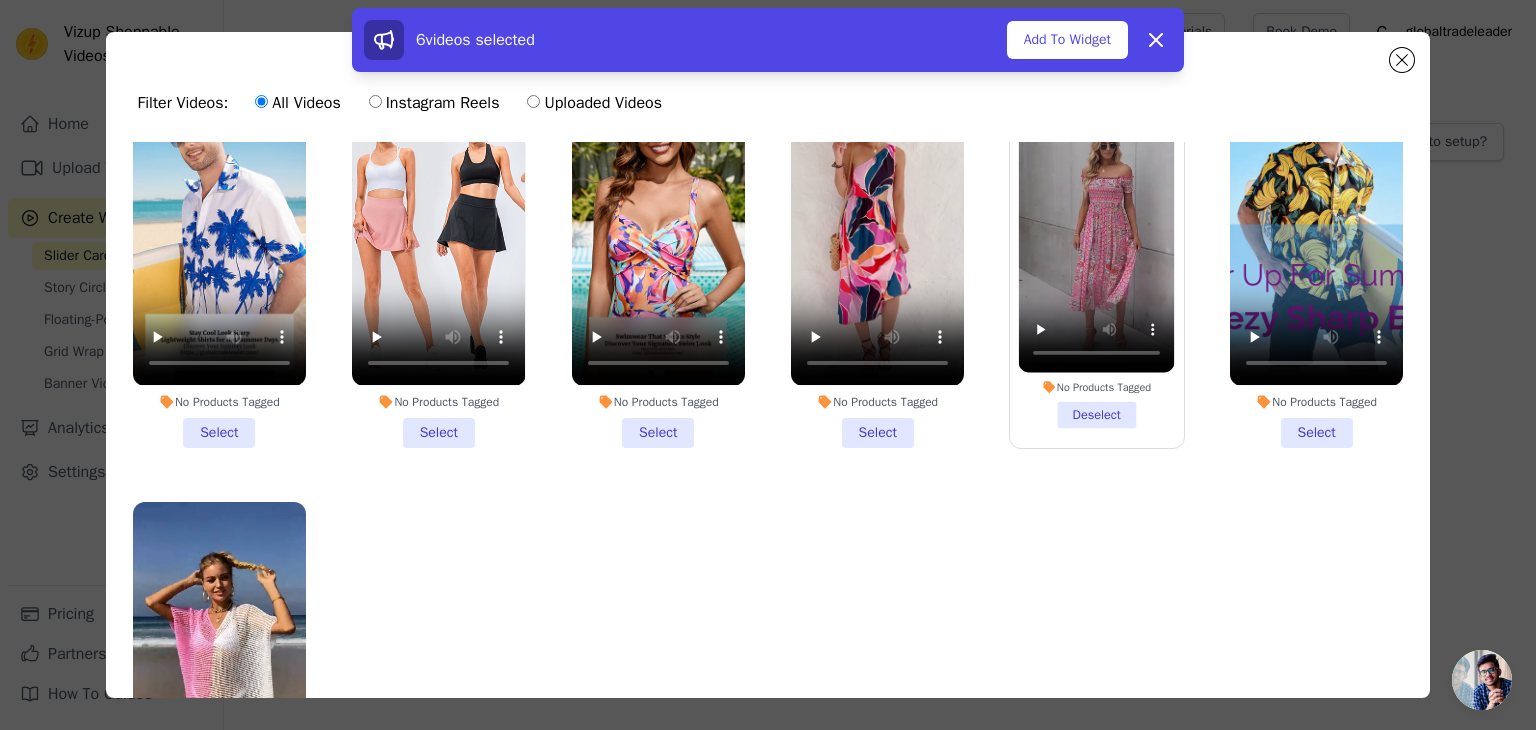 click on "No Products Tagged     Select" at bounding box center (877, 262) 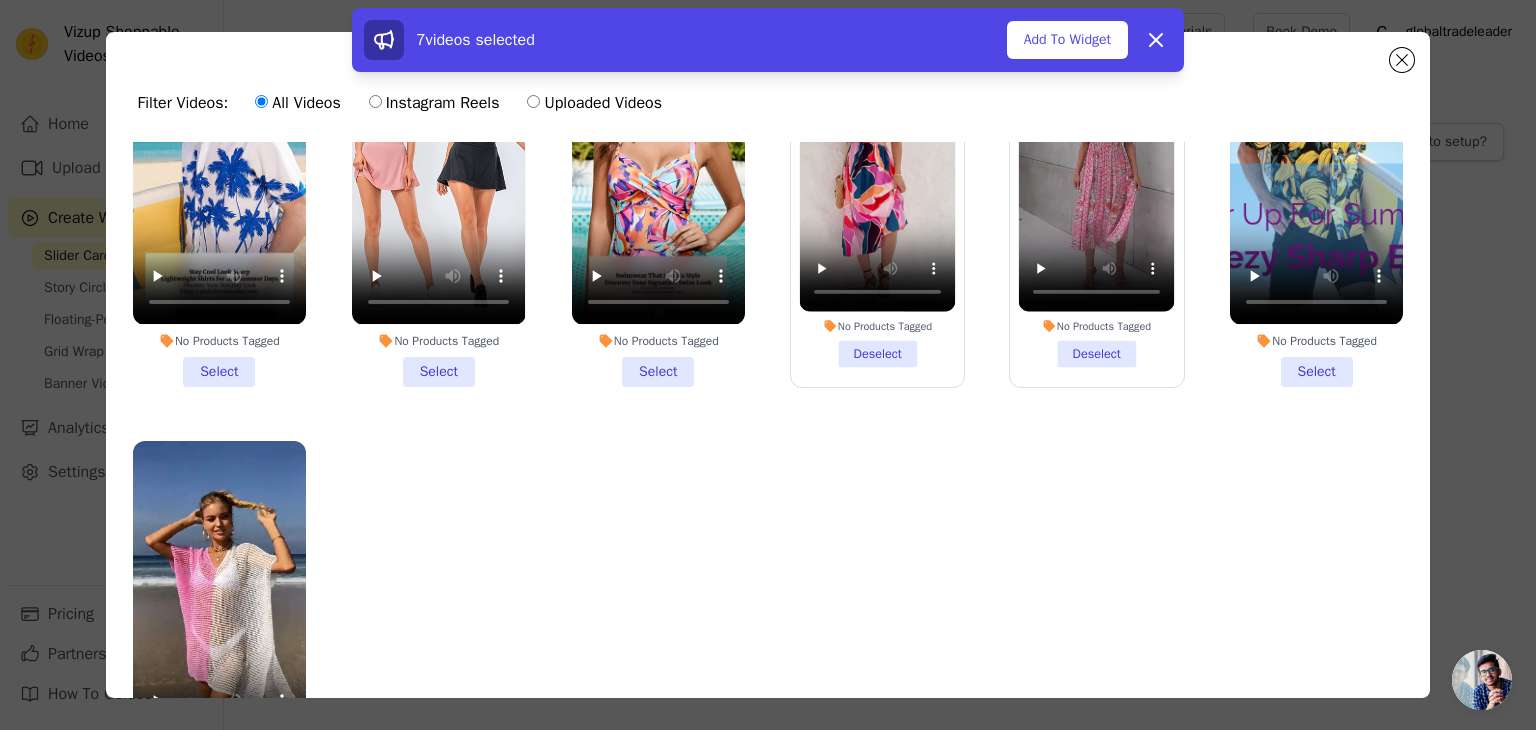 scroll, scrollTop: 595, scrollLeft: 0, axis: vertical 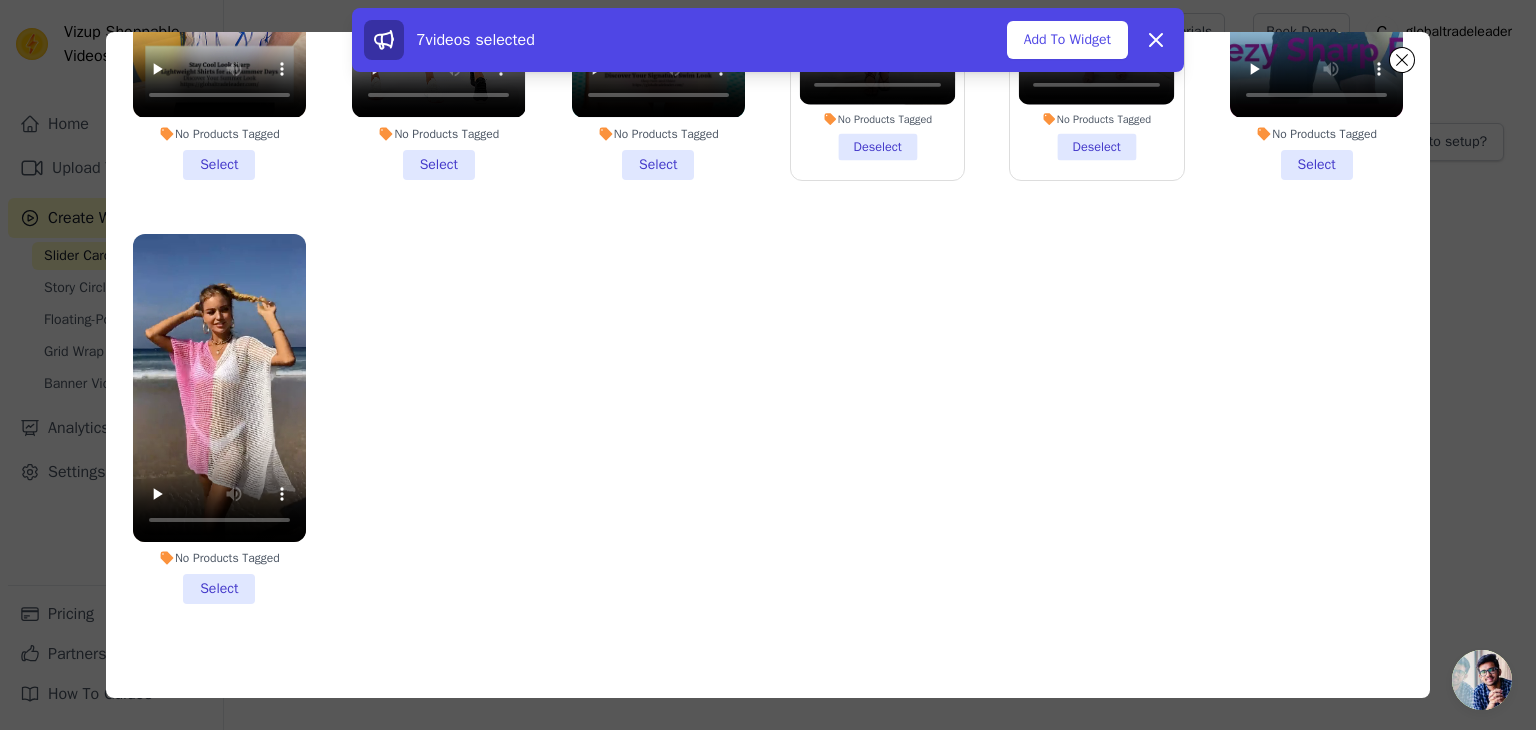 click on "No Products Tagged     Select" at bounding box center (219, 419) 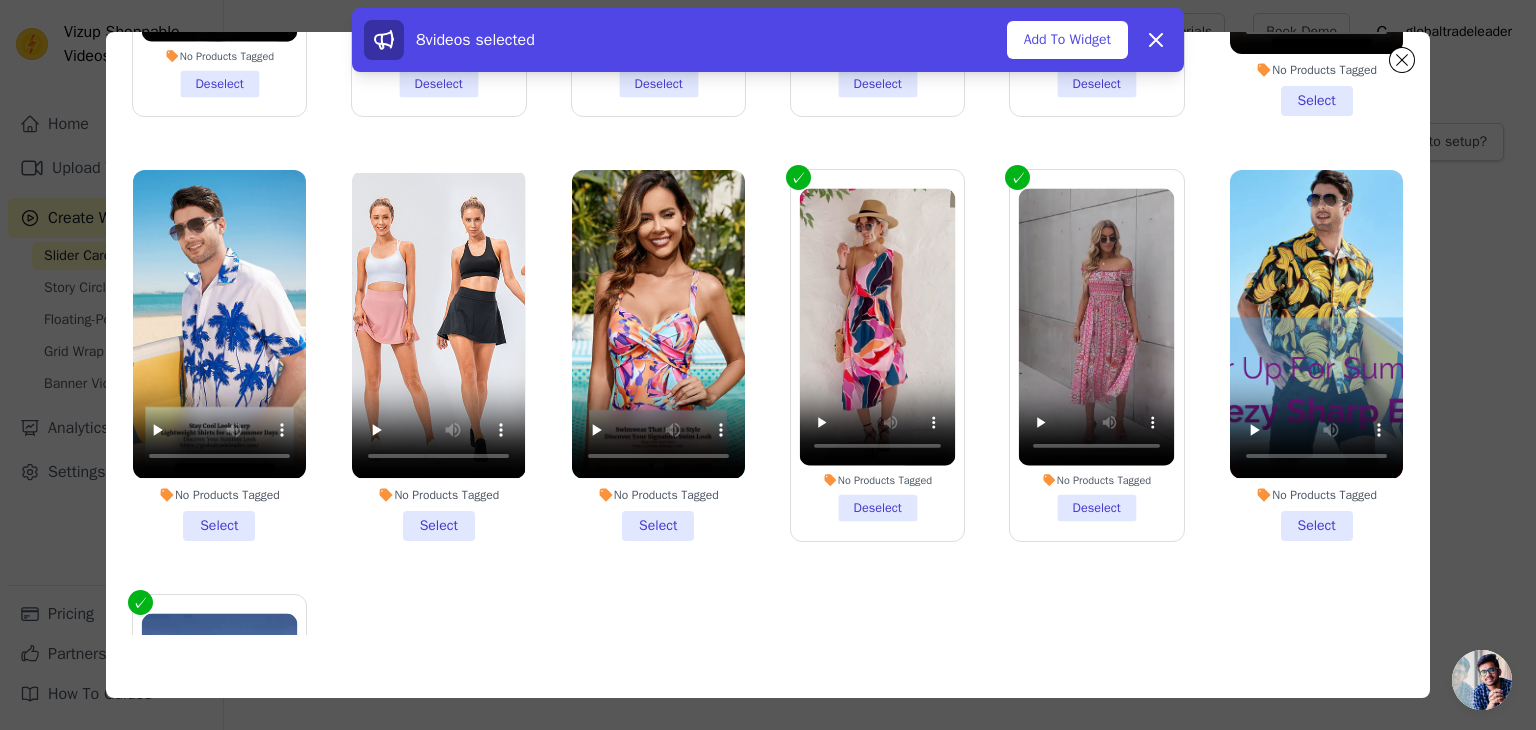 scroll, scrollTop: 0, scrollLeft: 0, axis: both 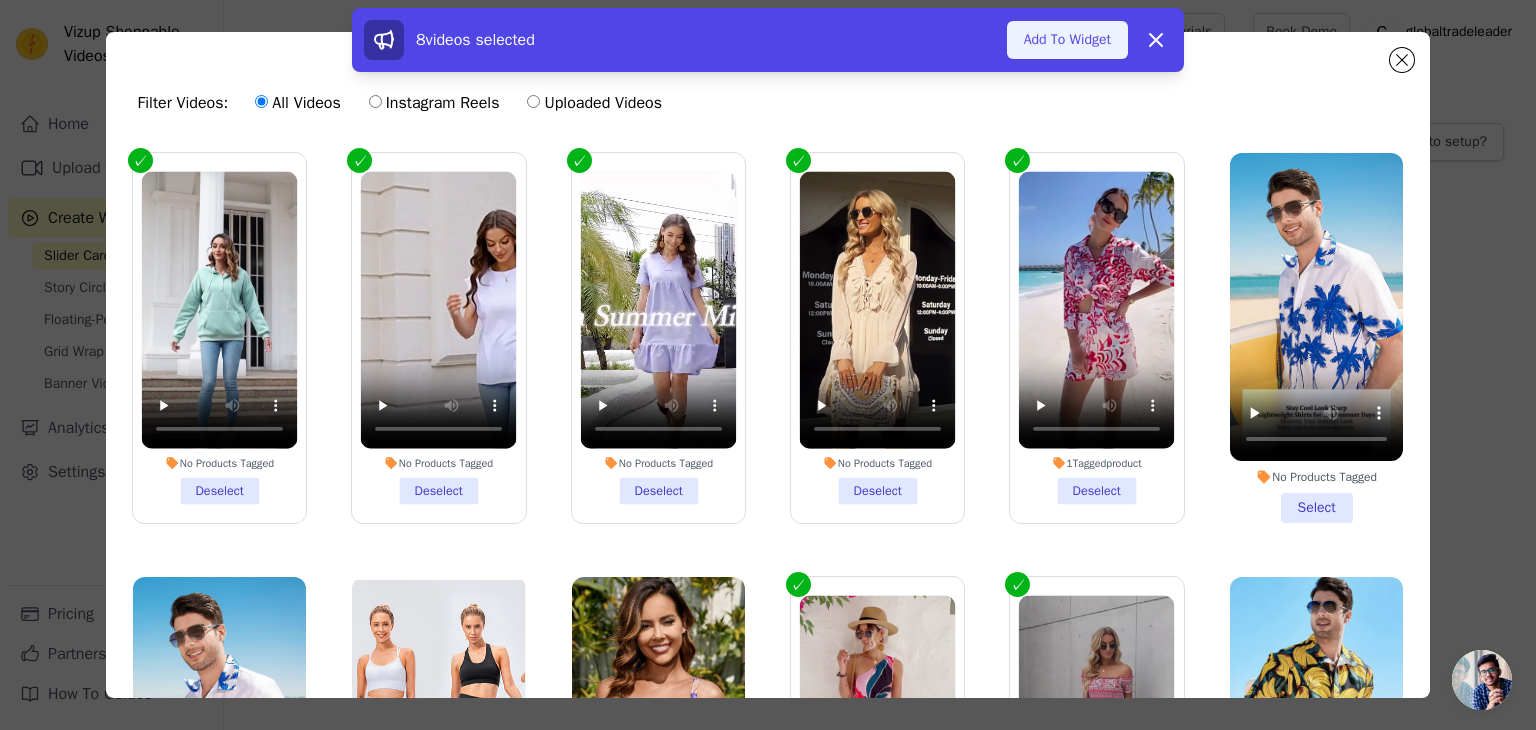click on "Add To Widget" at bounding box center [1067, 40] 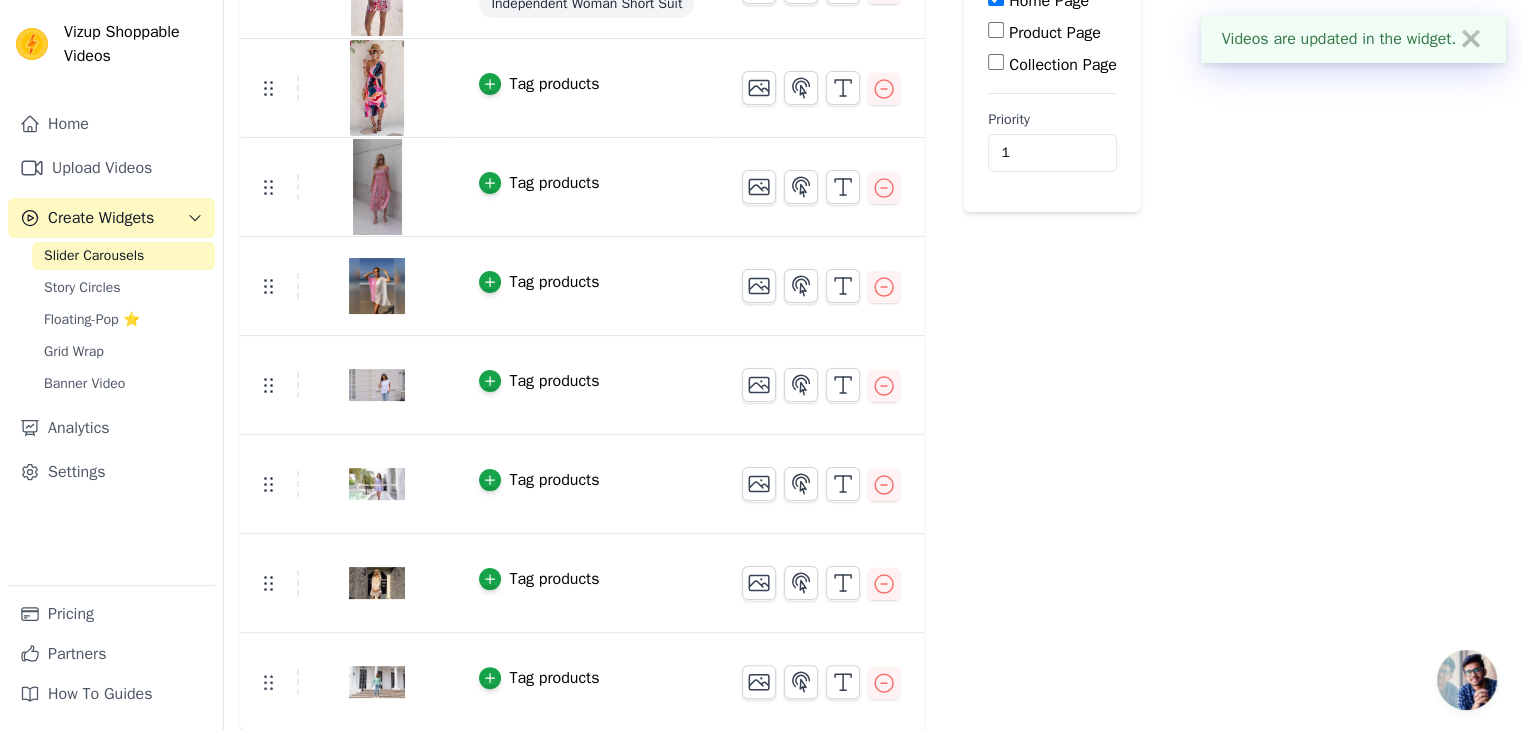 scroll, scrollTop: 0, scrollLeft: 0, axis: both 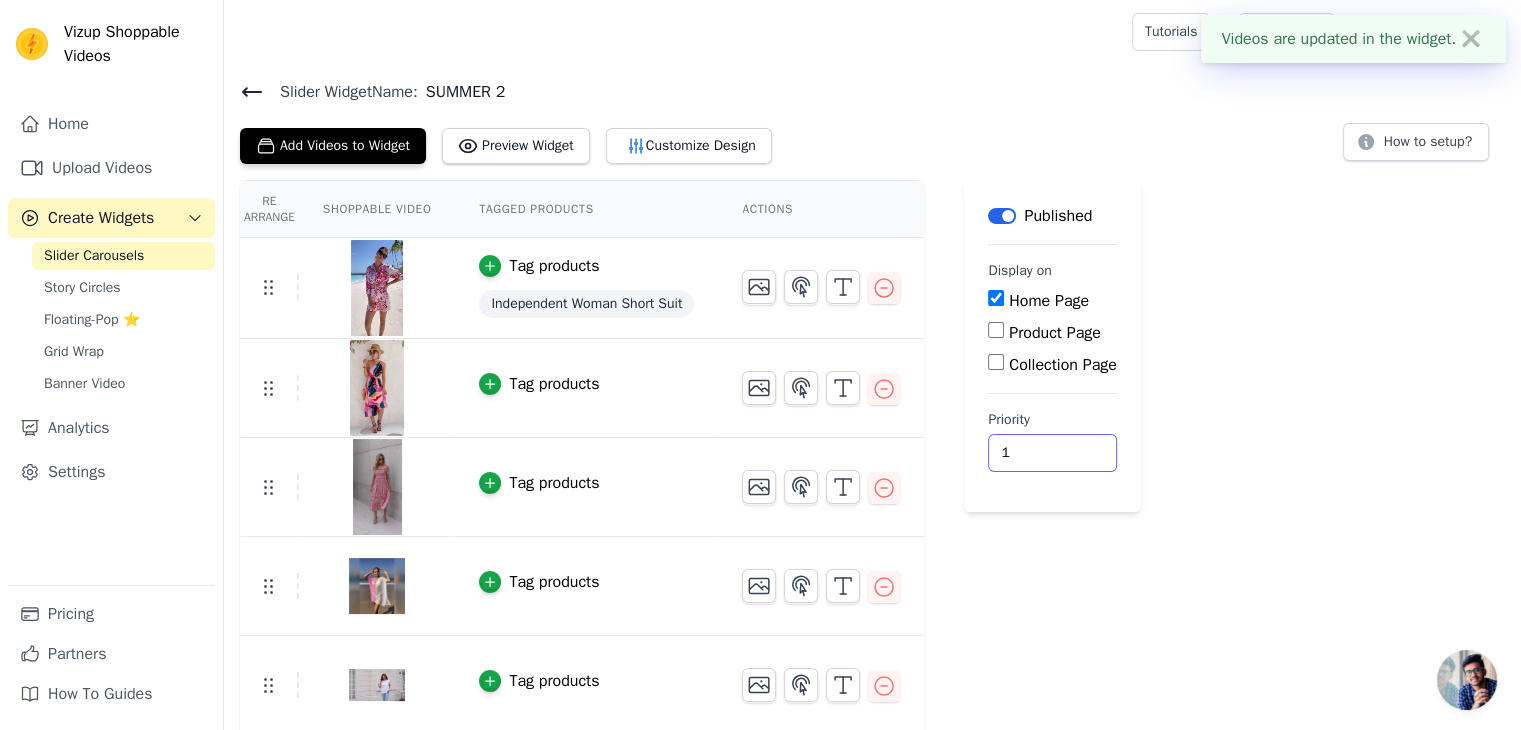 click on "1" at bounding box center [1052, 453] 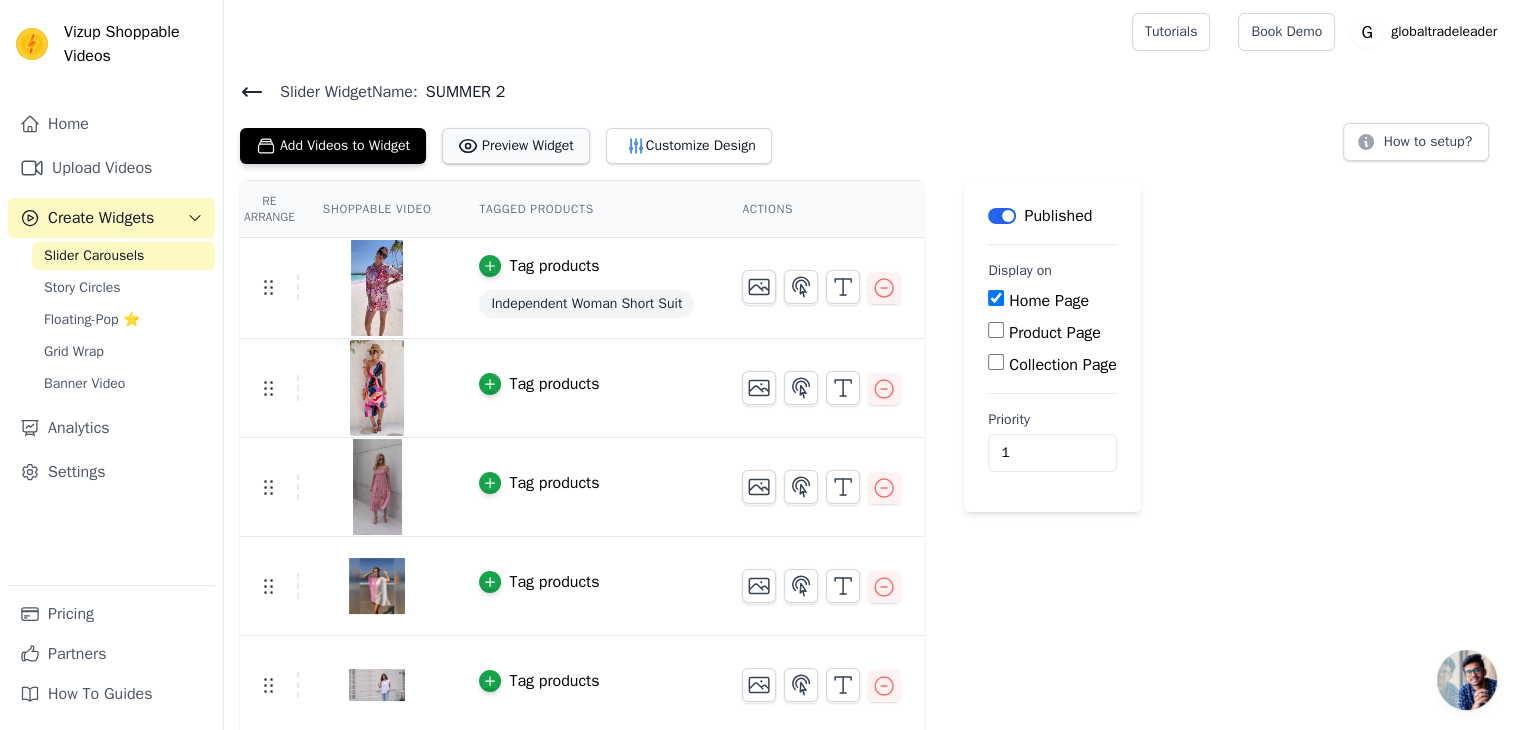 click on "Preview Widget" at bounding box center [516, 146] 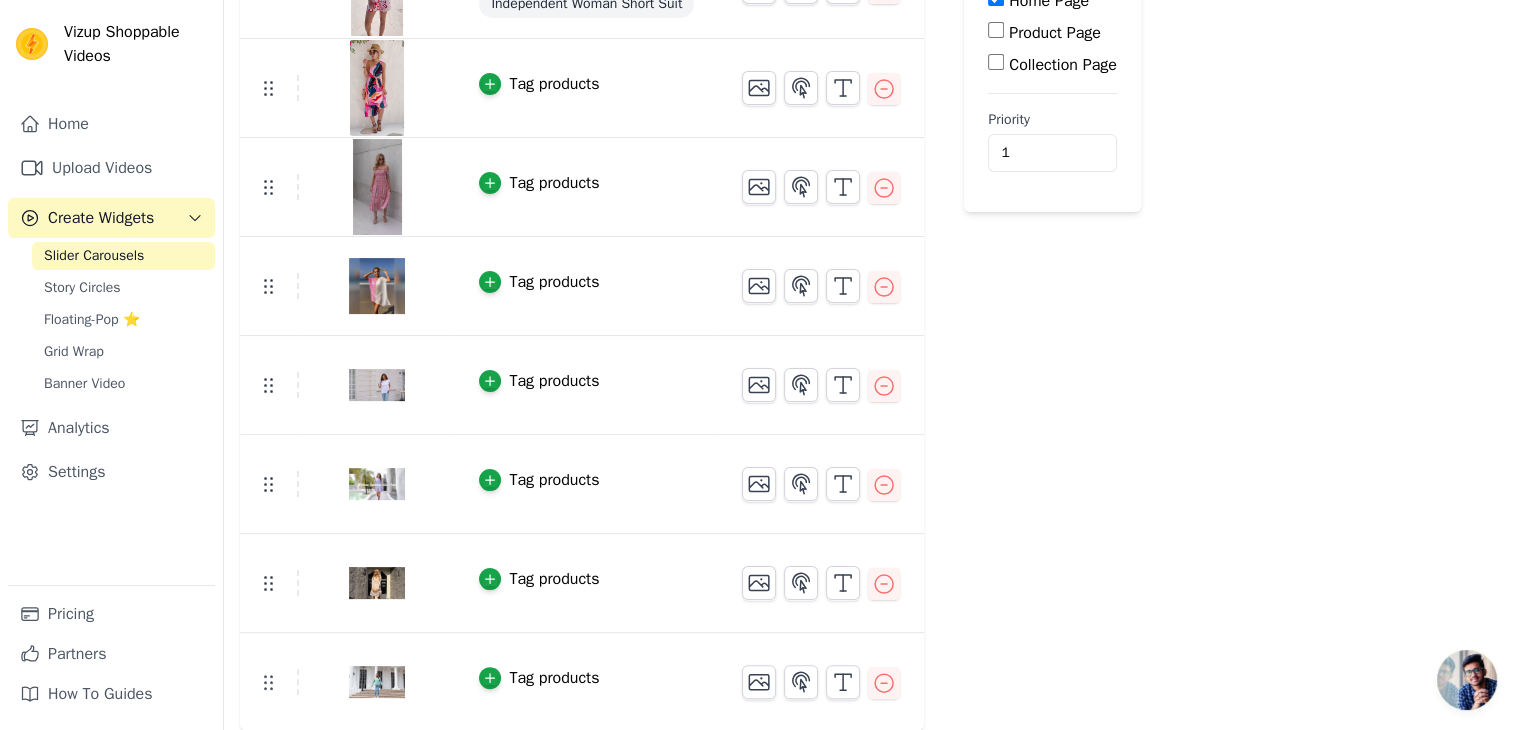 scroll, scrollTop: 300, scrollLeft: 0, axis: vertical 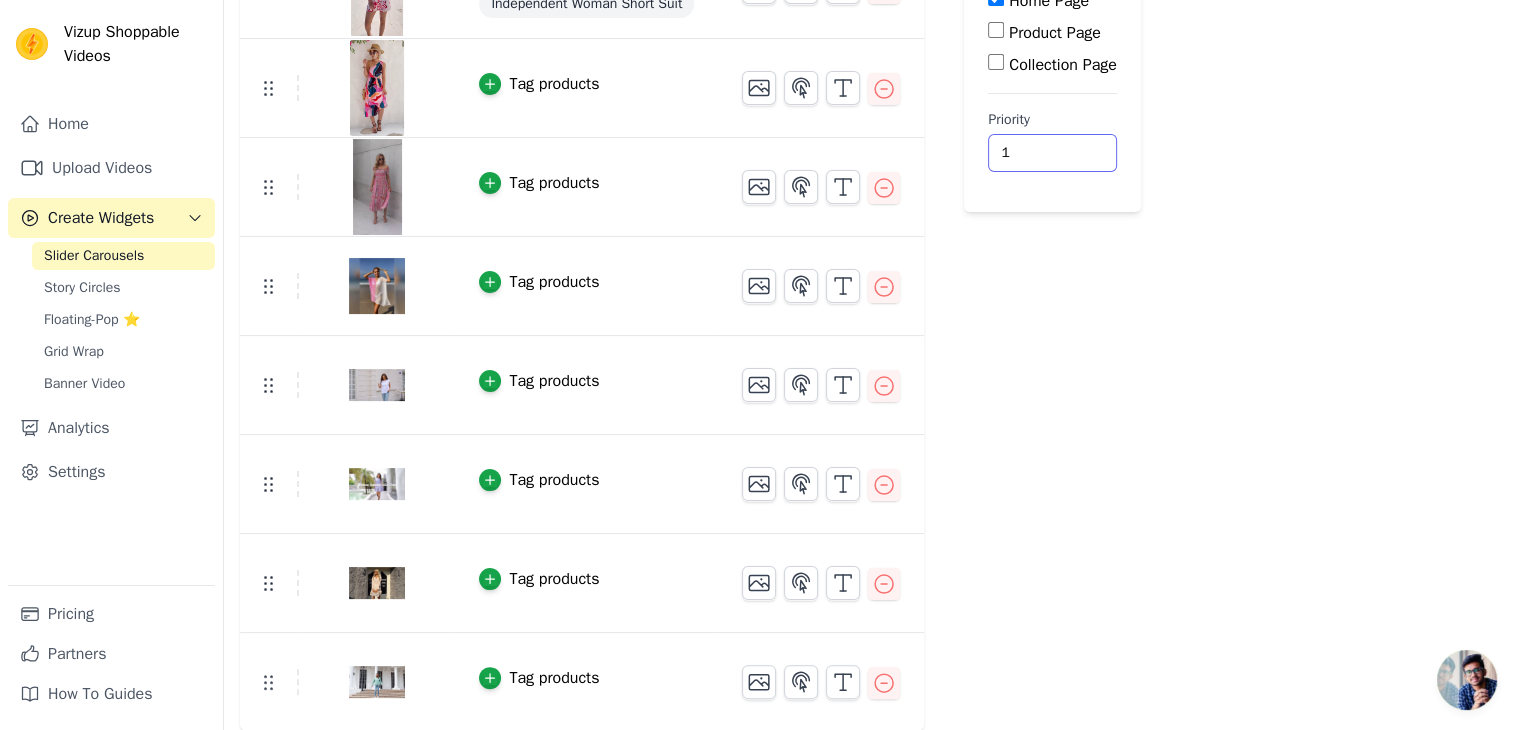 click on "1" at bounding box center (1052, 153) 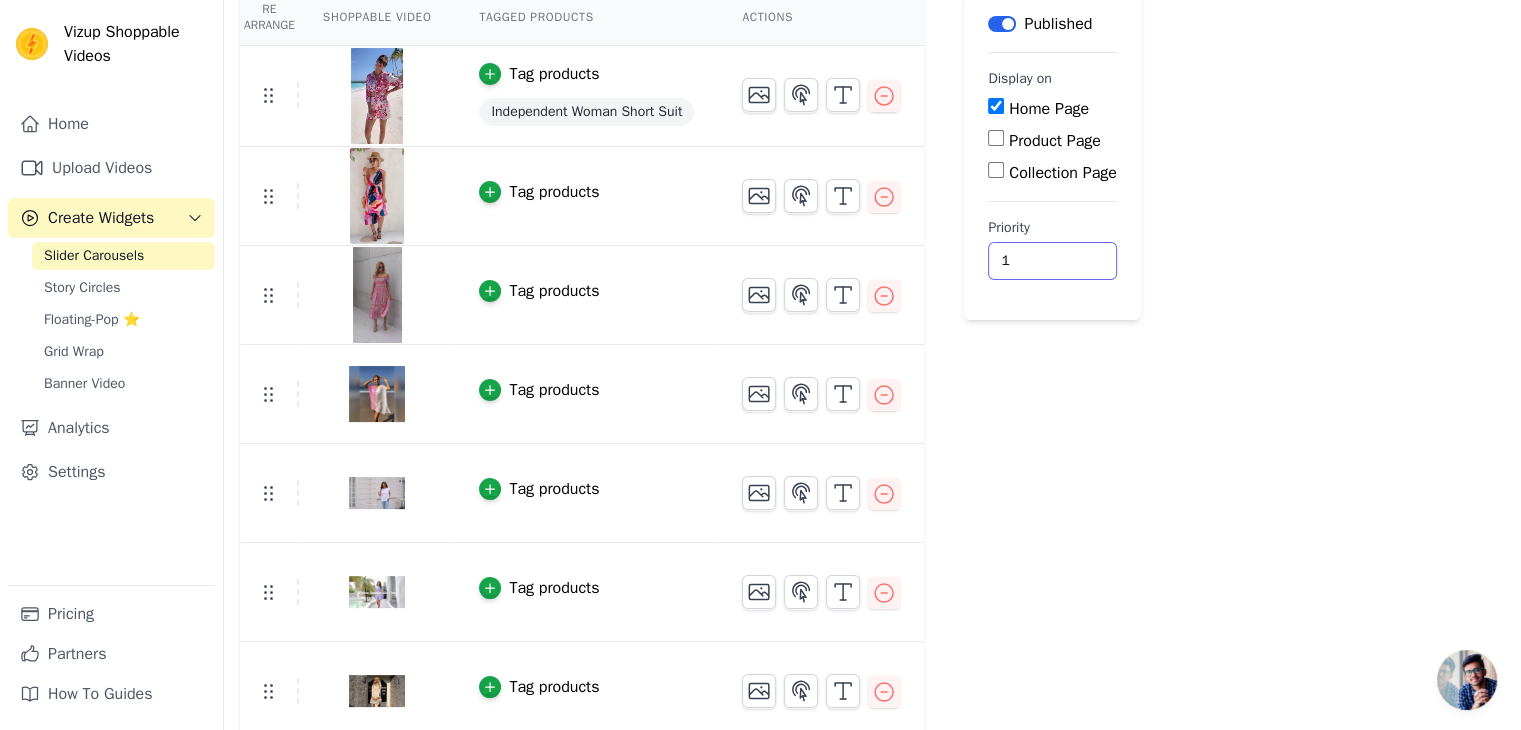scroll, scrollTop: 100, scrollLeft: 0, axis: vertical 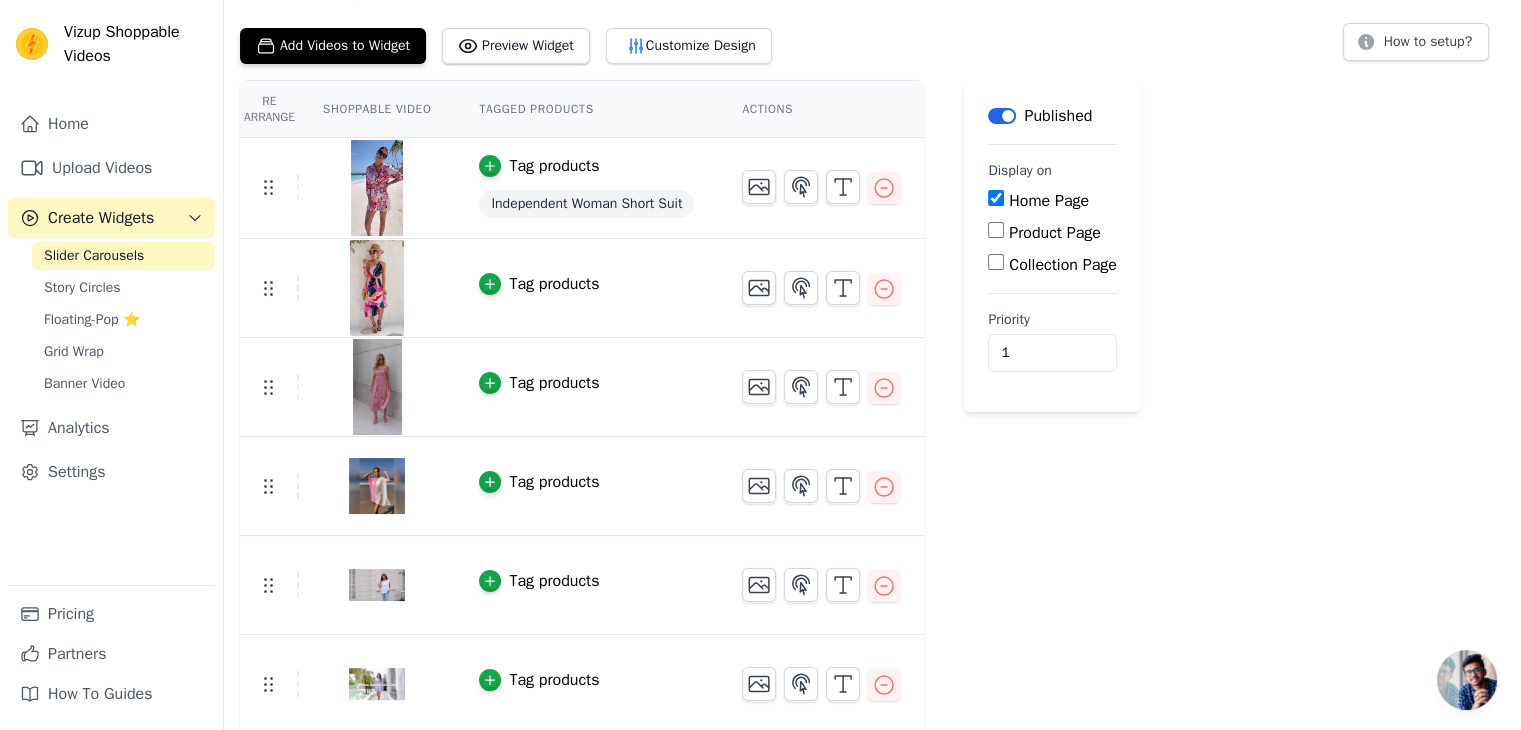 click at bounding box center (821, 179) 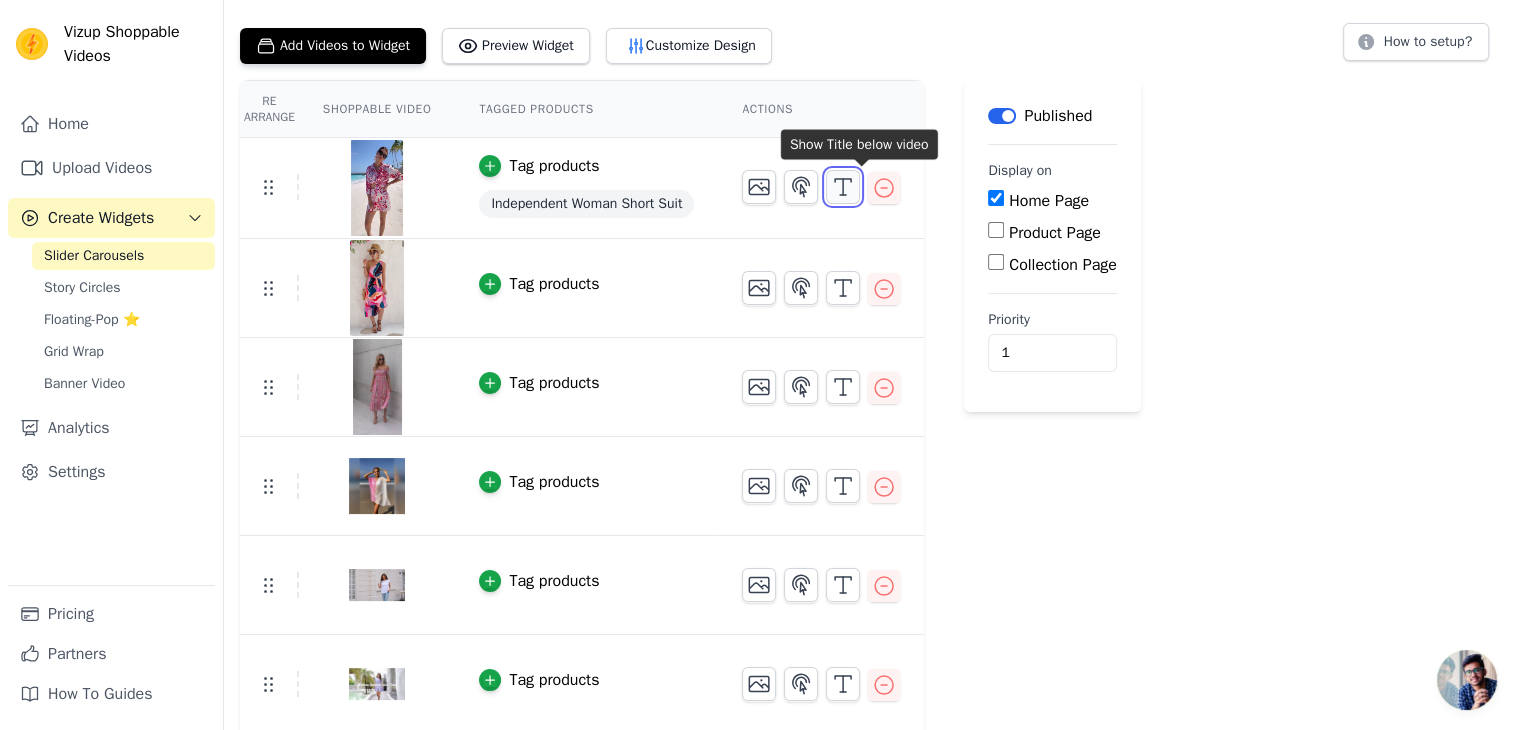 click 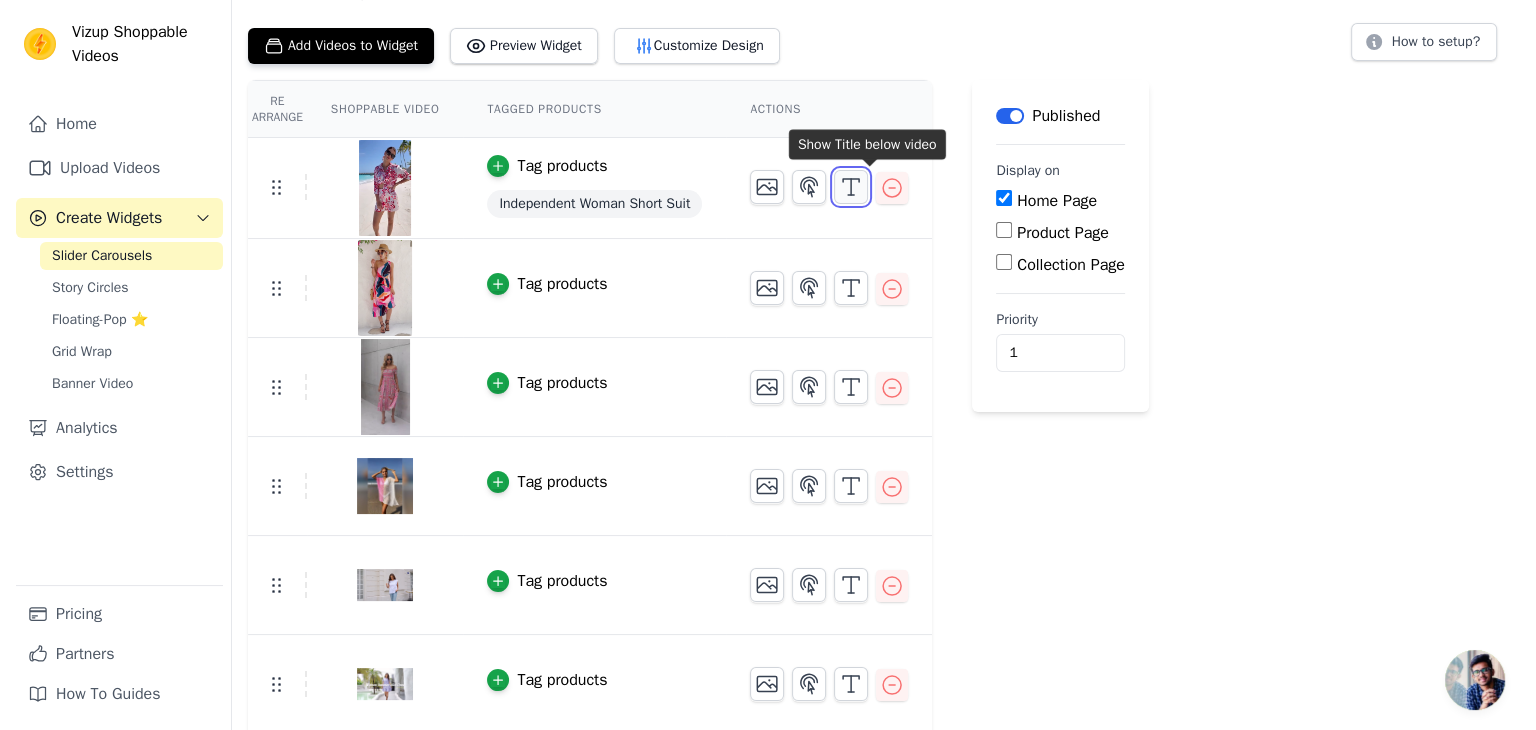 scroll, scrollTop: 0, scrollLeft: 0, axis: both 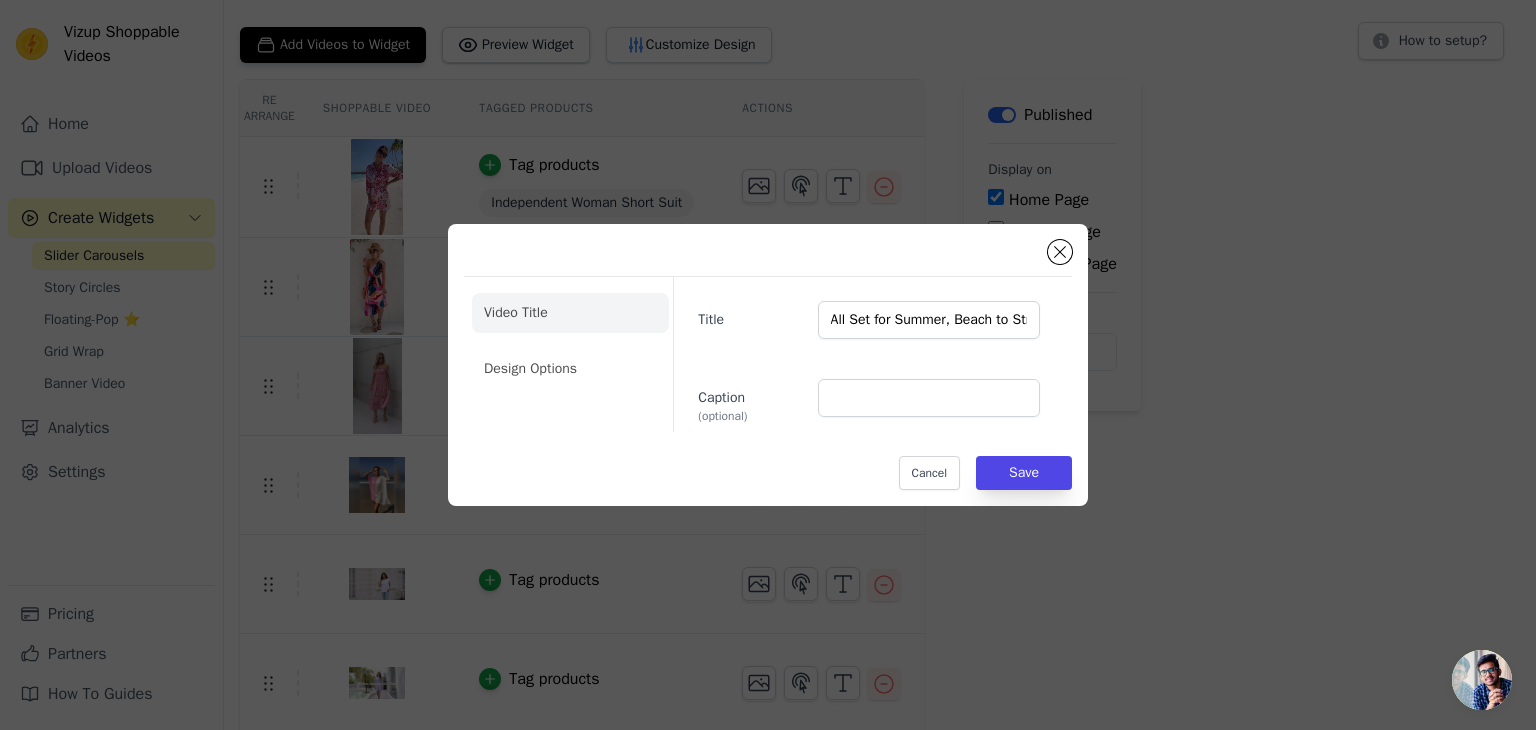 click on "Video Title Design Options   Title   All Set for Summer, Beach to Street Looks   Caption  (optional)     Cancel   Save" at bounding box center [768, 365] 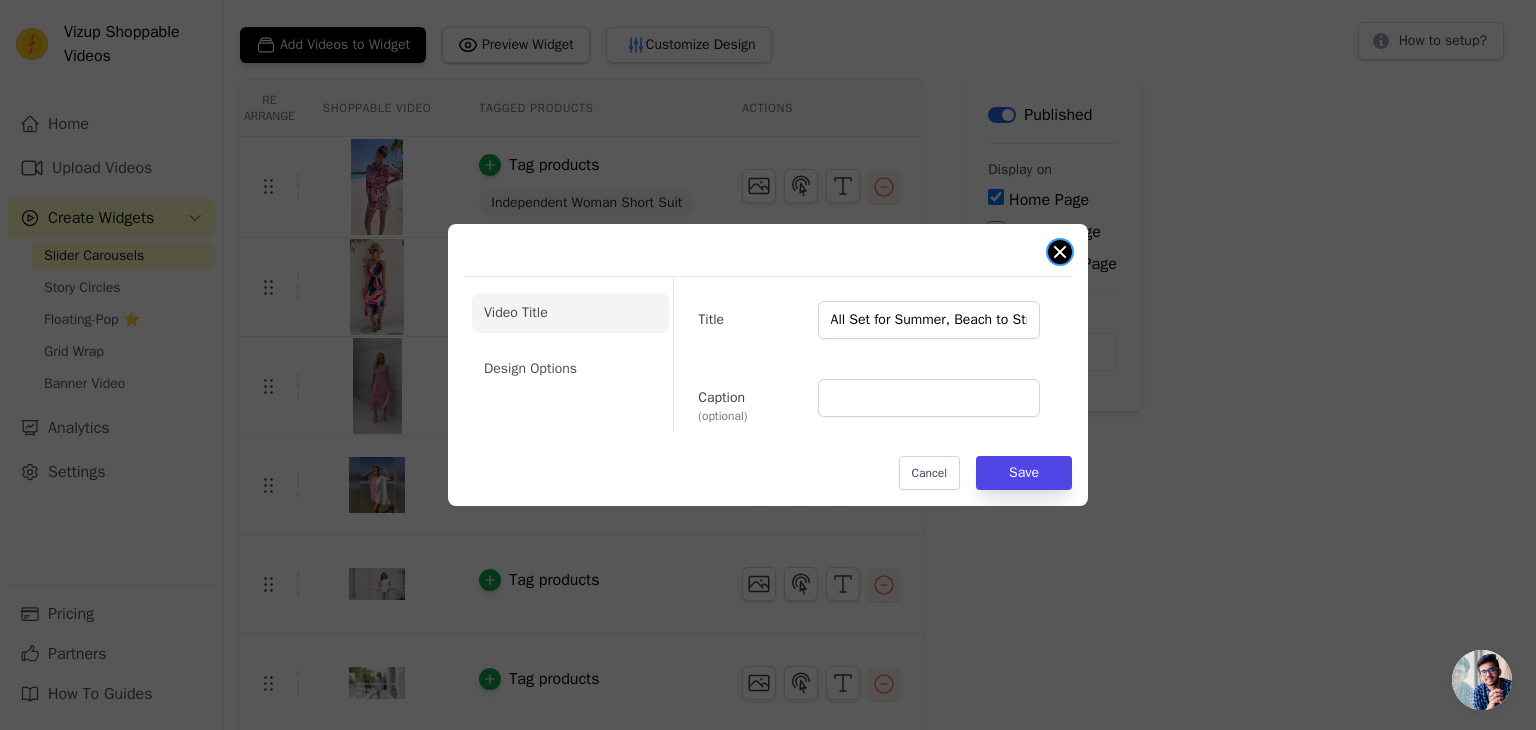 click at bounding box center [1060, 252] 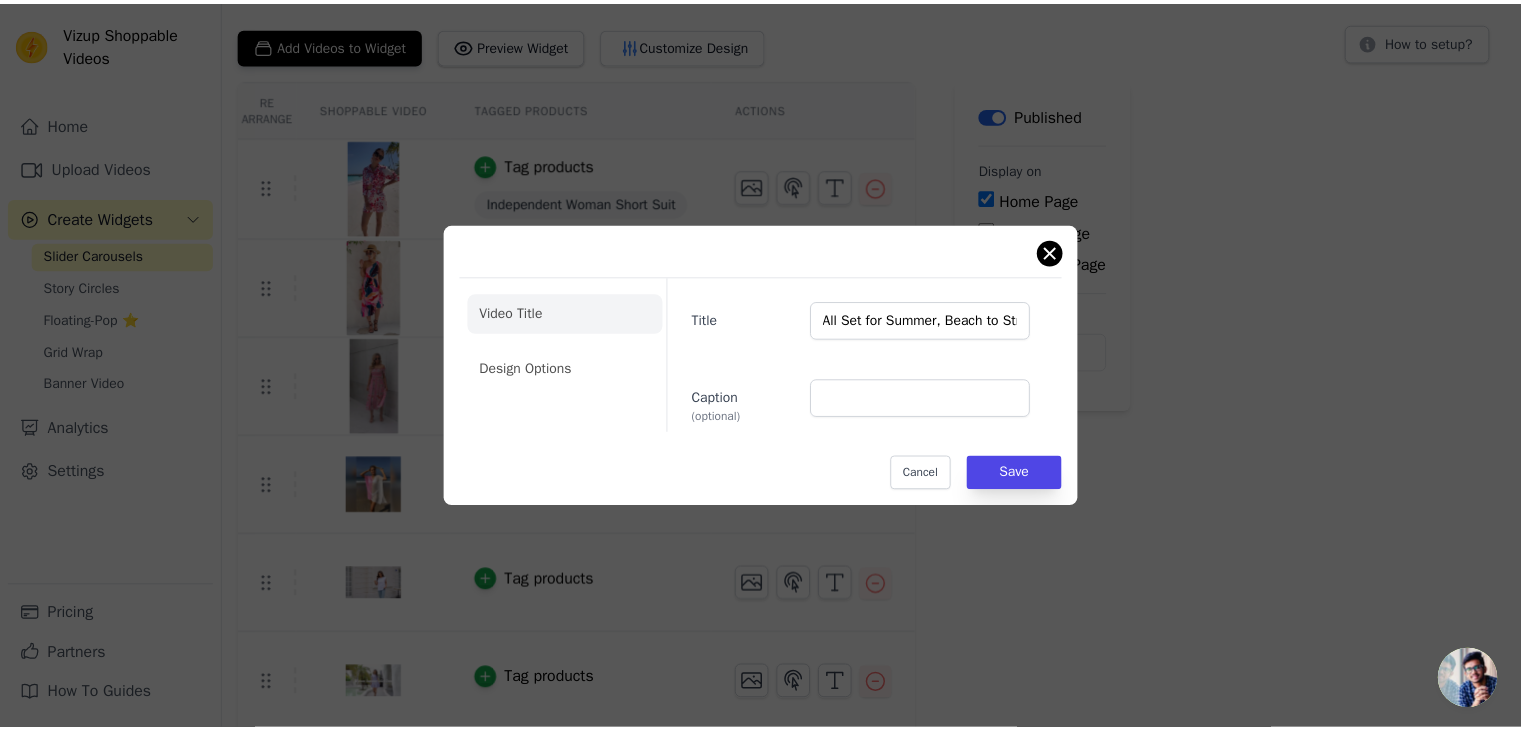 scroll, scrollTop: 100, scrollLeft: 0, axis: vertical 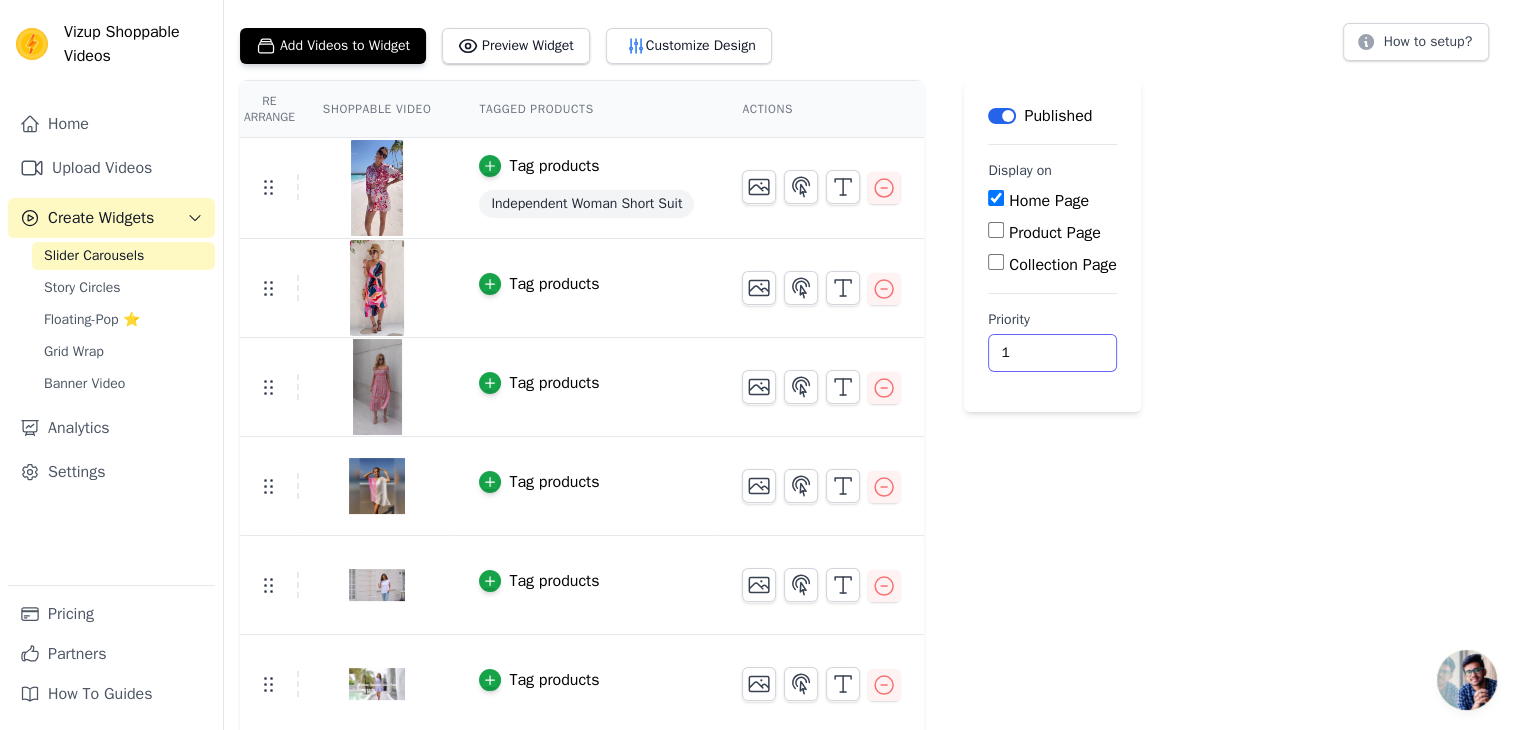 click on "1" at bounding box center [1052, 353] 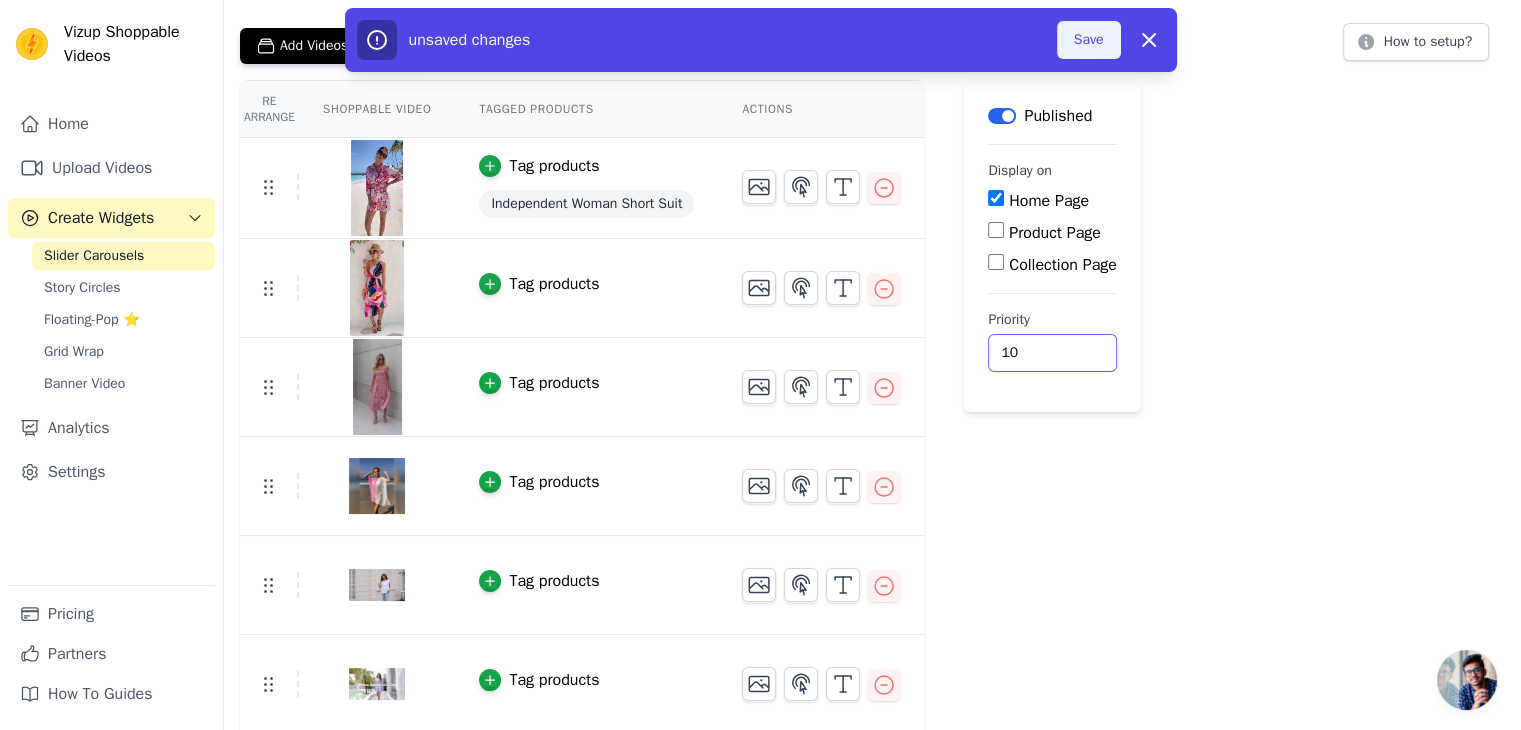 type on "10" 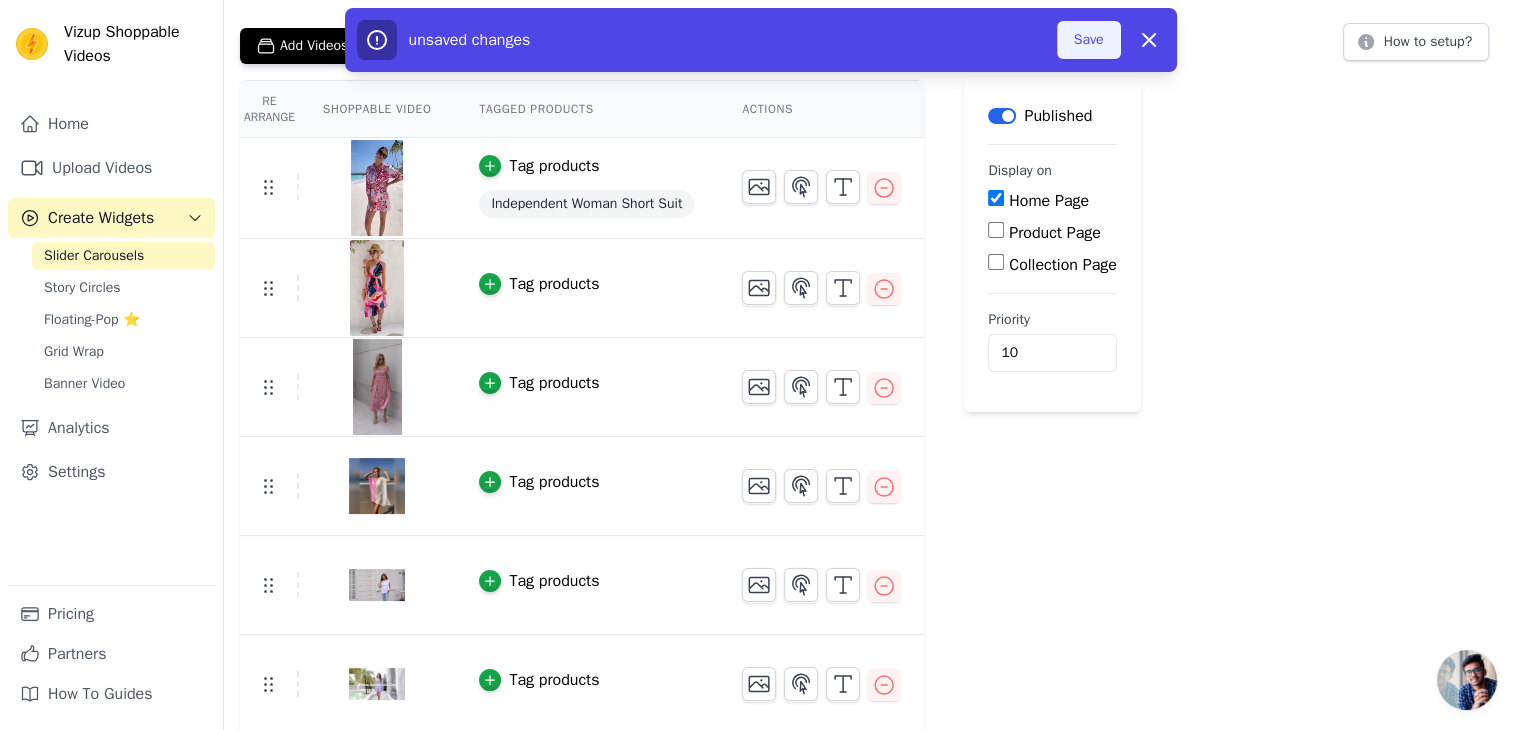 click on "Save" at bounding box center (1089, 40) 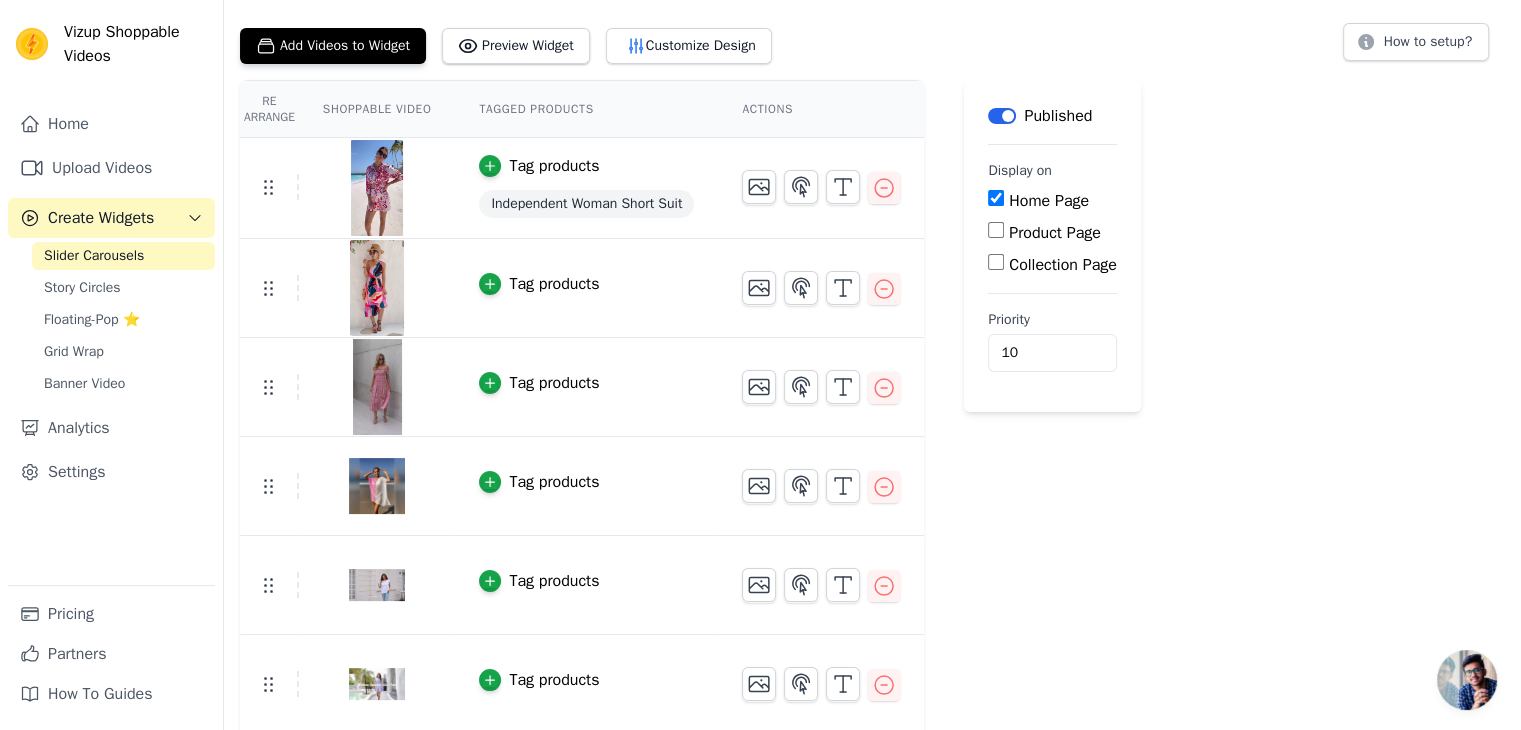 click on "Home Page" at bounding box center [996, 198] 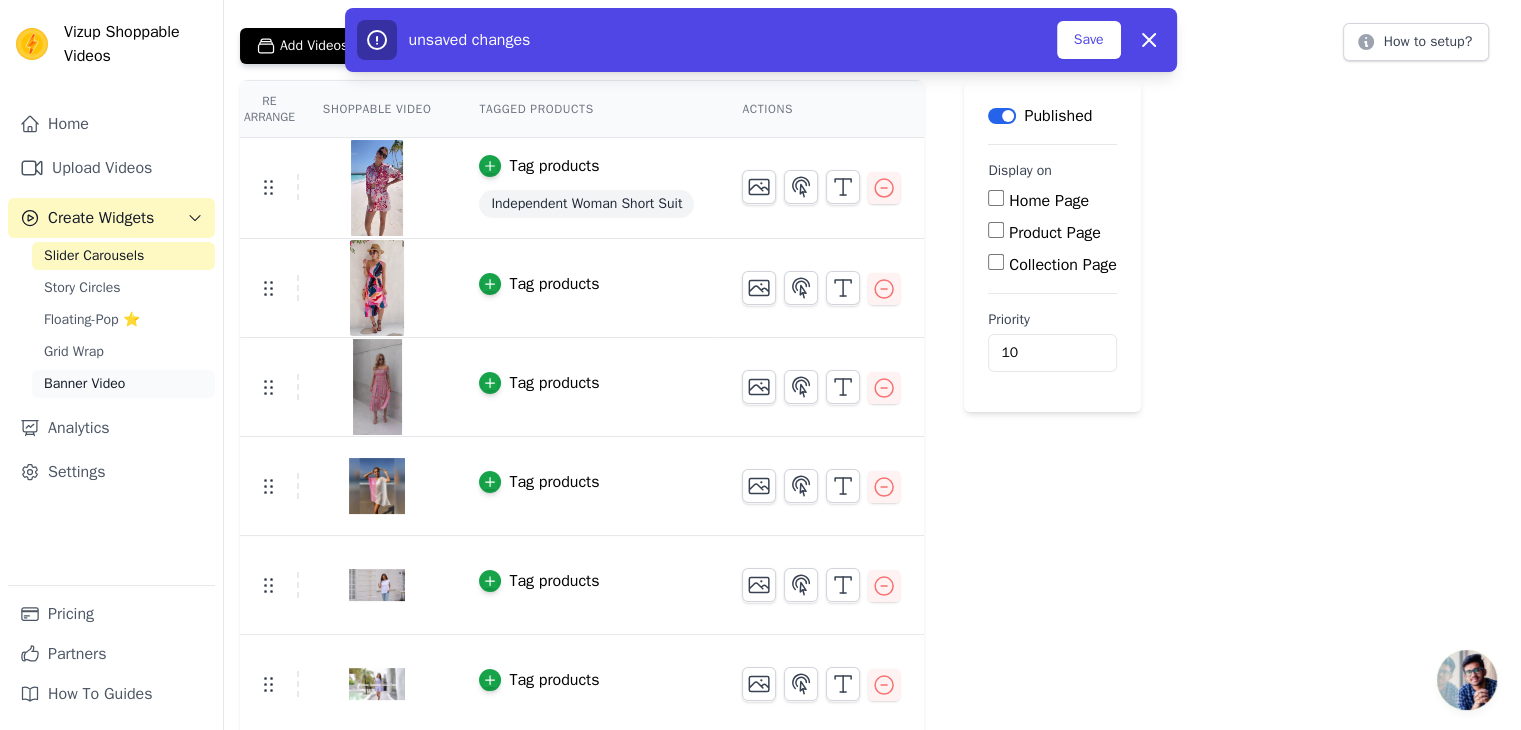 click on "Banner Video" at bounding box center [84, 384] 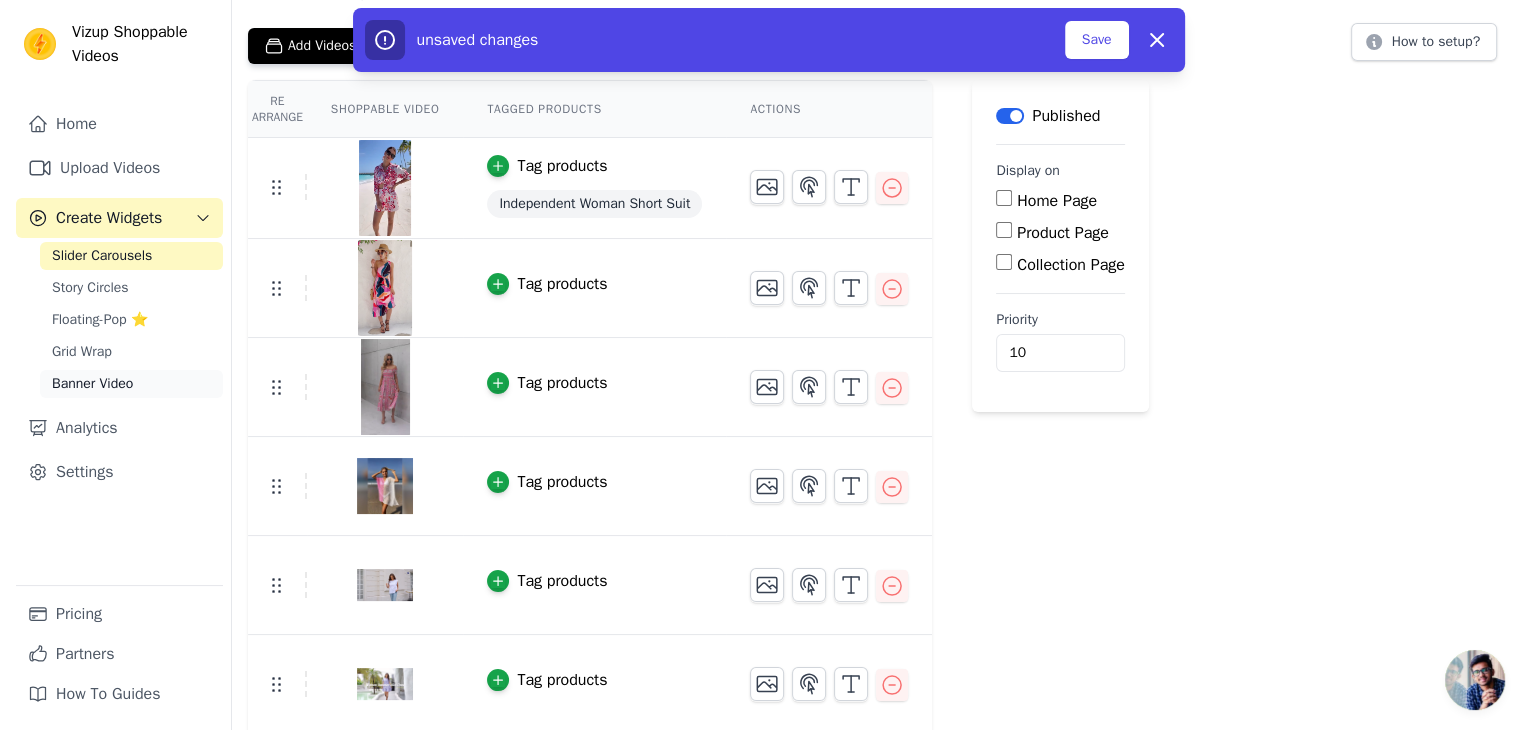 scroll, scrollTop: 0, scrollLeft: 0, axis: both 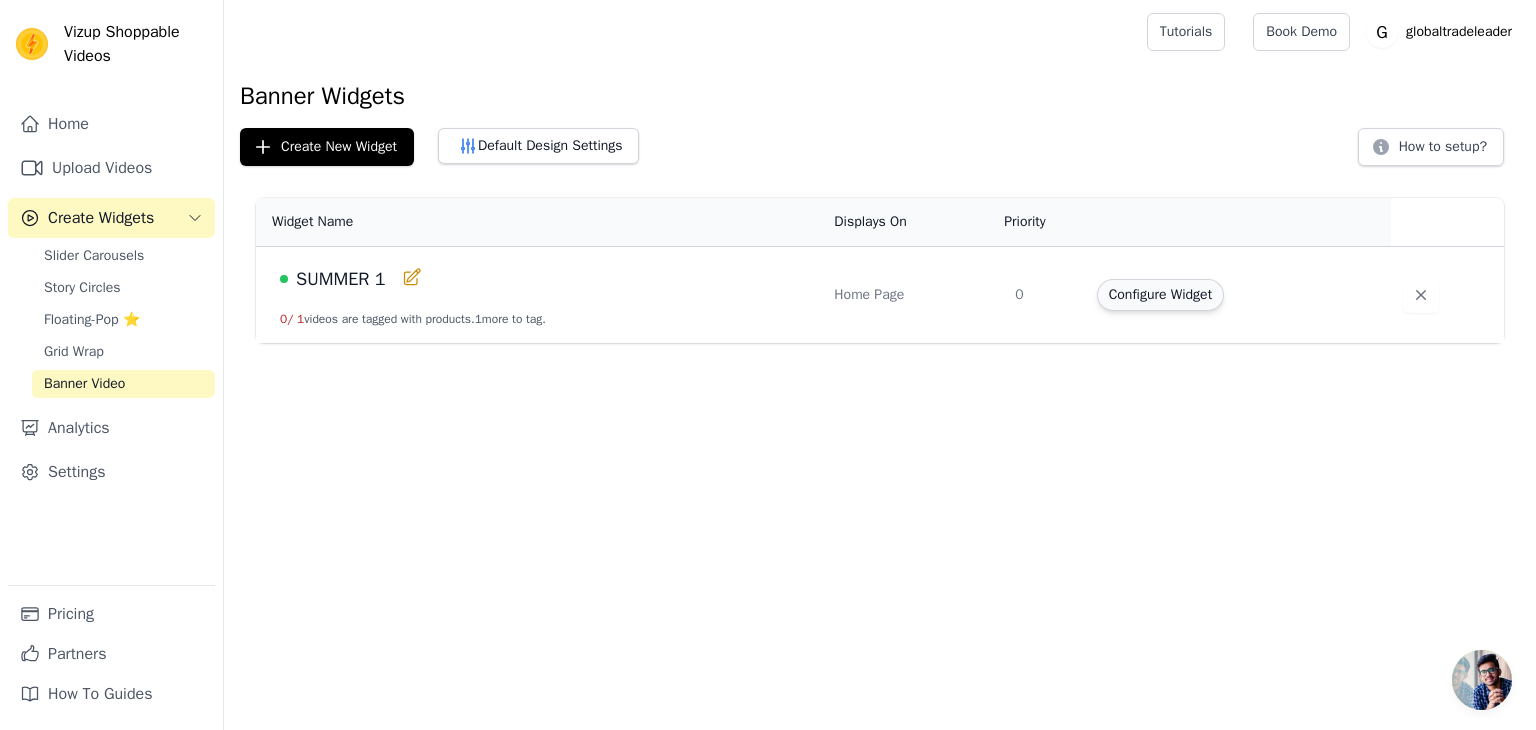 click on "Configure Widget" at bounding box center [1160, 295] 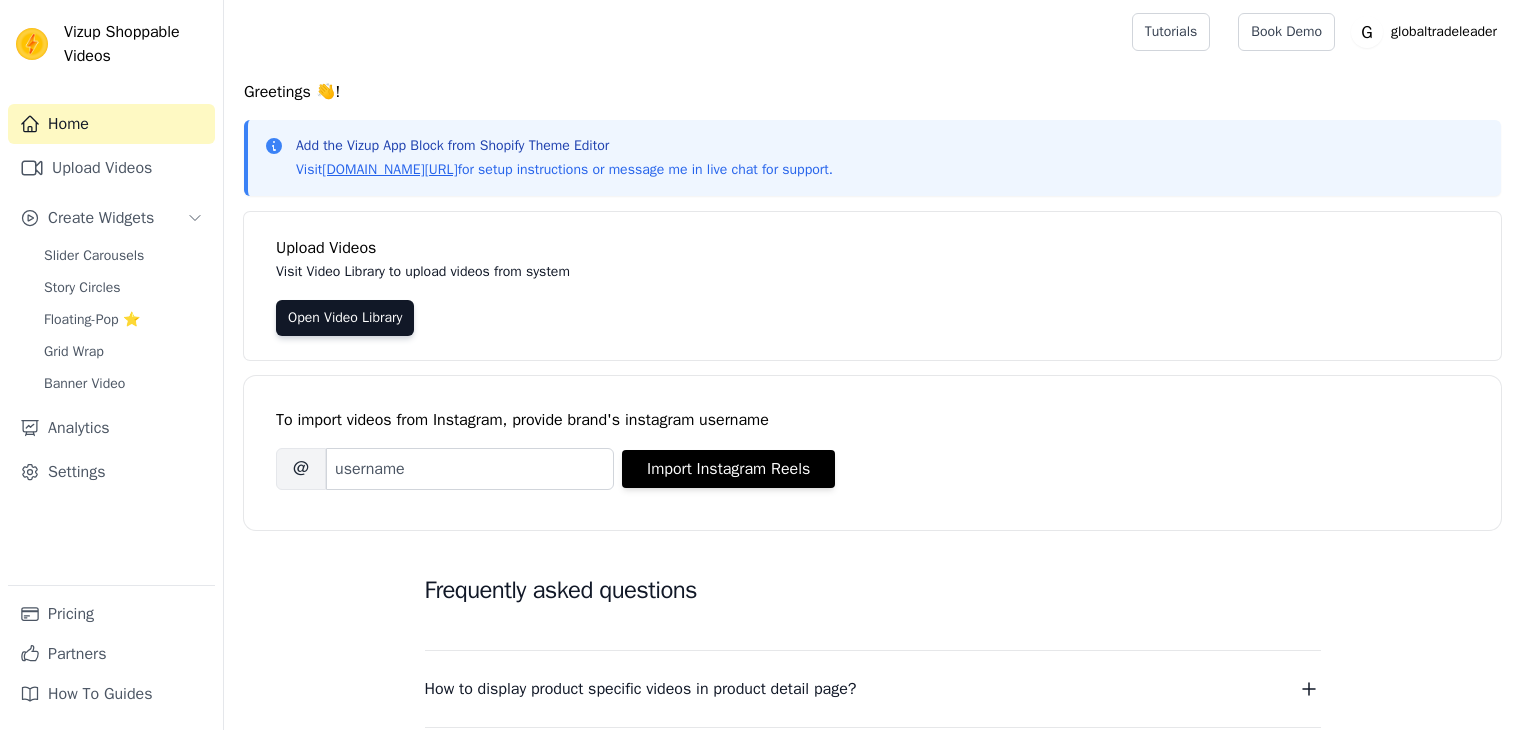 scroll, scrollTop: 0, scrollLeft: 0, axis: both 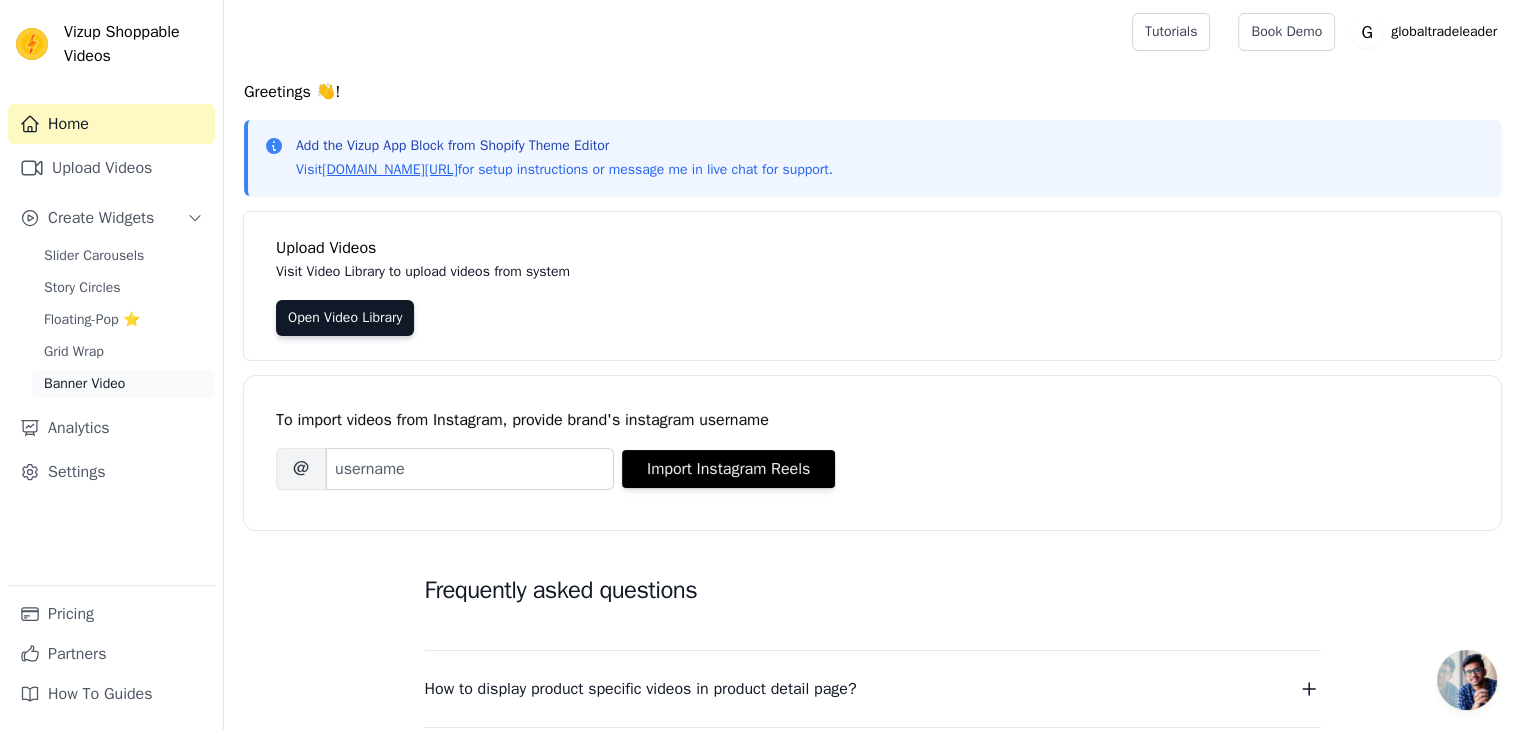 click on "Banner Video" at bounding box center [84, 384] 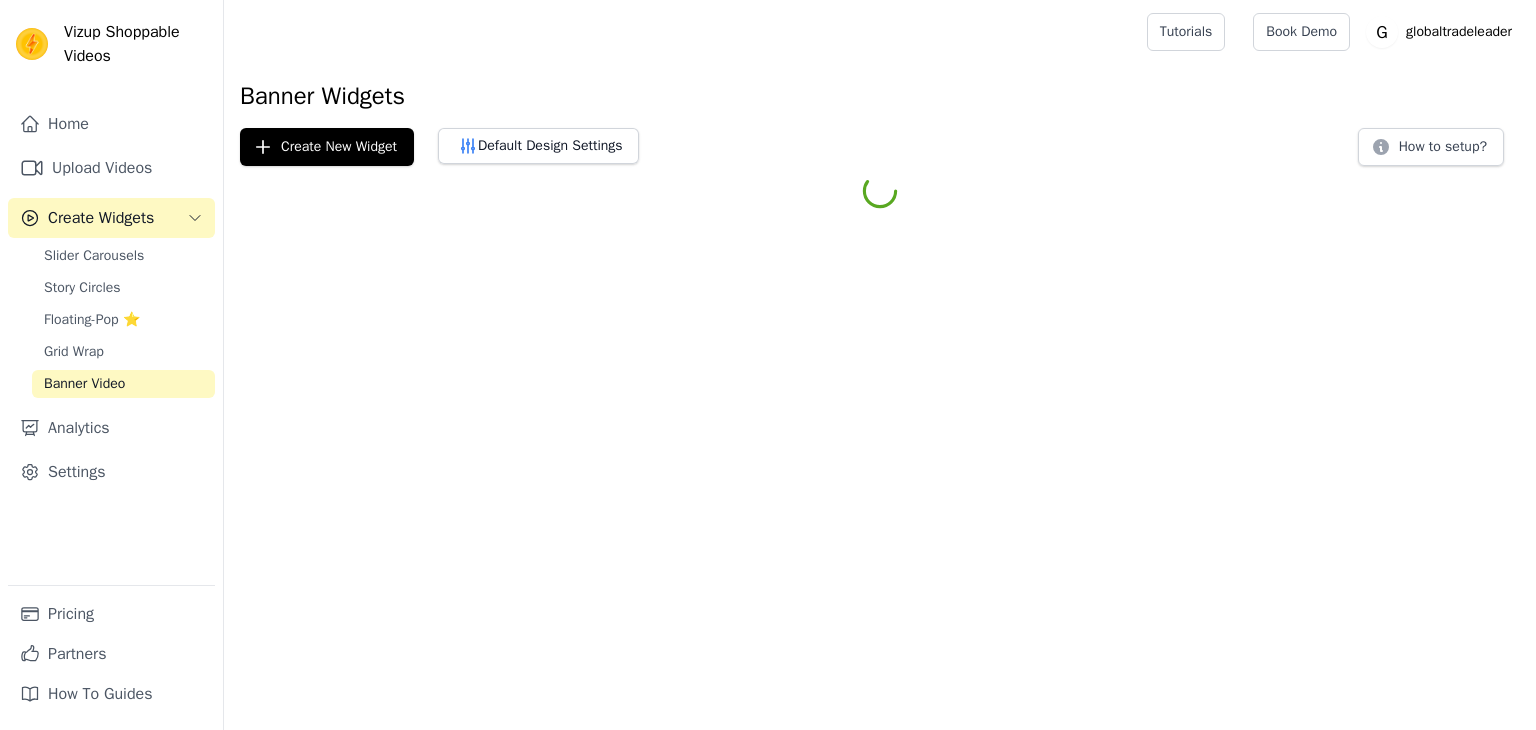 scroll, scrollTop: 0, scrollLeft: 0, axis: both 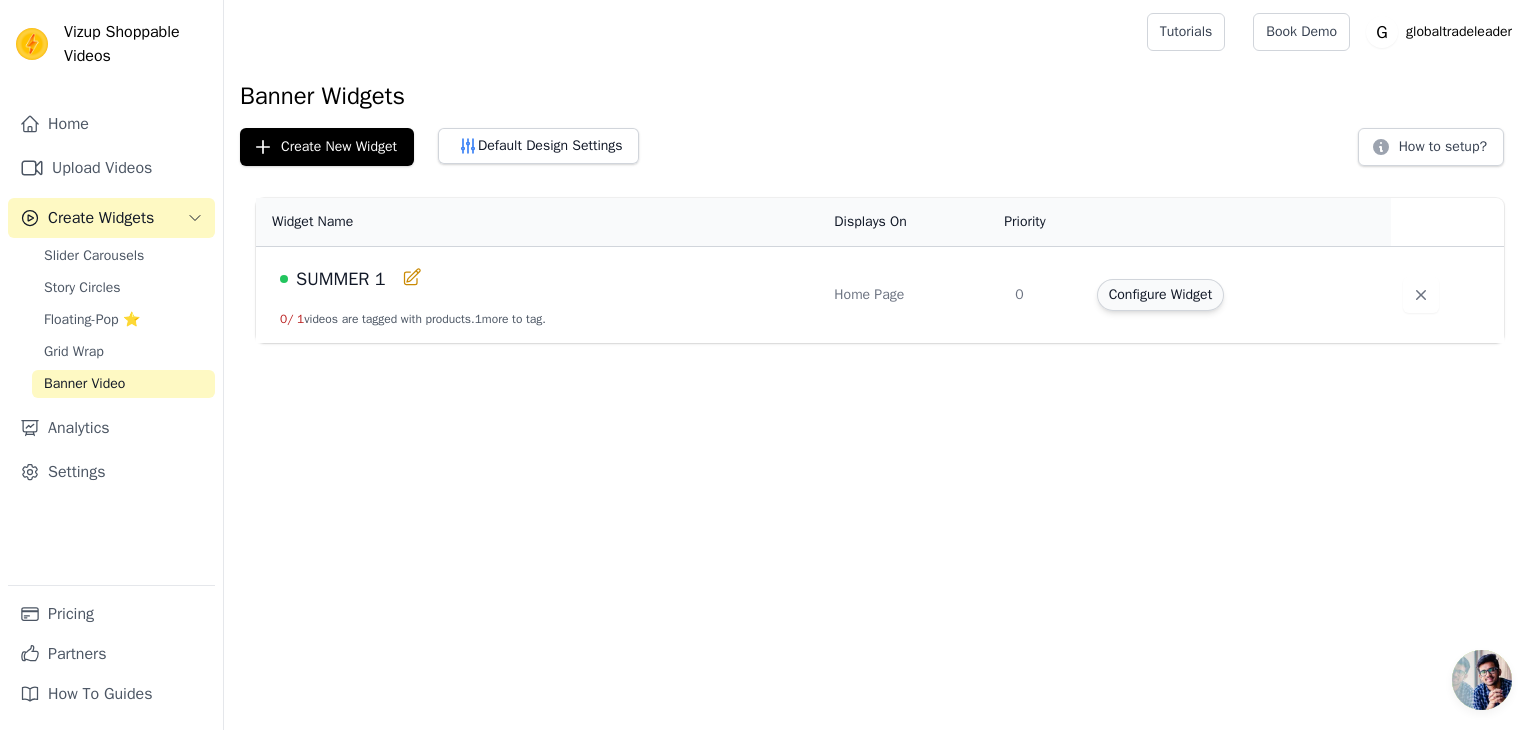 click on "Configure Widget" at bounding box center [1160, 295] 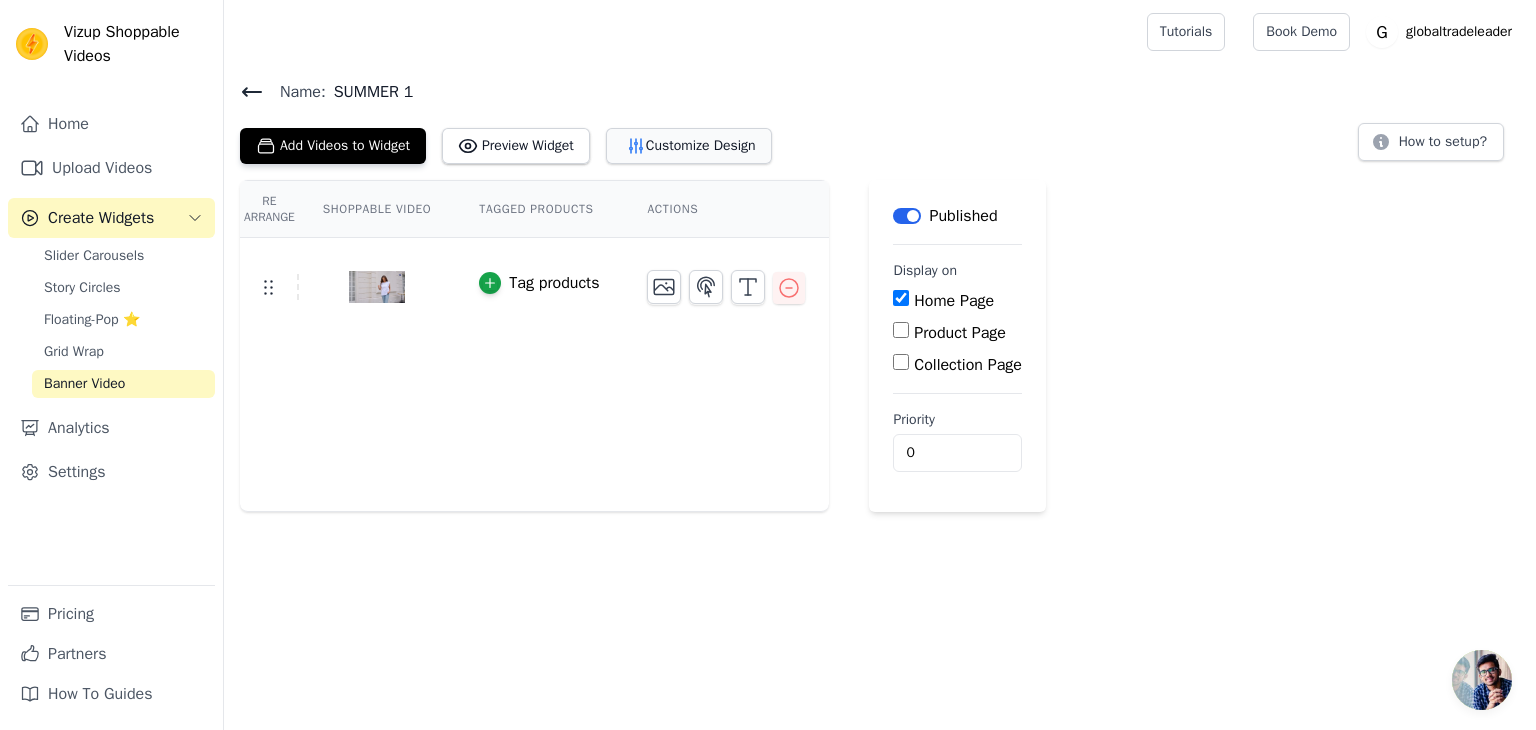 click on "Customize Design" at bounding box center [689, 146] 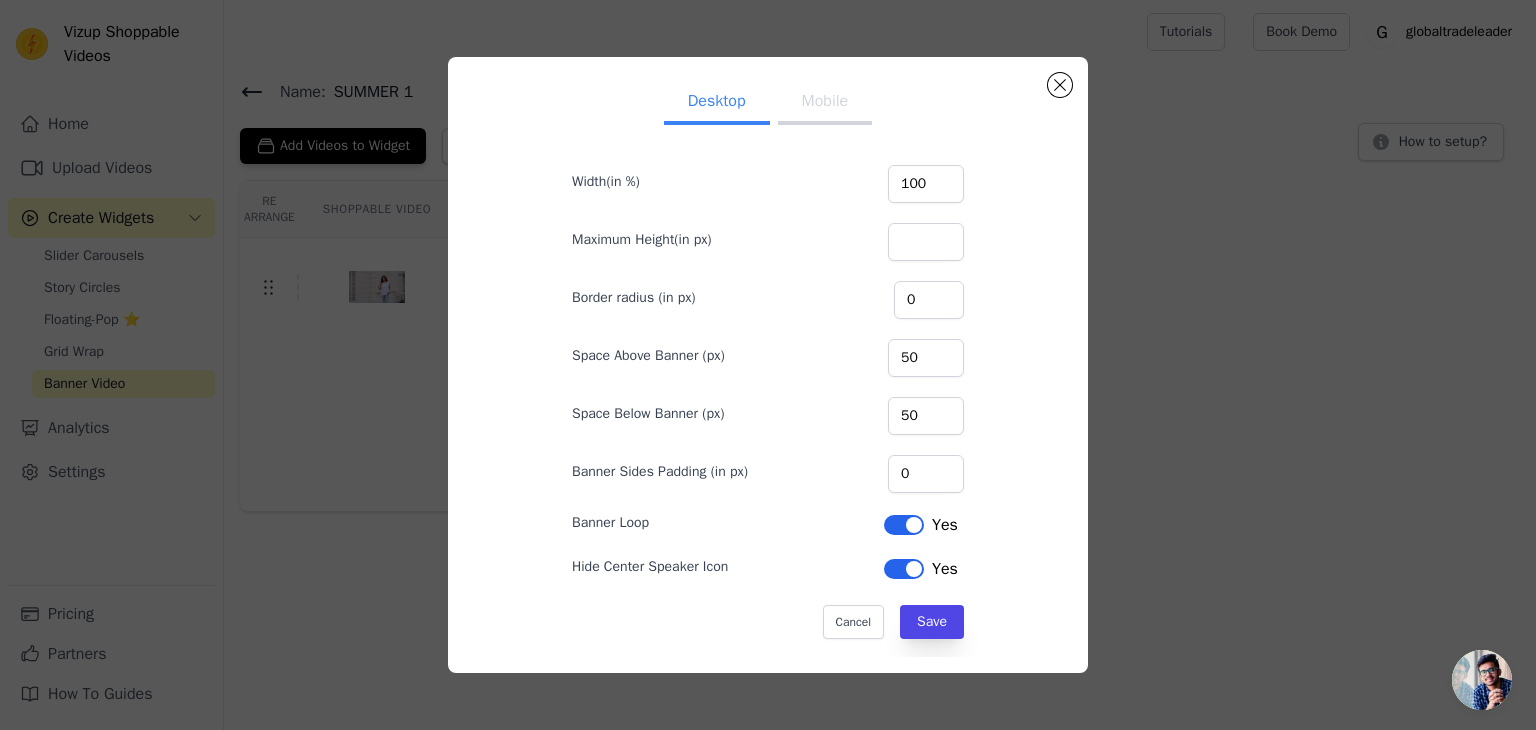 scroll, scrollTop: 31, scrollLeft: 0, axis: vertical 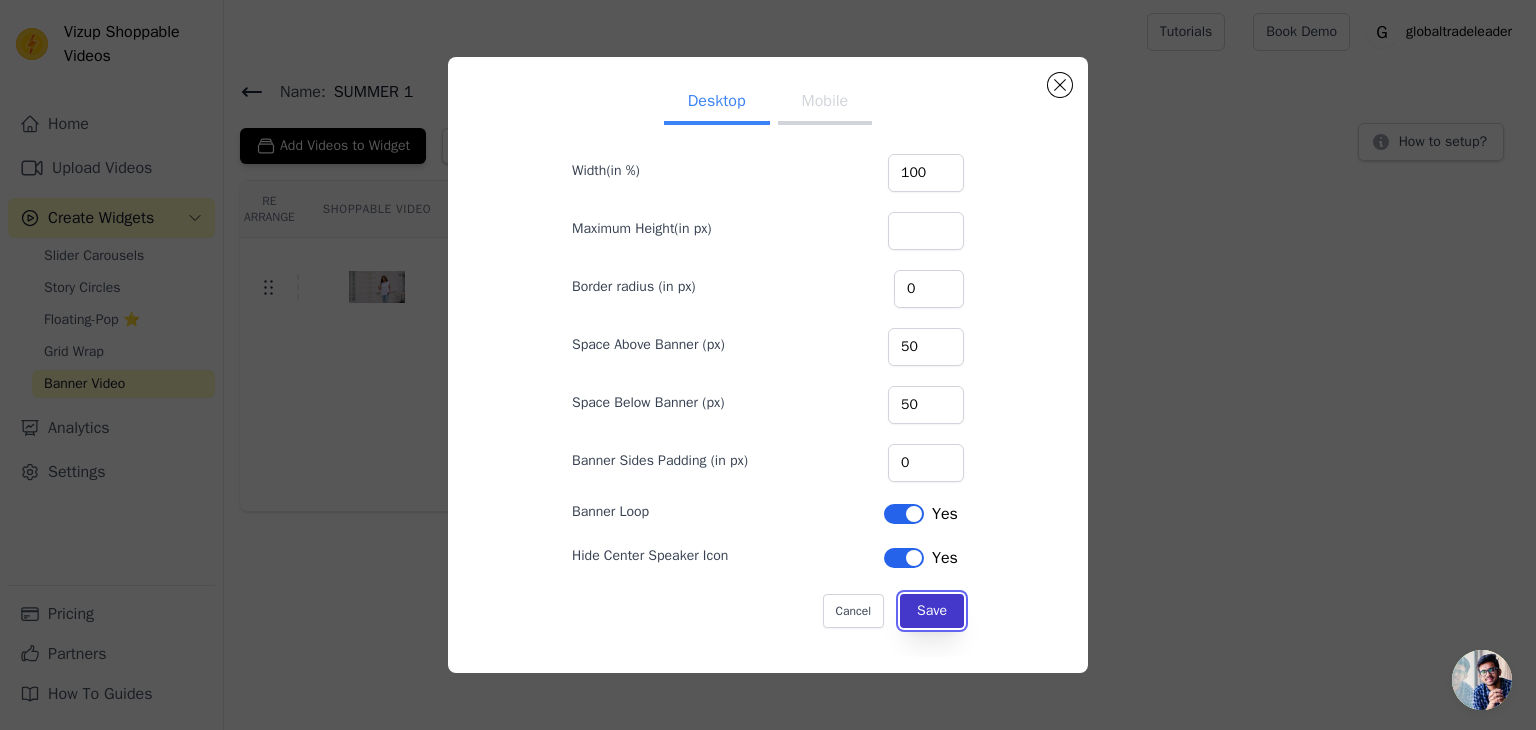 click on "Save" at bounding box center [932, 611] 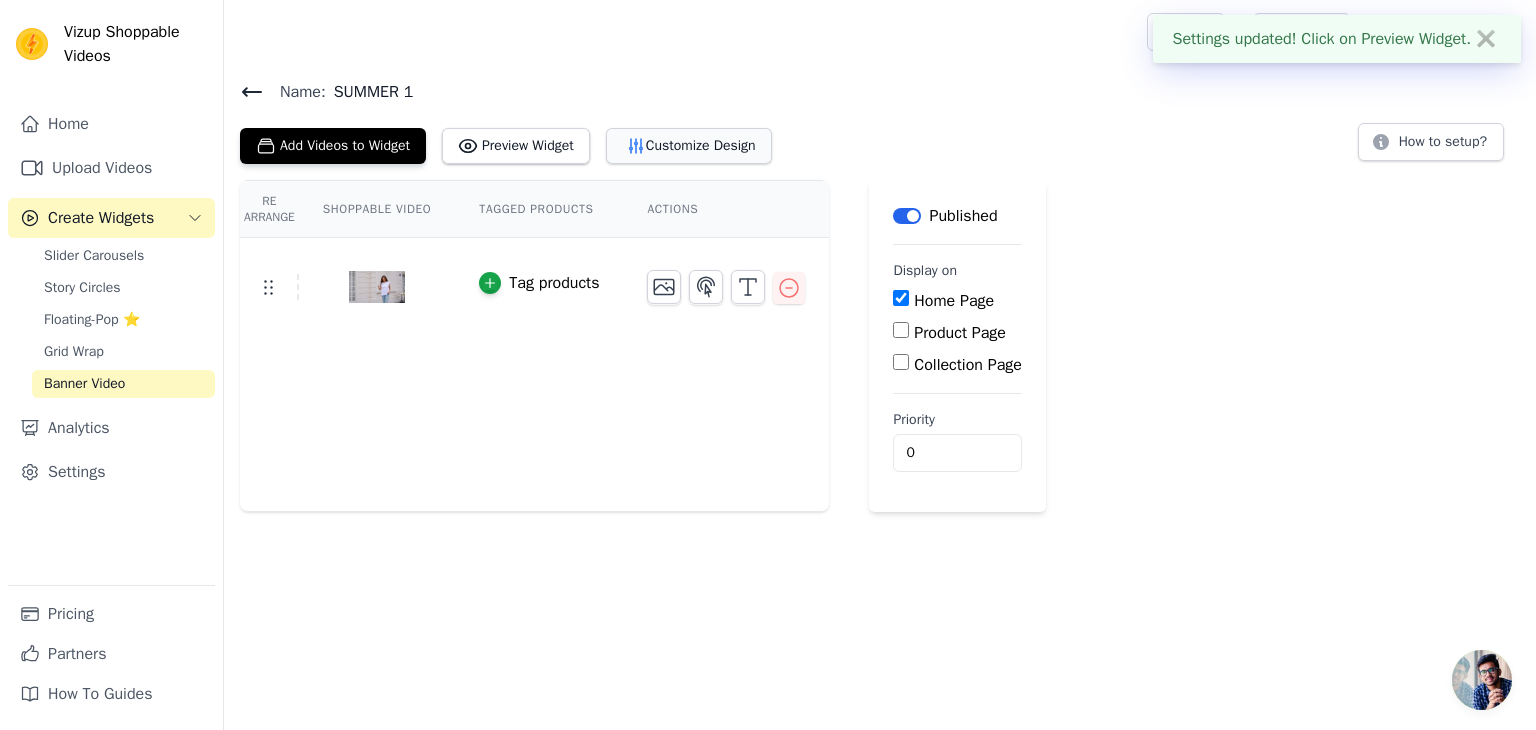 click on "Customize Design" at bounding box center (689, 146) 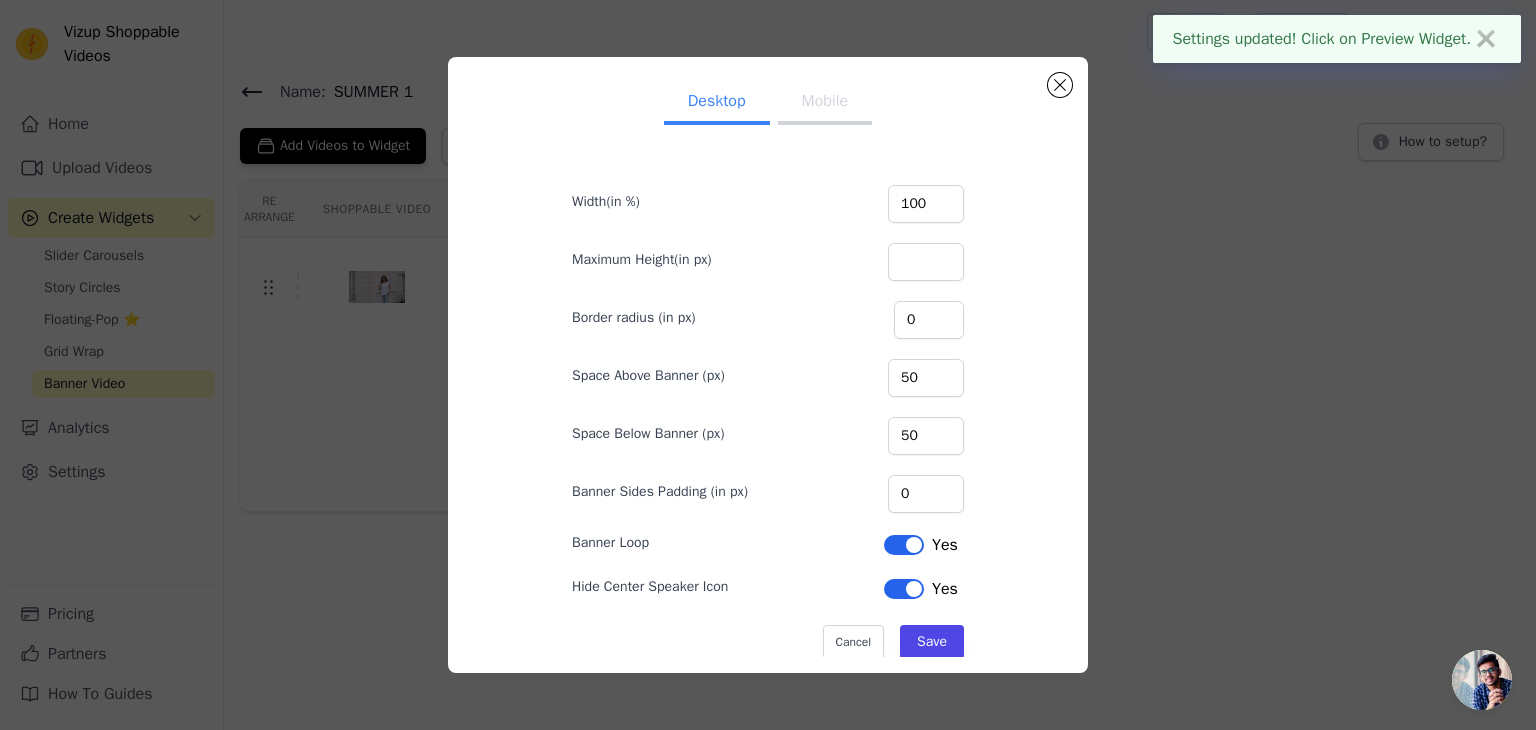 click on "Mobile" at bounding box center [825, 103] 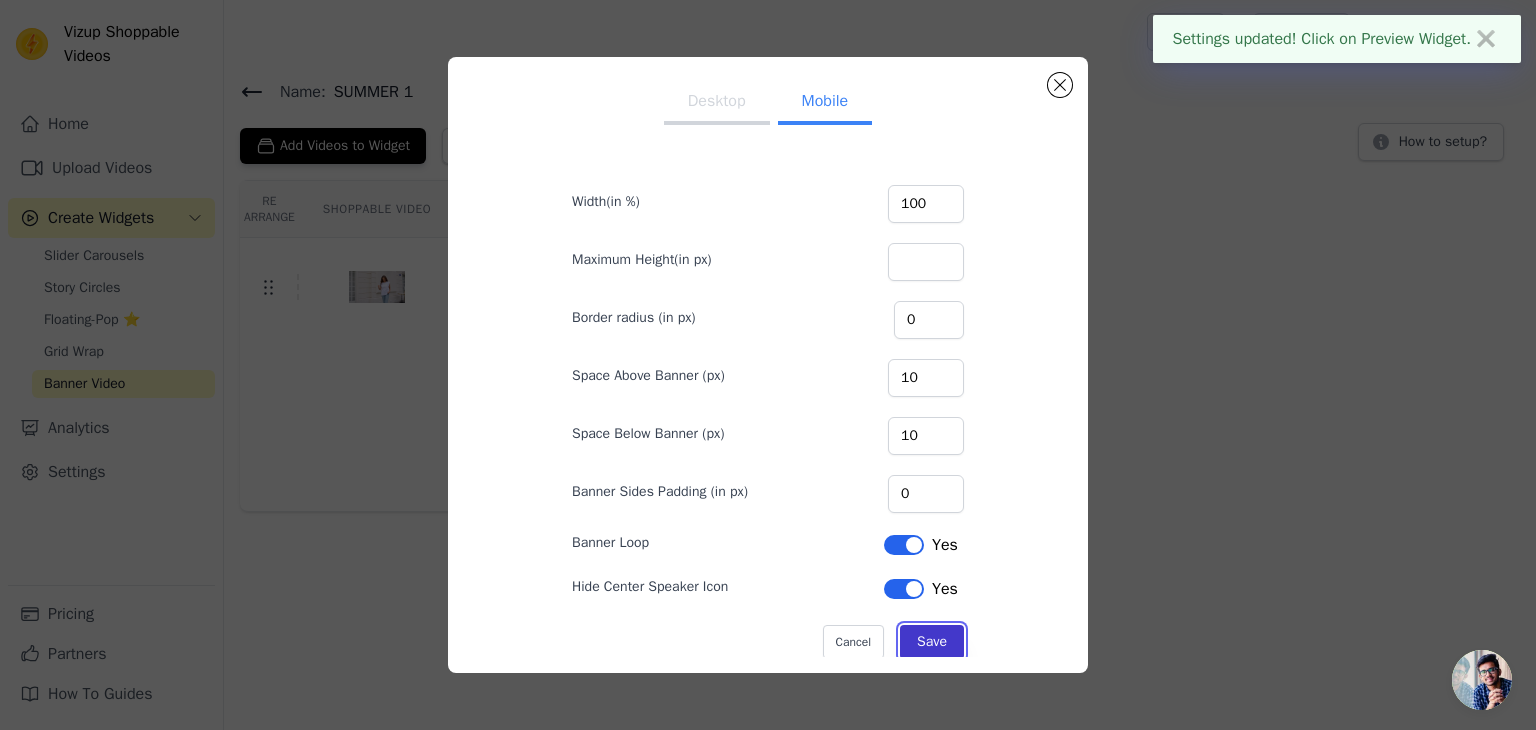 click on "Save" at bounding box center (932, 642) 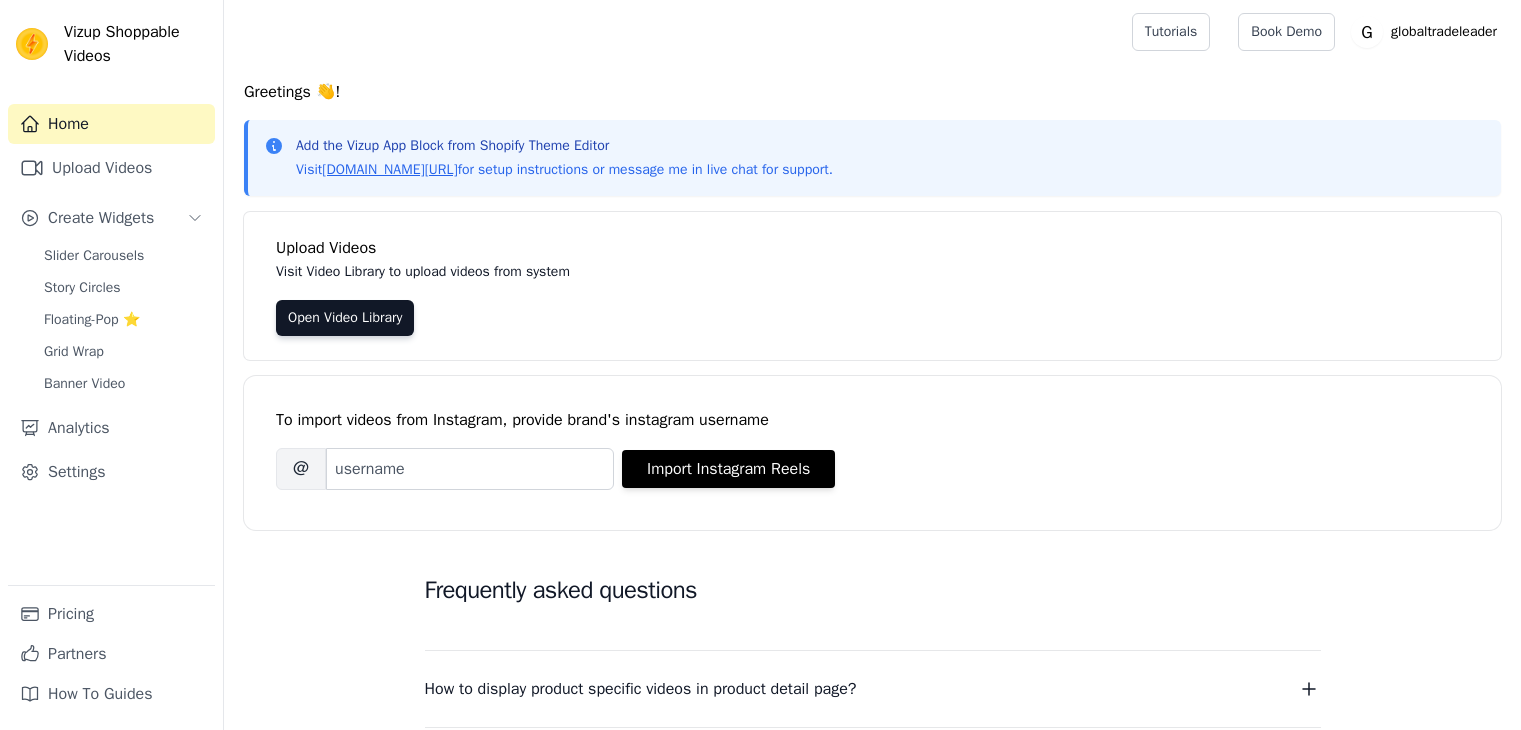 scroll, scrollTop: 0, scrollLeft: 0, axis: both 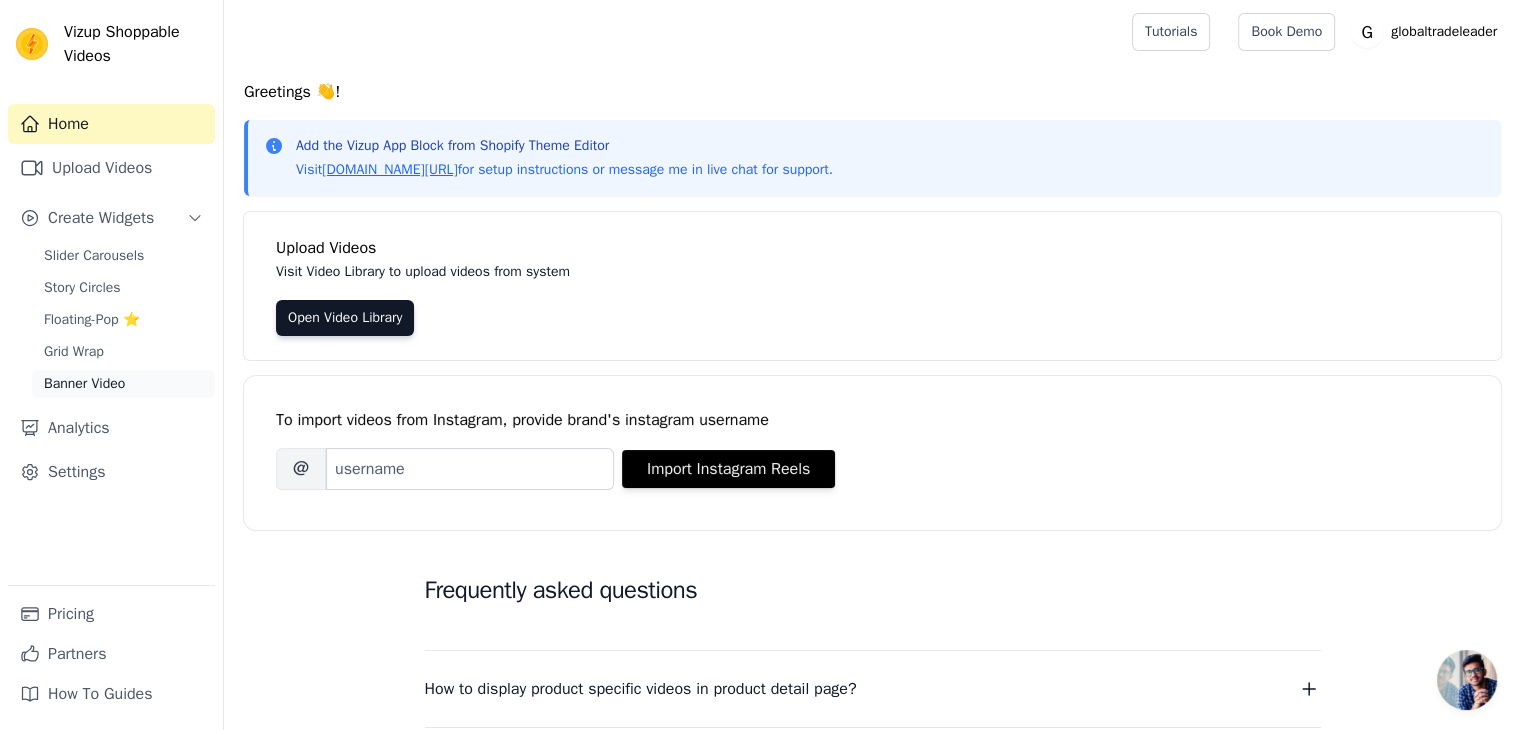 click on "Banner Video" at bounding box center [84, 384] 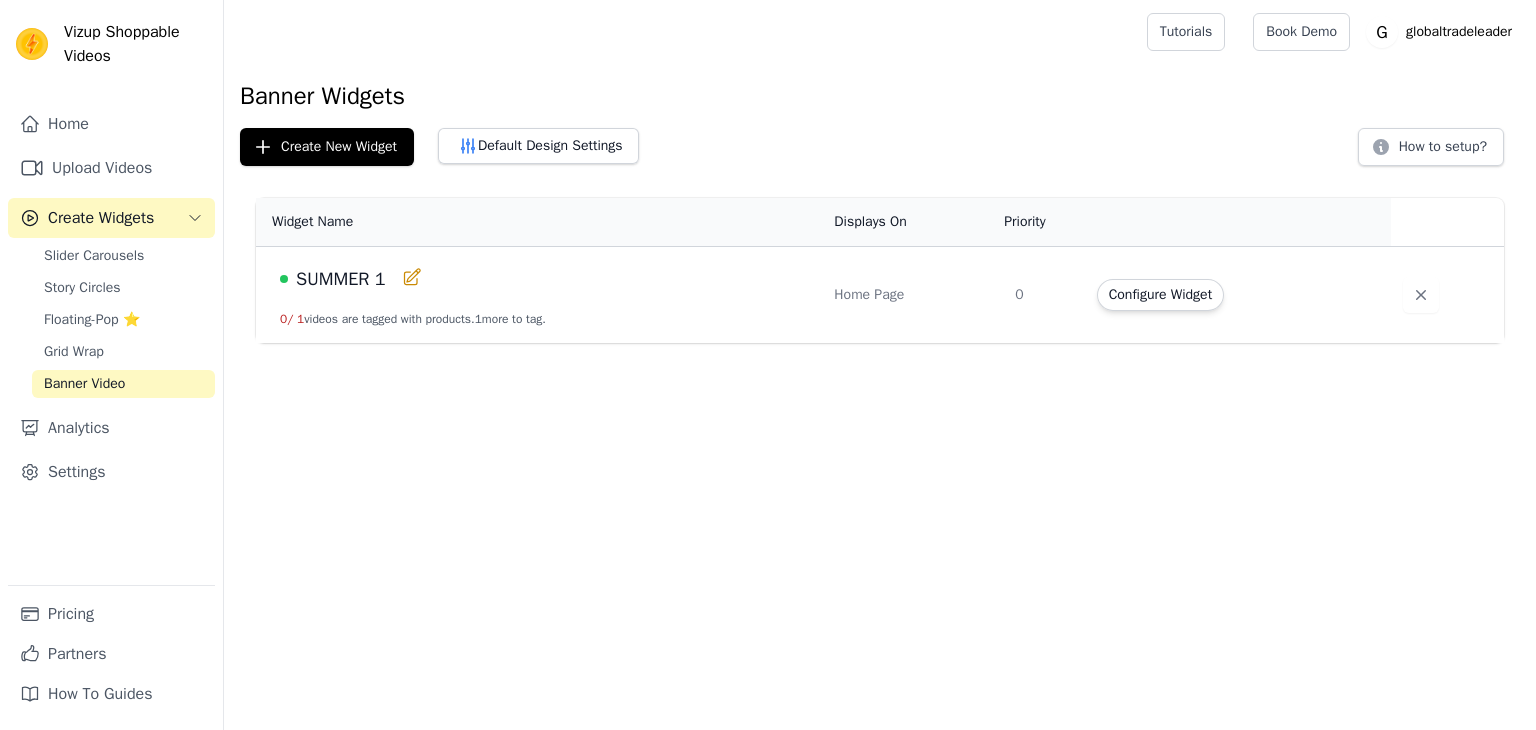 scroll, scrollTop: 0, scrollLeft: 0, axis: both 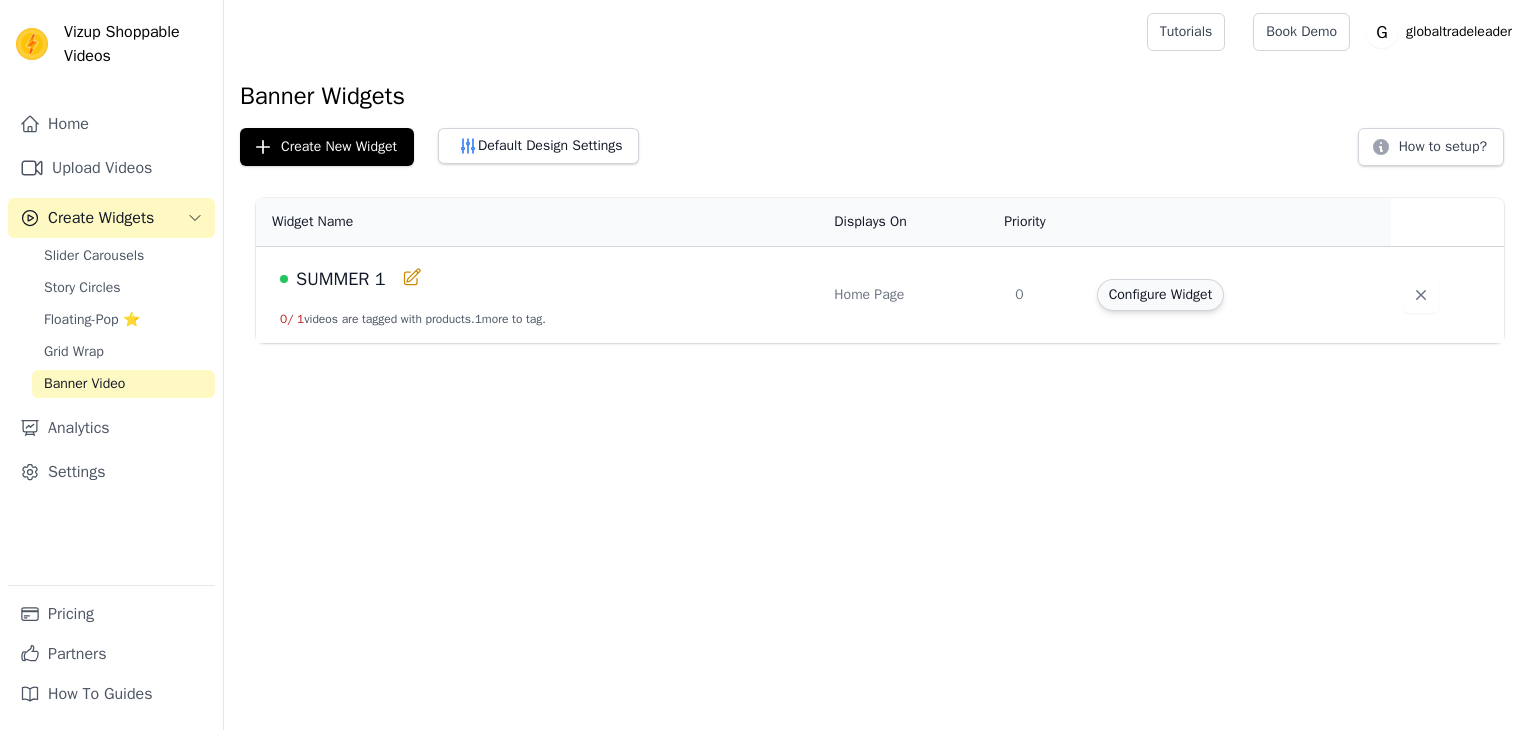 click on "Configure Widget" at bounding box center (1160, 295) 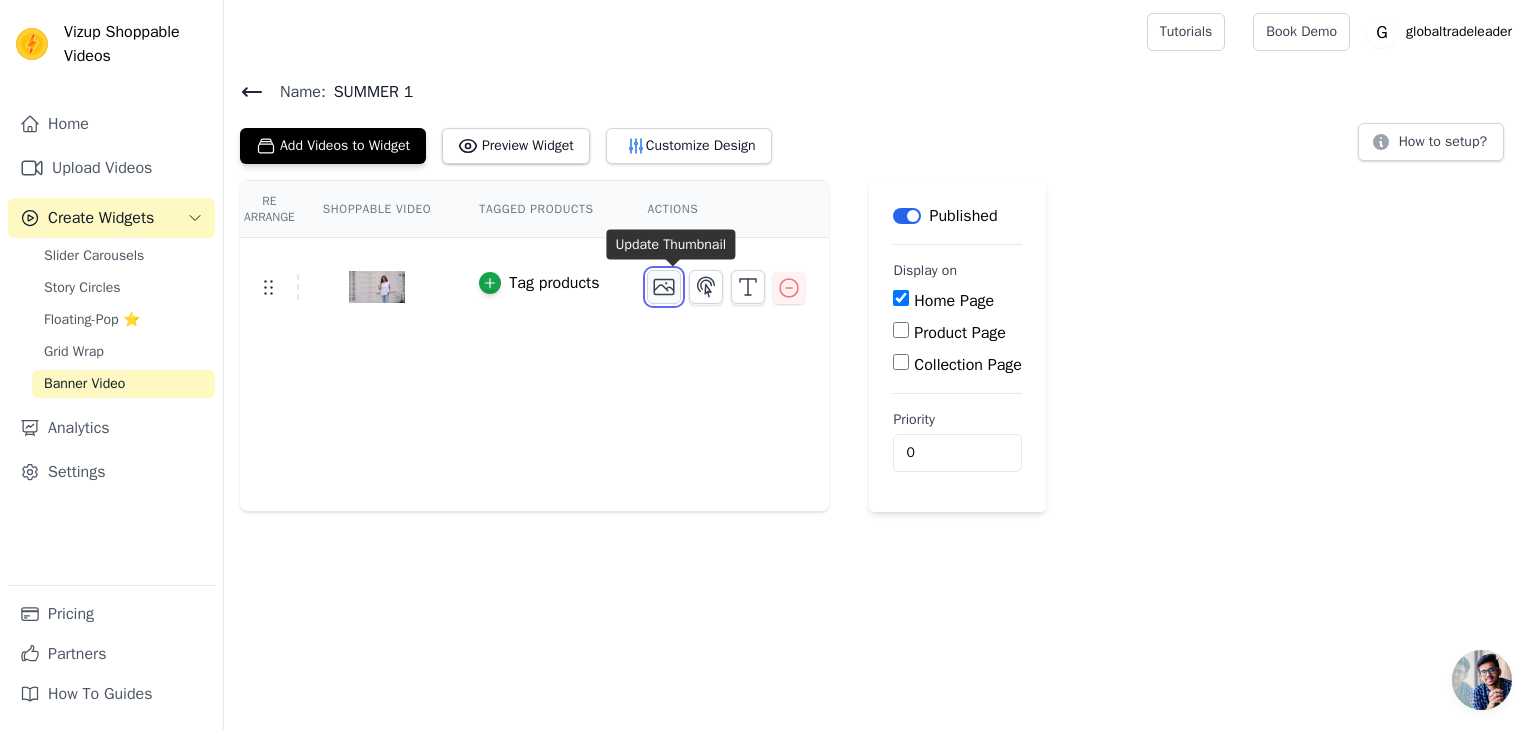 click 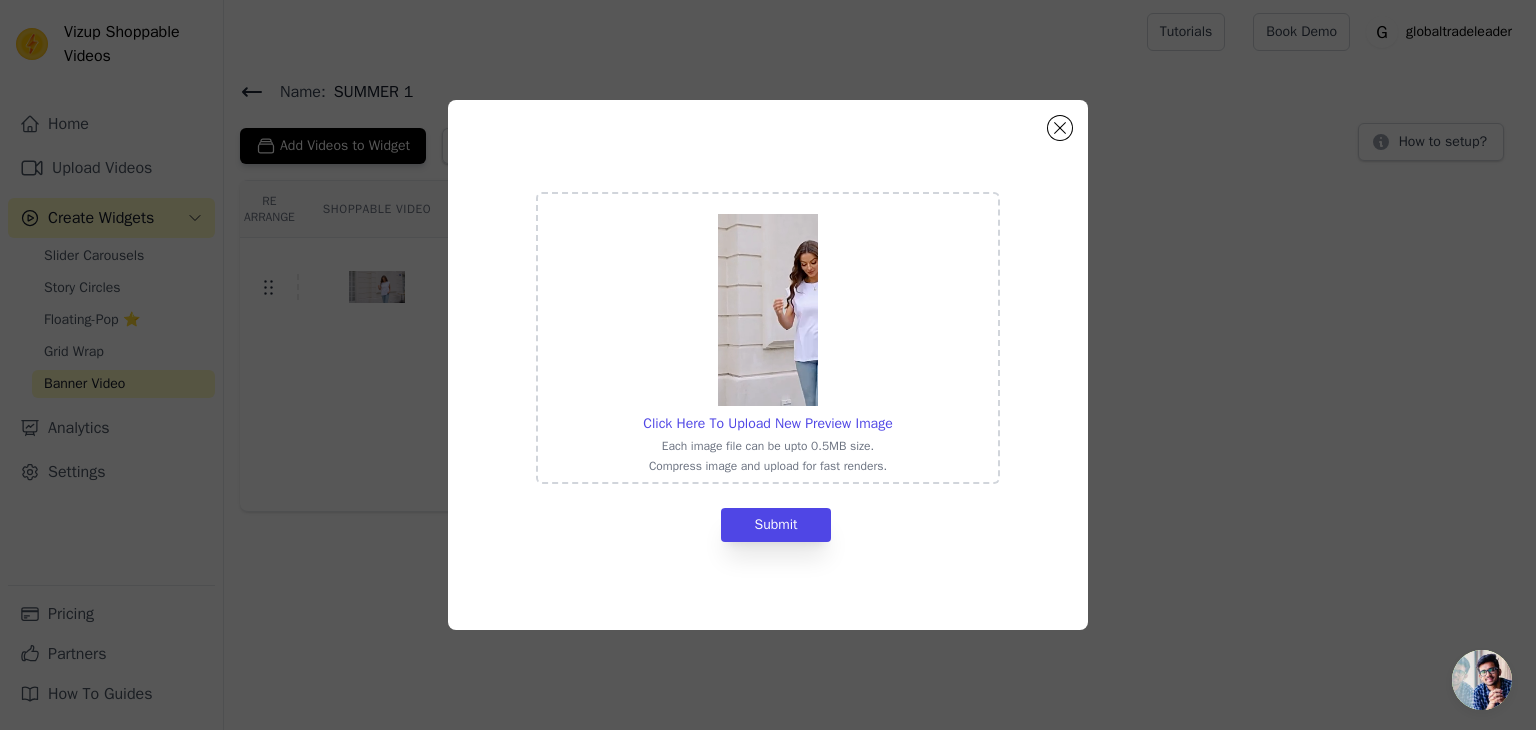 click on "Click Here To Upload New Preview Image     Each image file can be upto 0.5MB size.   Compress image and upload for fast renders.     Submit" 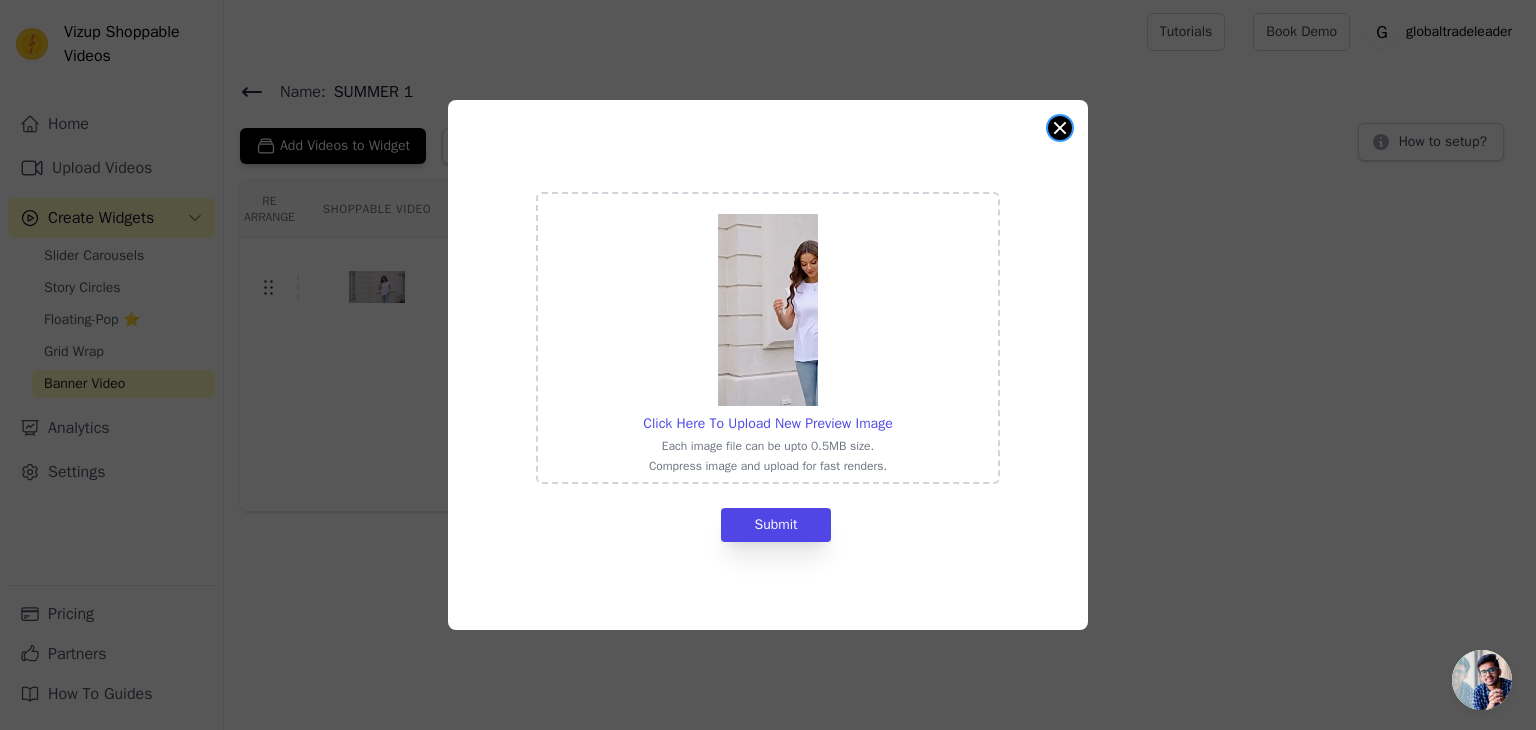 click at bounding box center (1060, 128) 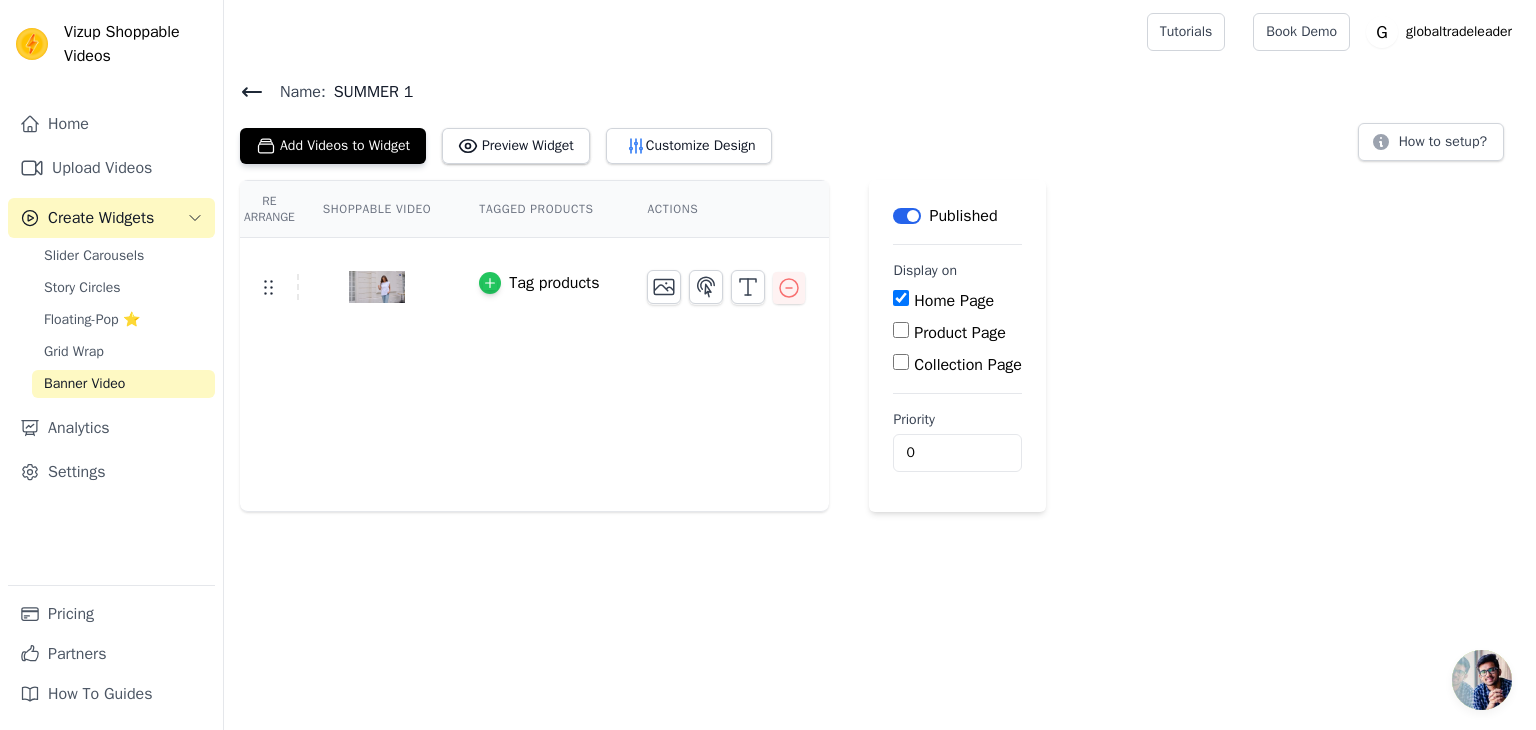 click 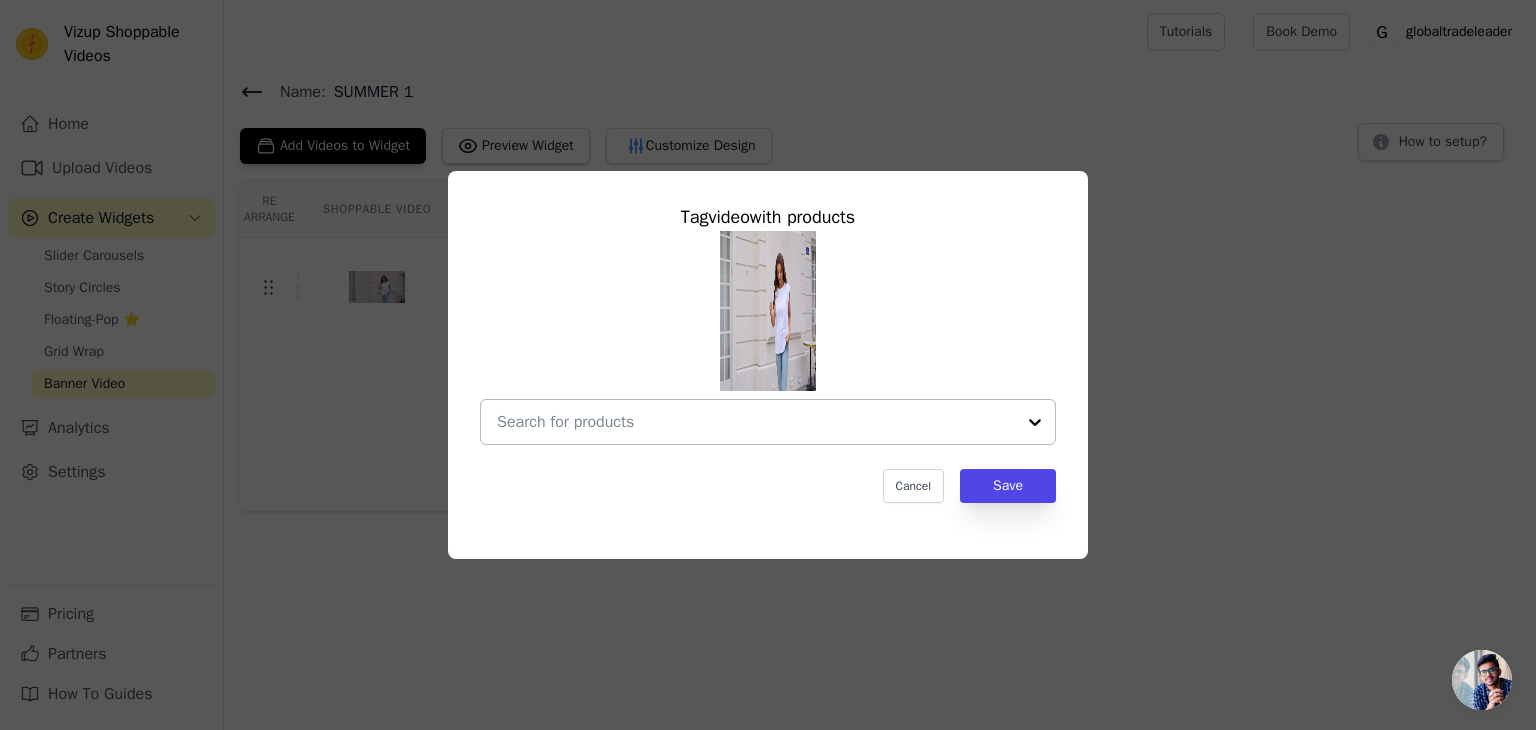 click at bounding box center [756, 422] 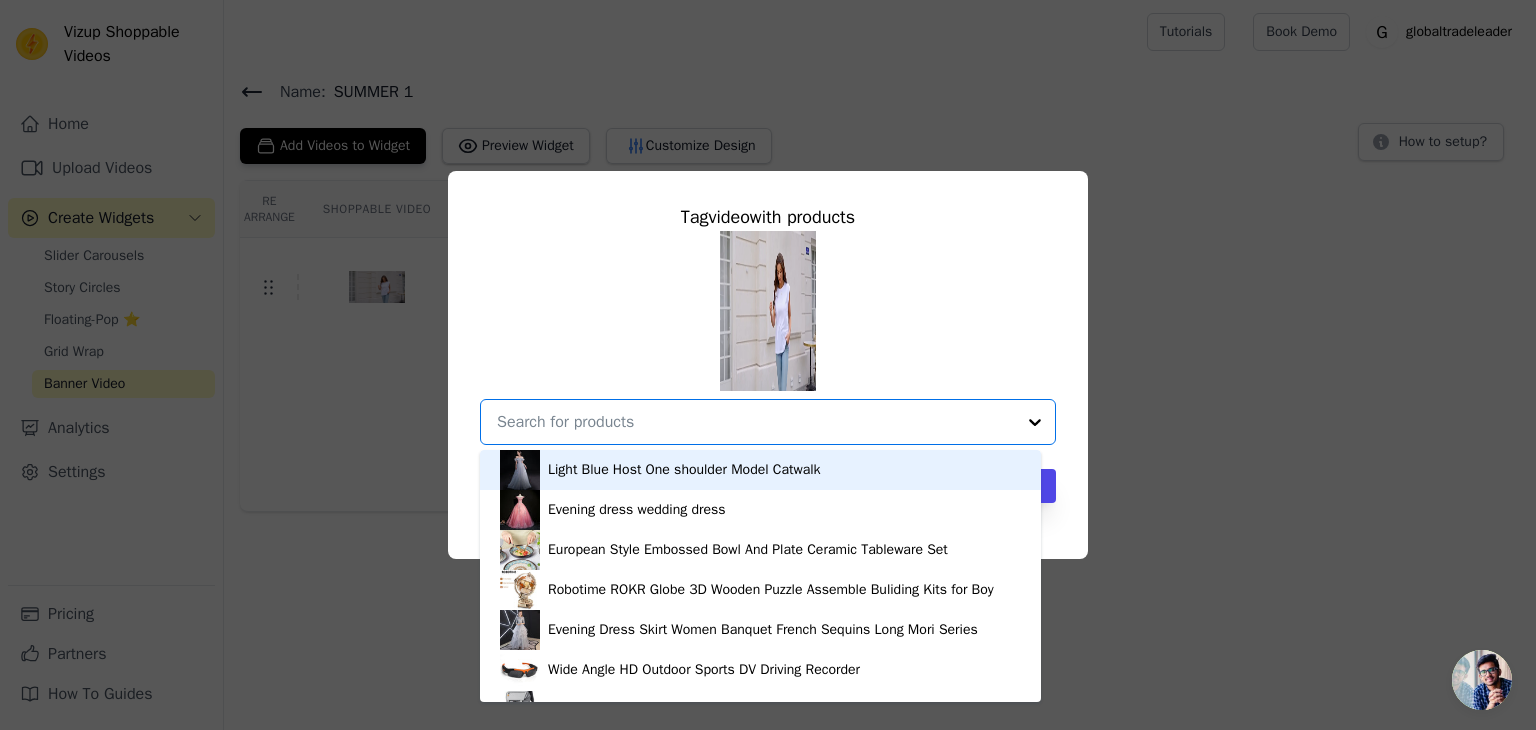 click at bounding box center [756, 422] 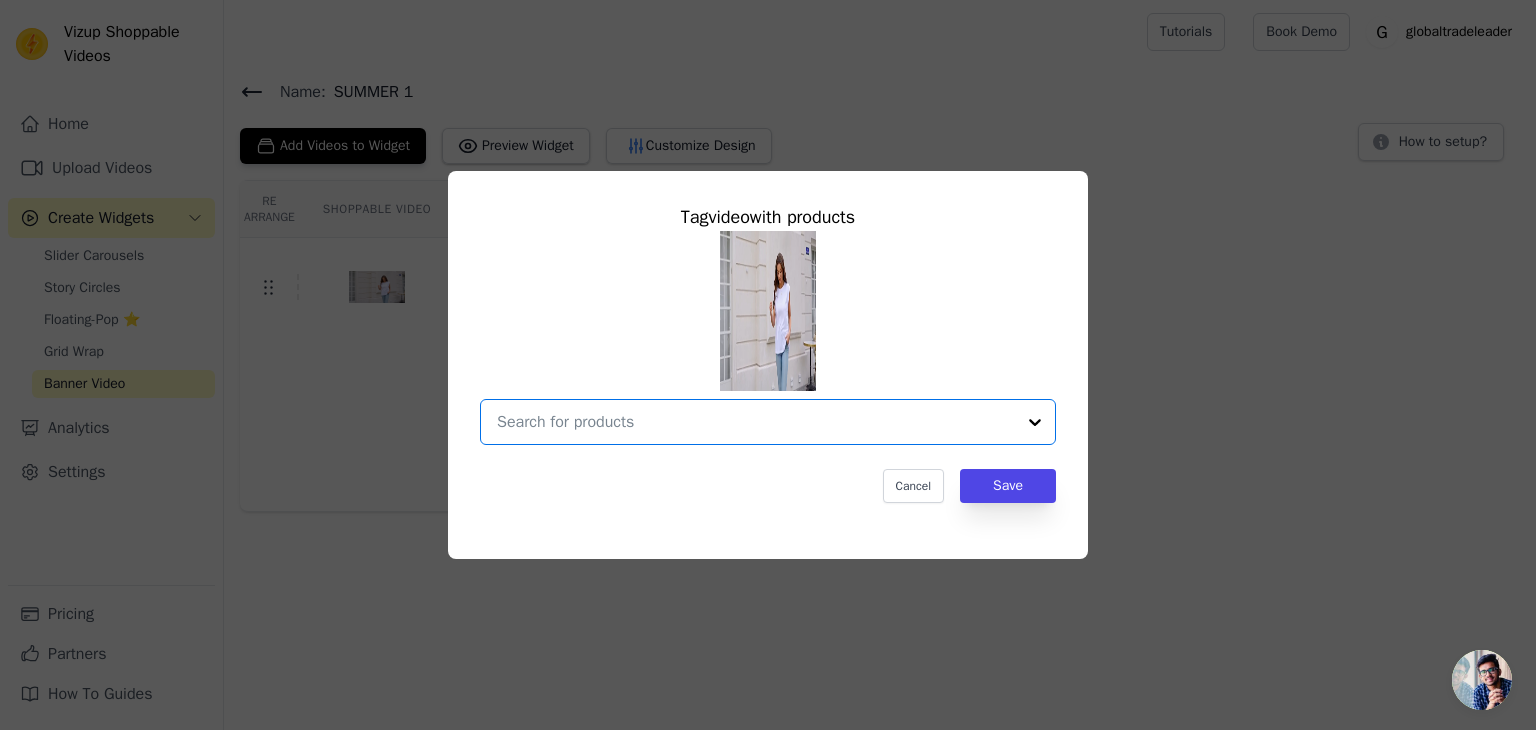 click at bounding box center (756, 422) 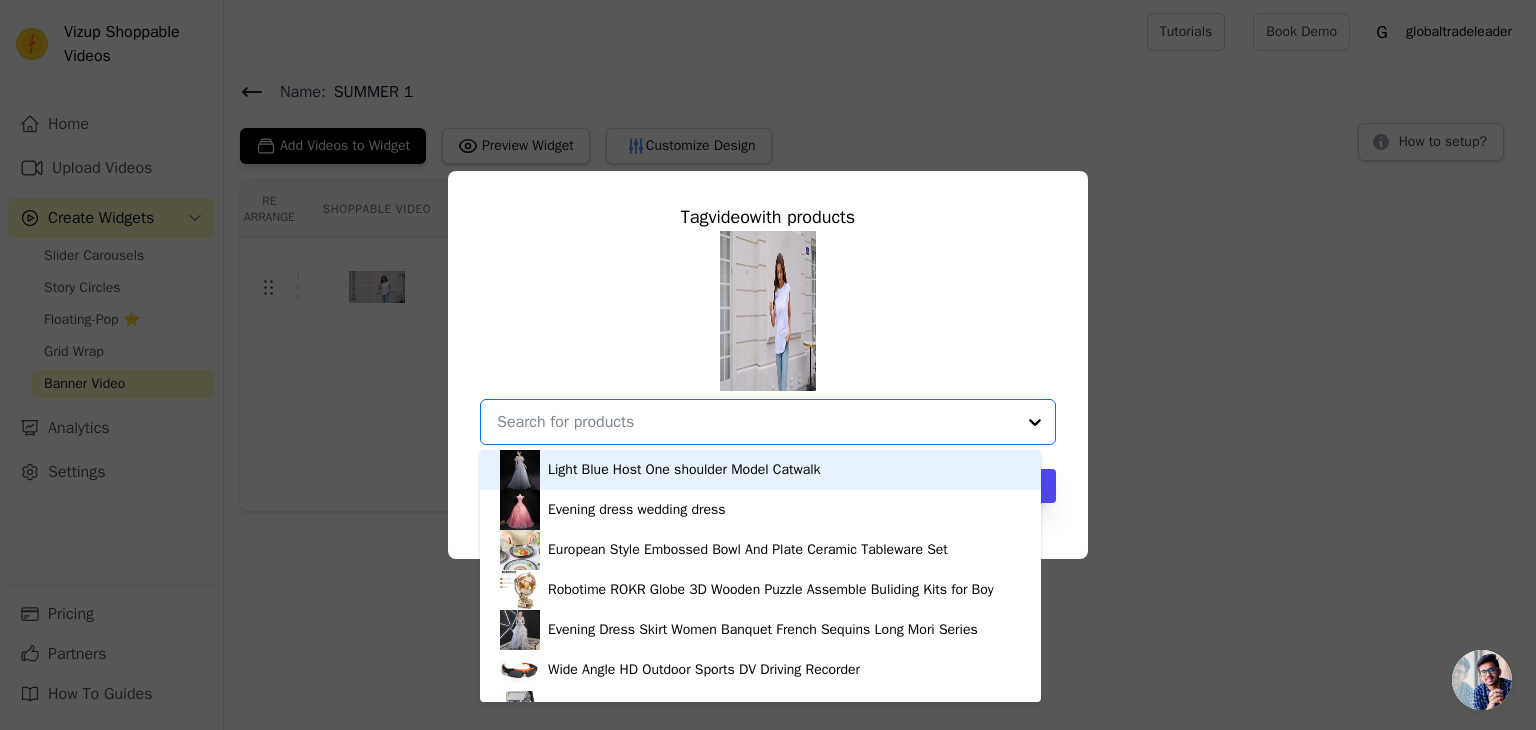 click on "Light Blue Host One shoulder Model Catwalk     Evening dress wedding dress     European Style Embossed Bowl And Plate Ceramic Tableware Set     Robotime ROKR Globe 3D Wooden Puzzle Assemble Buliding Kits for Boy     Evening Dress Skirt Women Banquet French Sequins Long Mori Series     Wide Angle HD Outdoor Sports DV Driving Recorder     Men's Backpack Large Capacity Travel Fashion     Electric Protein USB Shake Sports And Fitness Charging Shaker Cup     Intelligent Electric Luggage Automatically Follows The Lever     USB Astronaut LED Novel Strange Night Light     Opal Court Style Glow Gold Plated 14k Yellow Gold Necklace     Portable Mini Quick Sew Needlework Cordless Electric Sewing Machine     Creative Manual Juicer Mini Portable DIY Orange Separating Juicer     Baby Automatic Milk Shaker Charging Multi Function Timer     Class of 2022 Graduate Necklace Jewelry     Mini Leather Crossbody Bags For Women 2022 Chain Shoulder Simple Lady Travel Long Belt Purses And Handbags Cross Body" at bounding box center (768, 338) 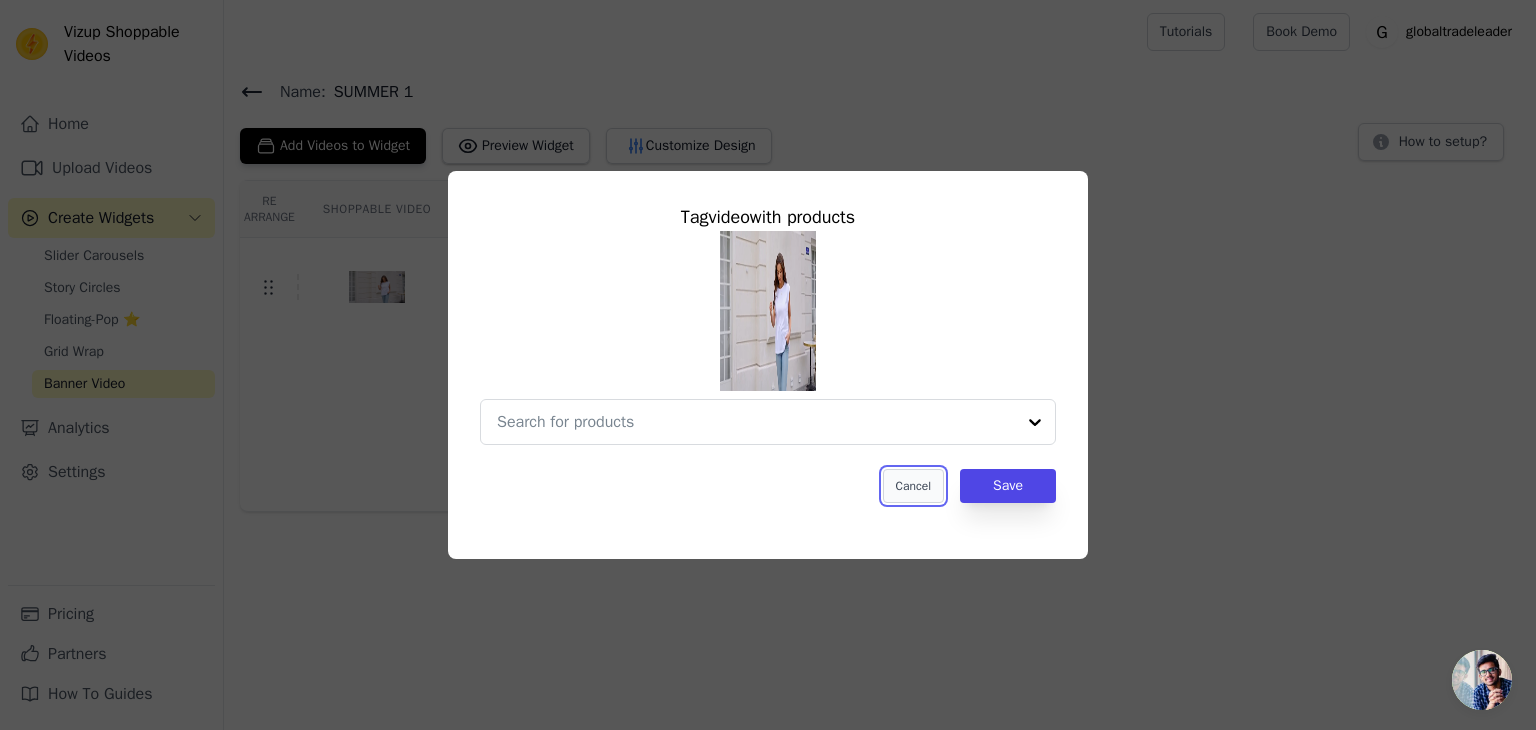 click on "Cancel" at bounding box center [913, 486] 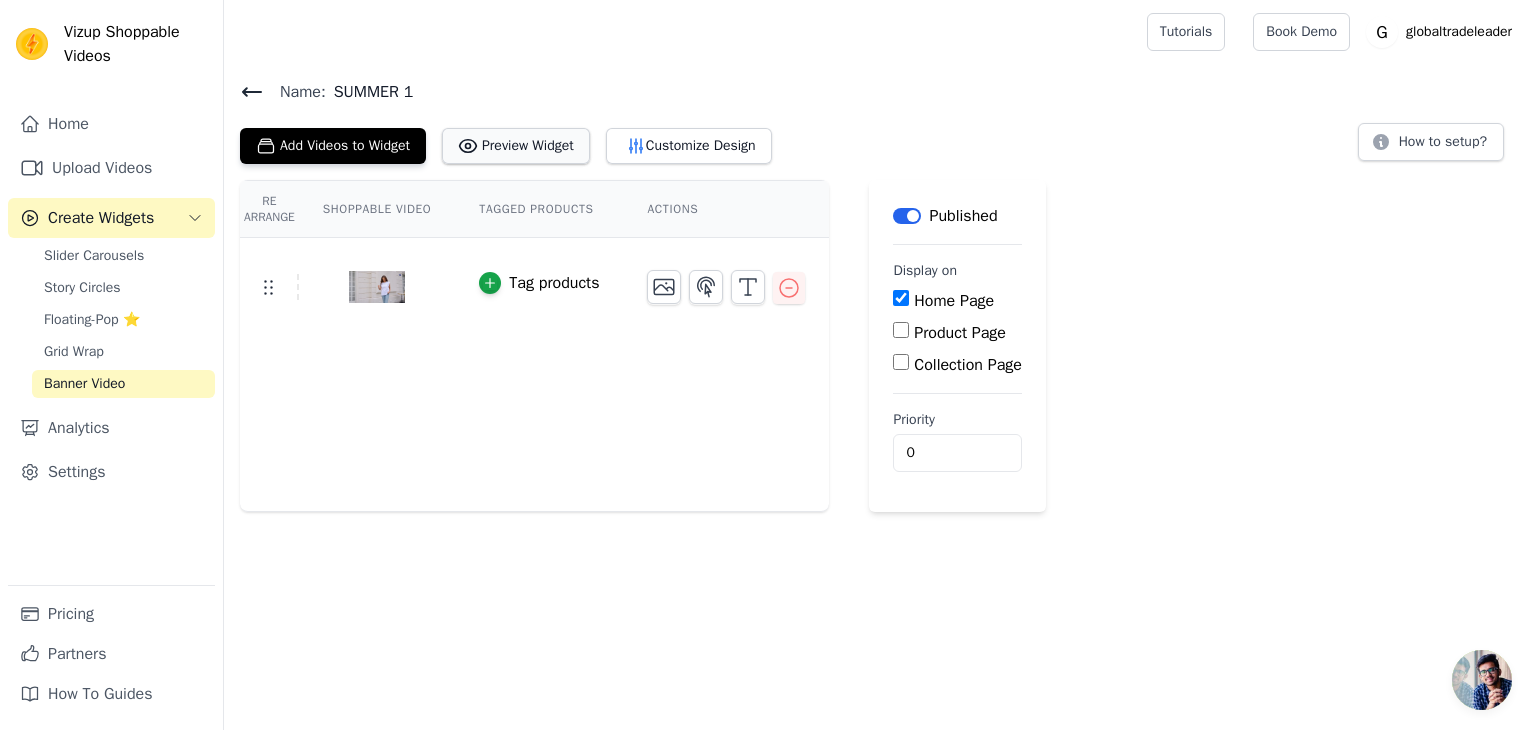 click on "Preview Widget" at bounding box center (516, 146) 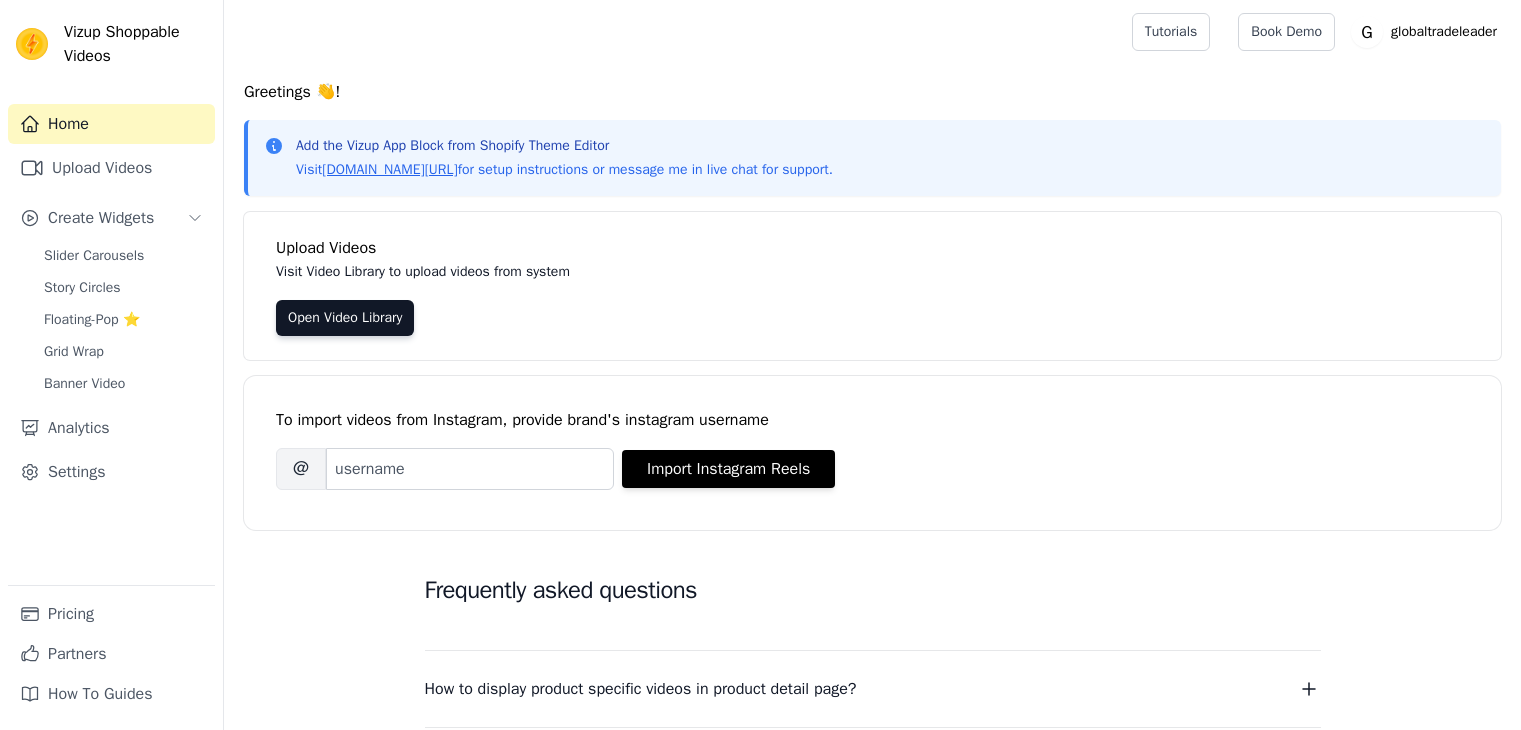 scroll, scrollTop: 0, scrollLeft: 0, axis: both 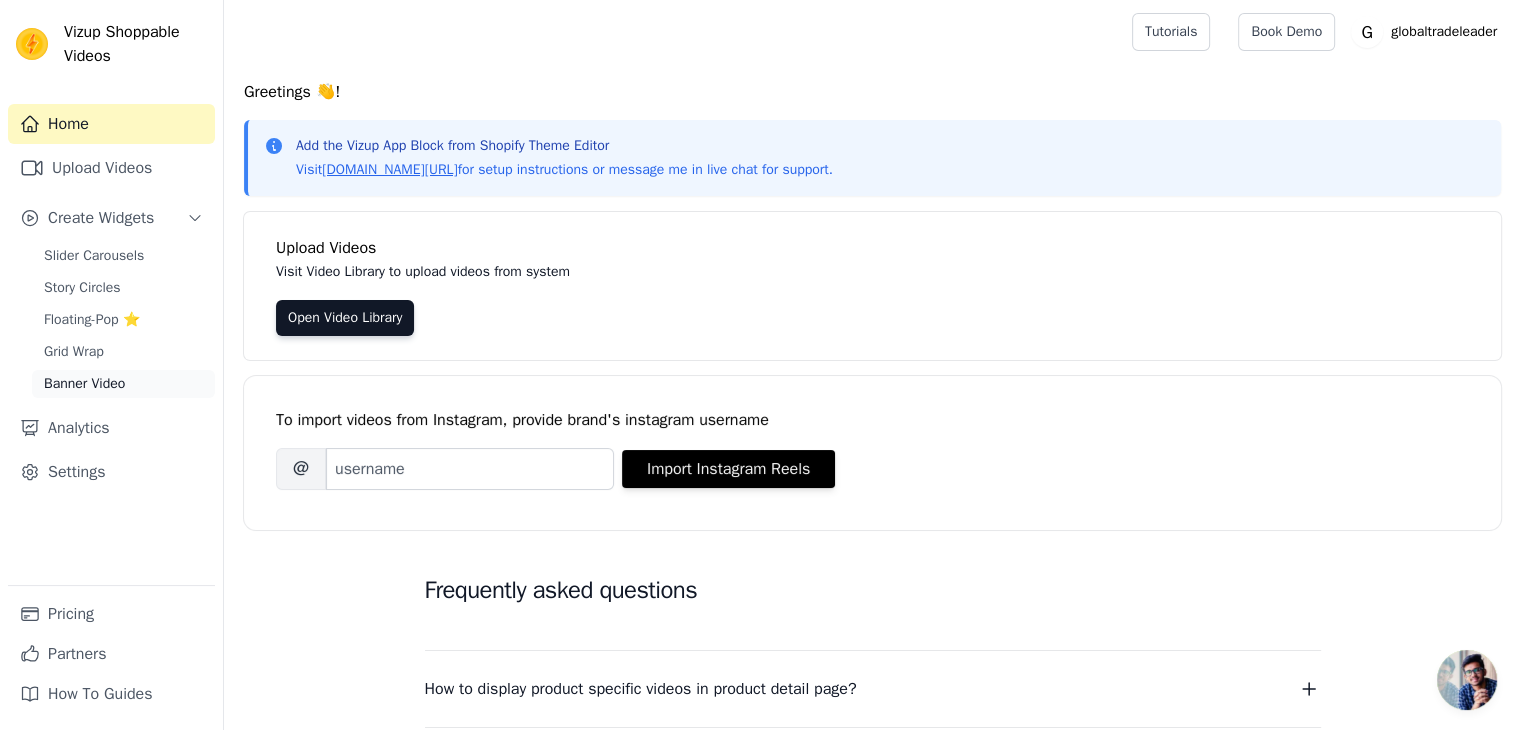 click on "Banner Video" at bounding box center [84, 384] 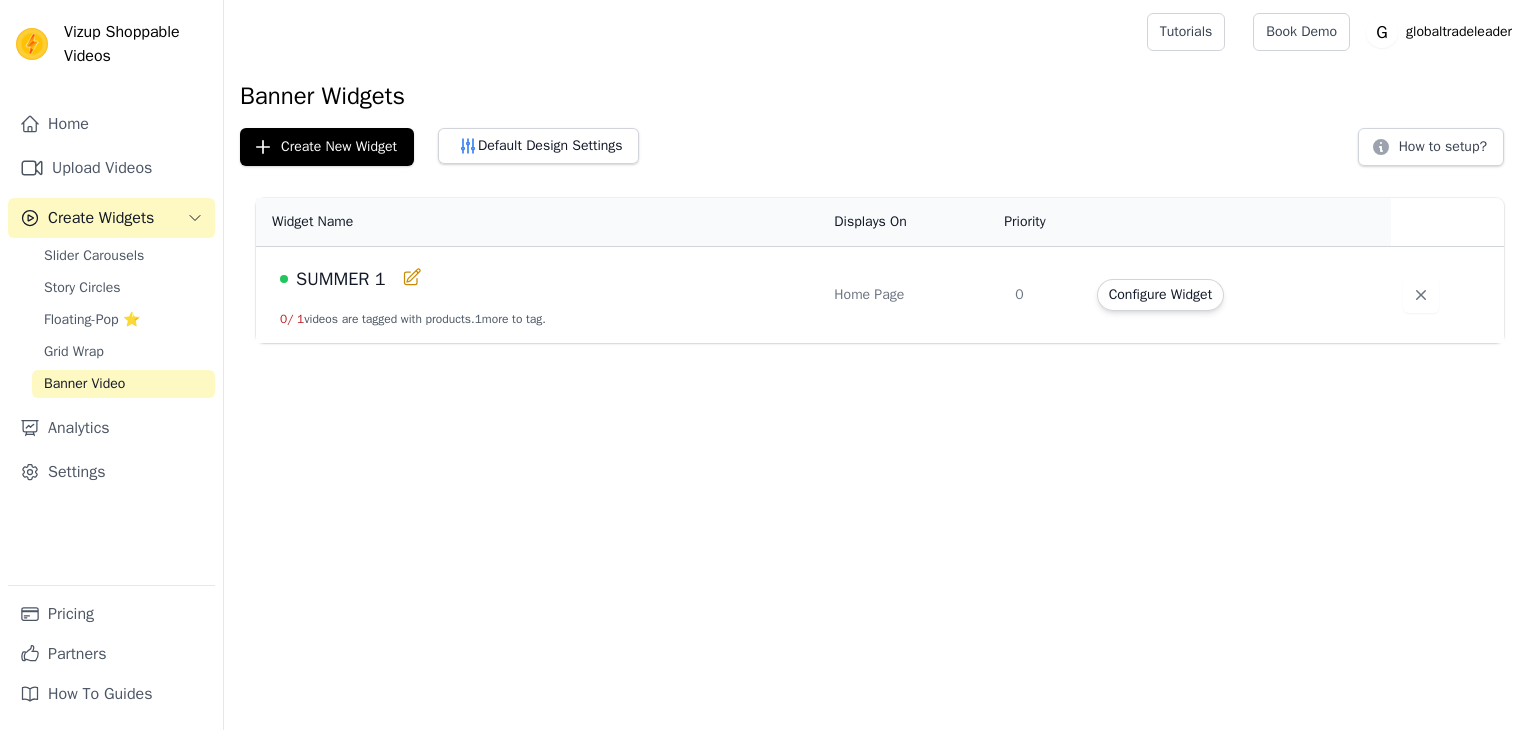 scroll, scrollTop: 0, scrollLeft: 0, axis: both 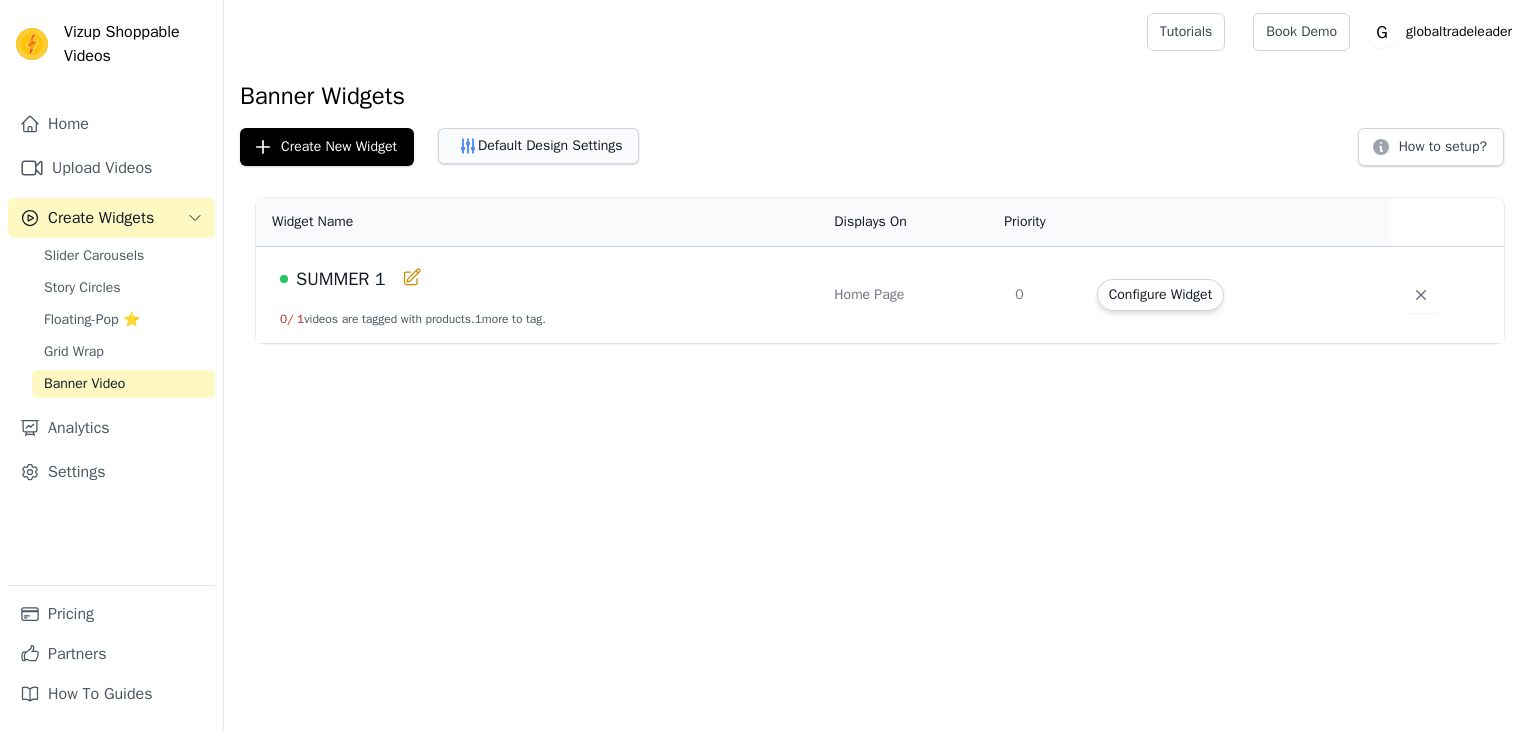 click on "Default Design Settings" at bounding box center [538, 146] 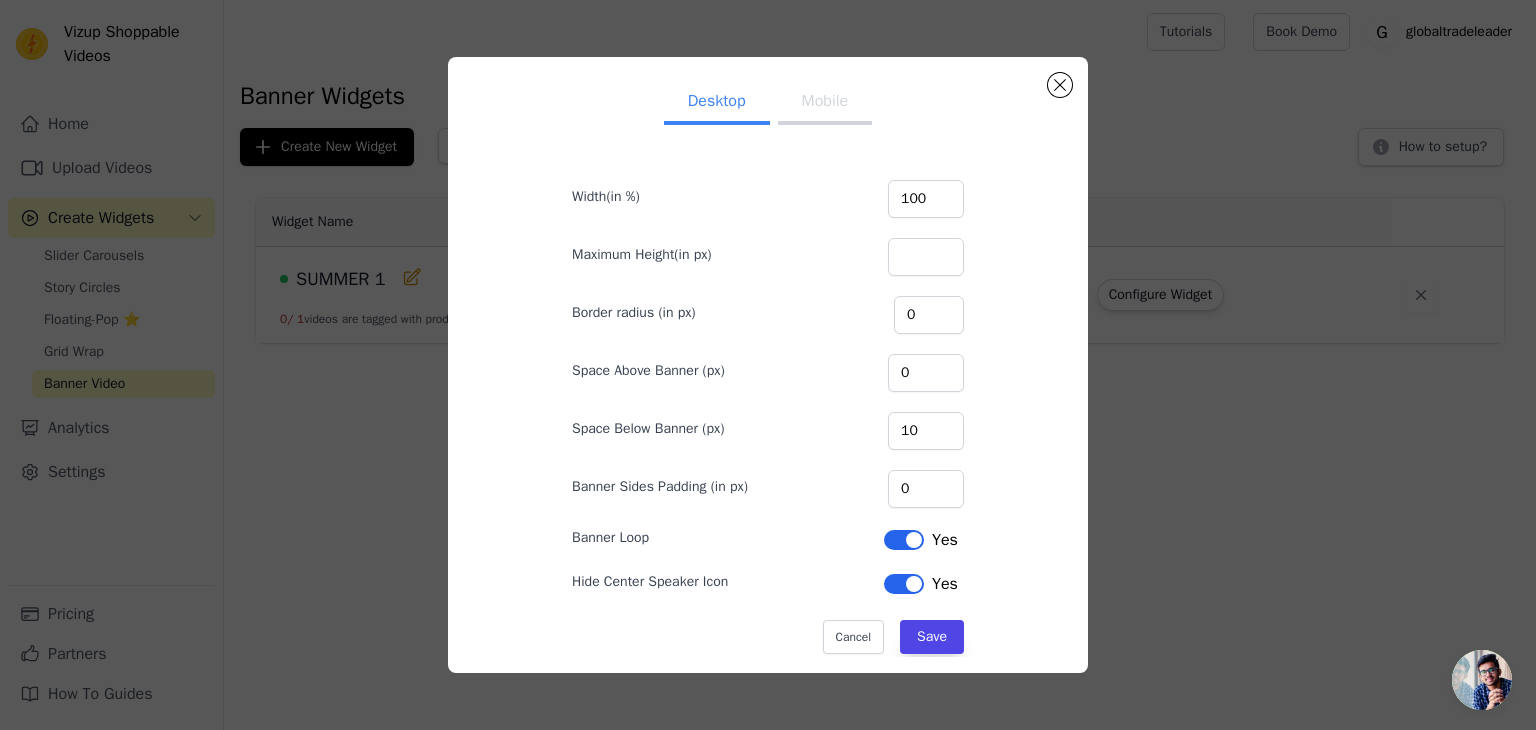 scroll, scrollTop: 71, scrollLeft: 0, axis: vertical 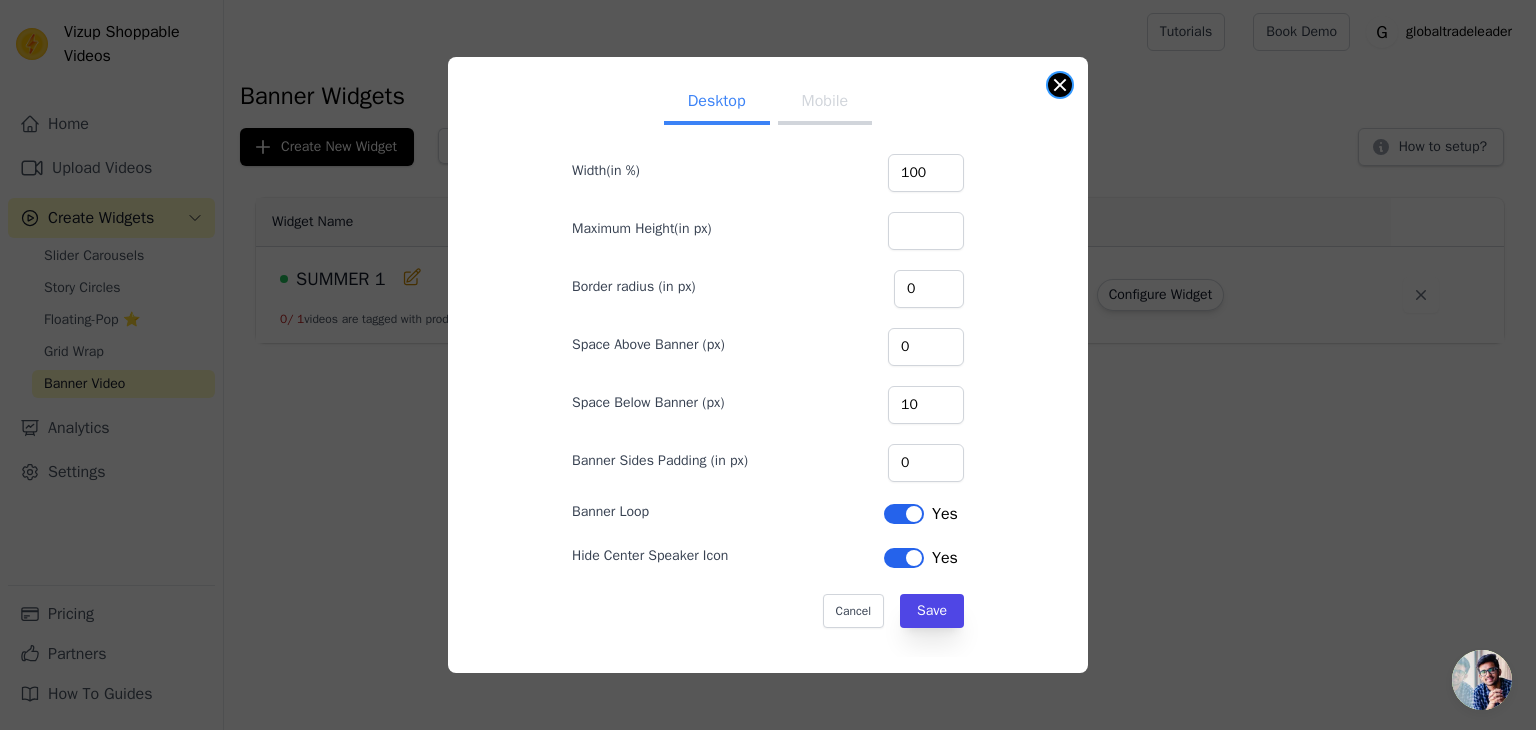 click at bounding box center [1060, 85] 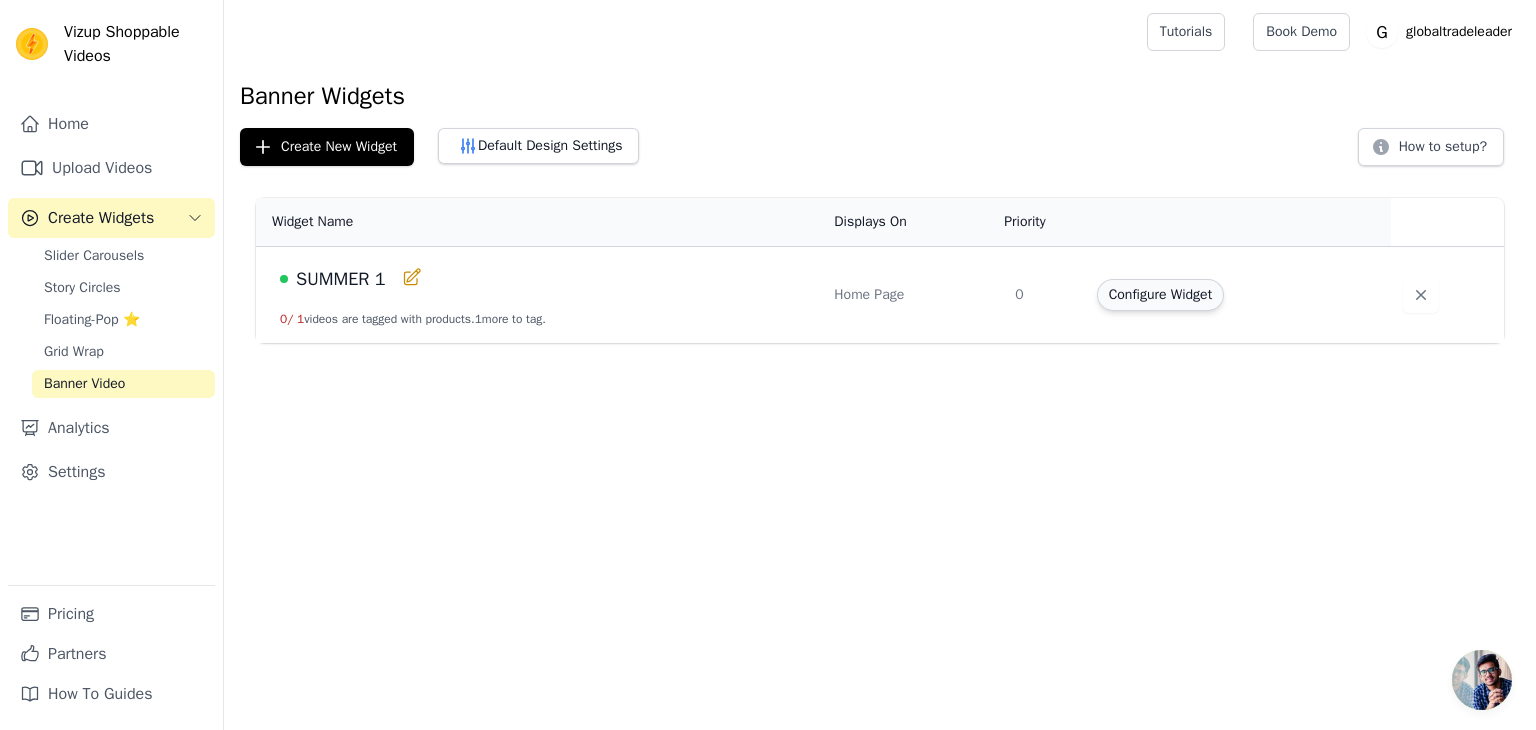 click on "Configure Widget" at bounding box center [1160, 295] 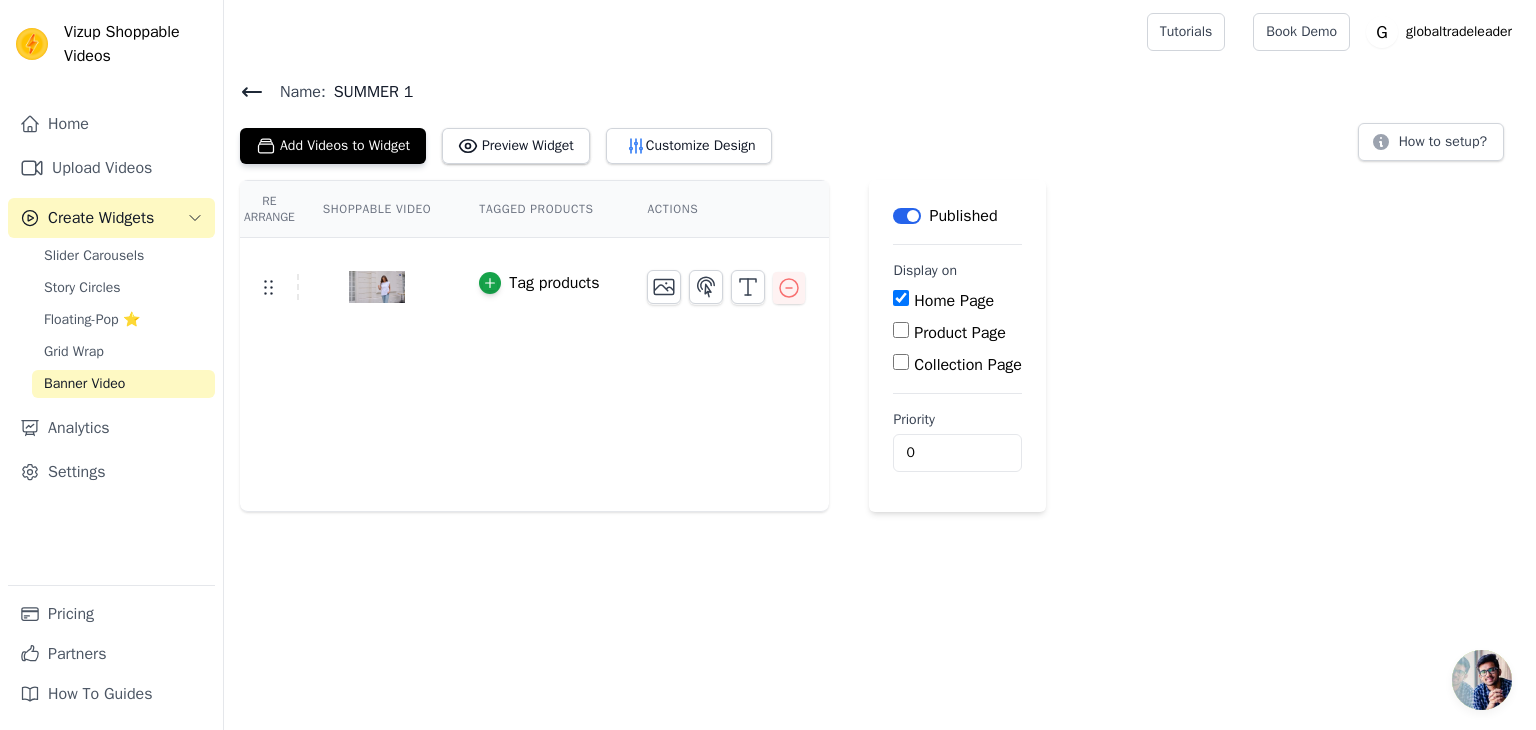 click on "Label" at bounding box center [907, 216] 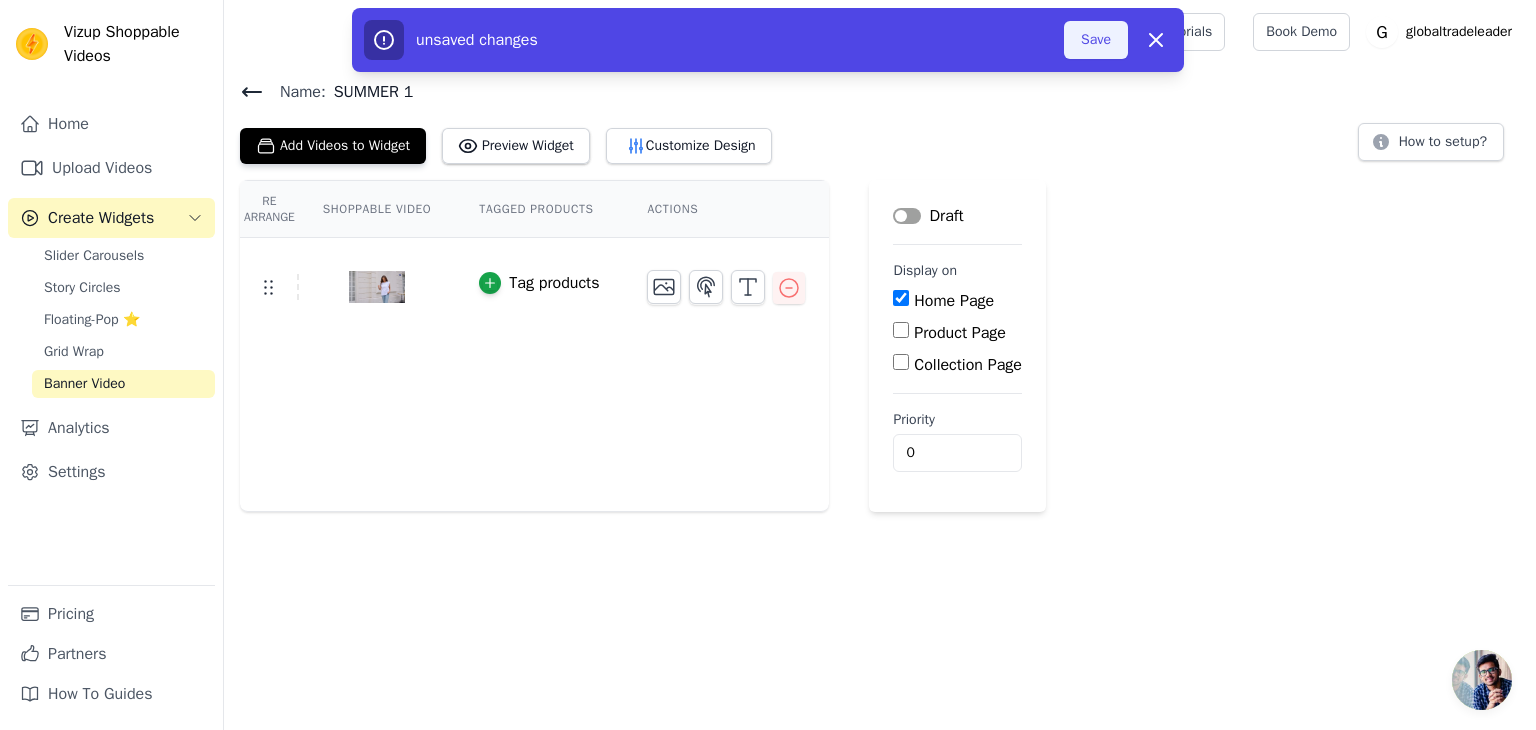 click on "Save" at bounding box center (1096, 40) 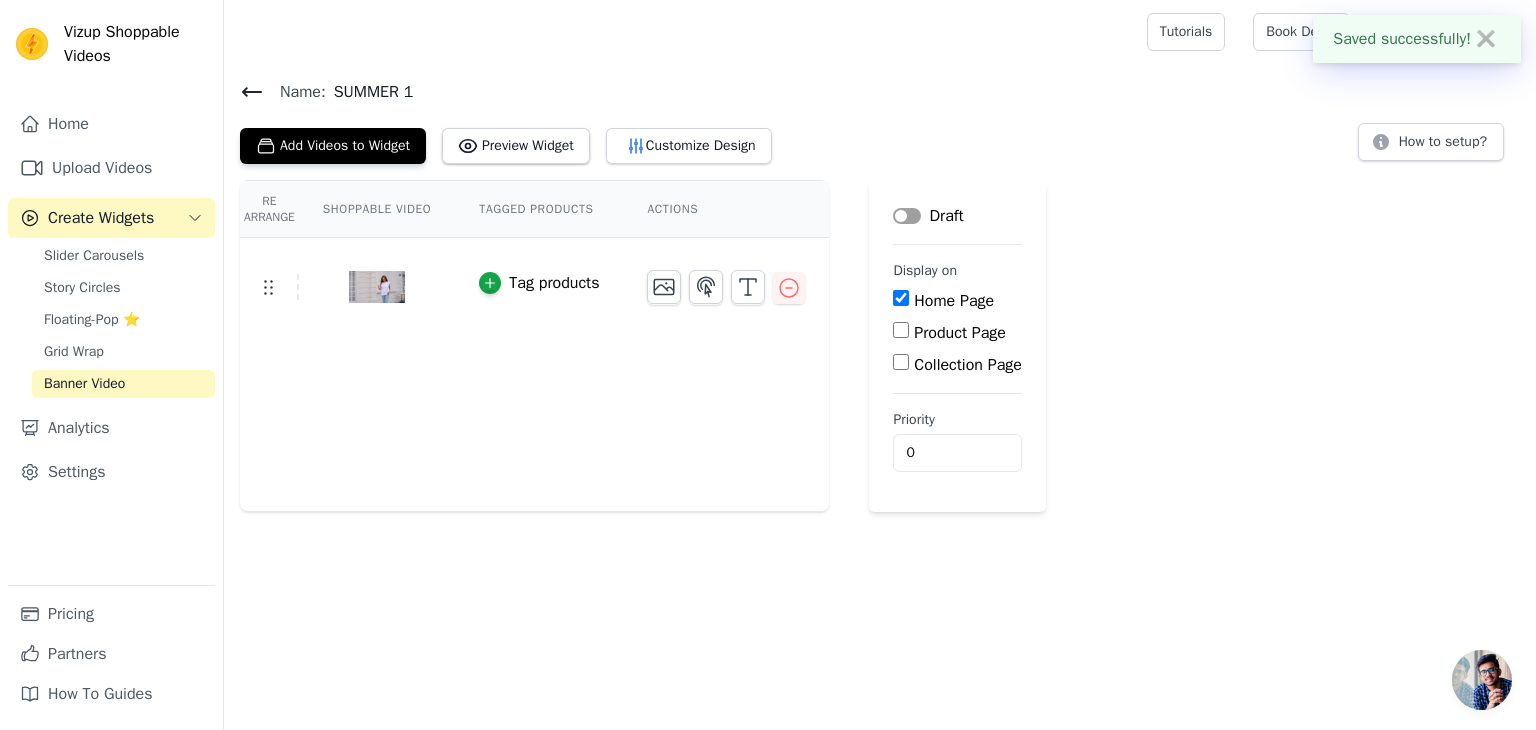 click on "Label" at bounding box center [907, 216] 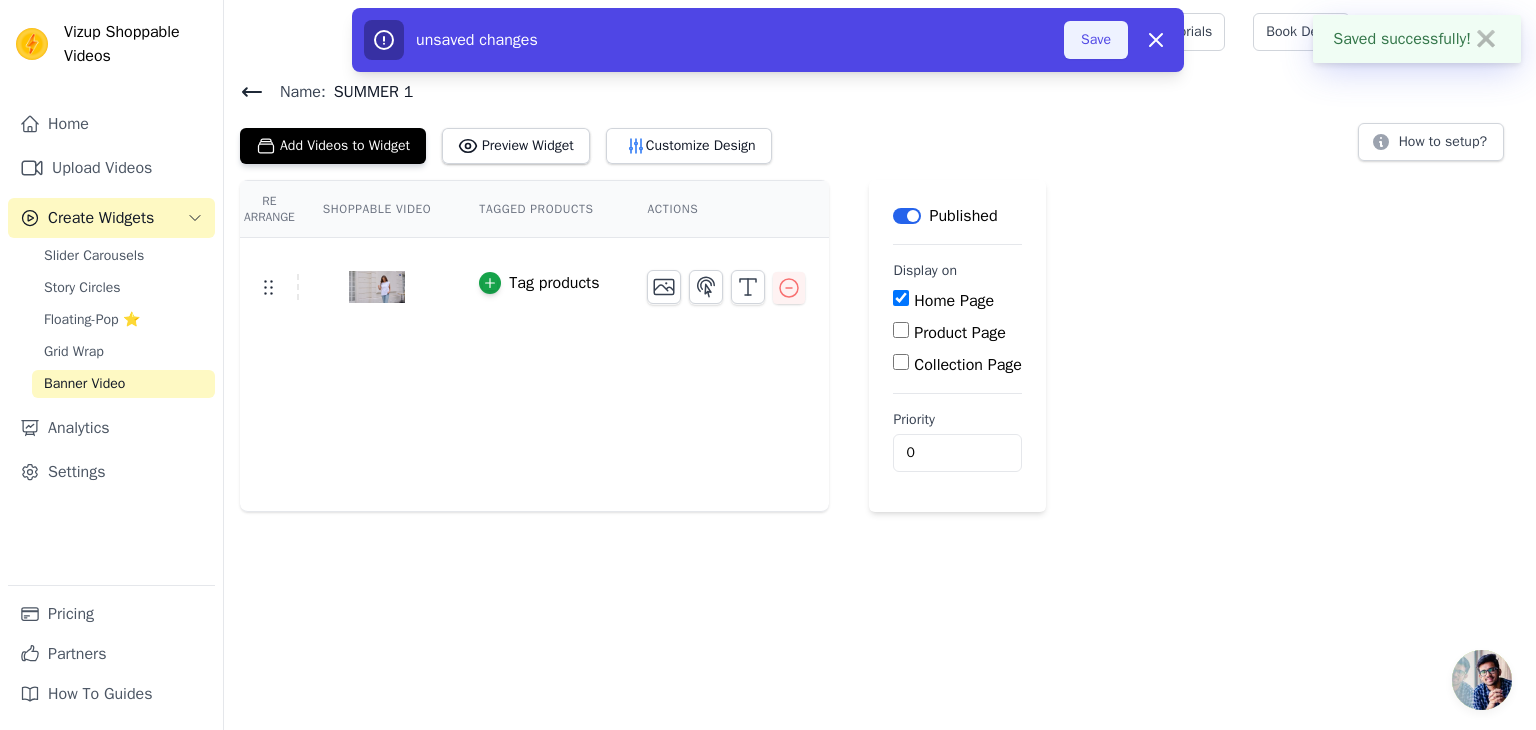 click on "Save" at bounding box center (1096, 40) 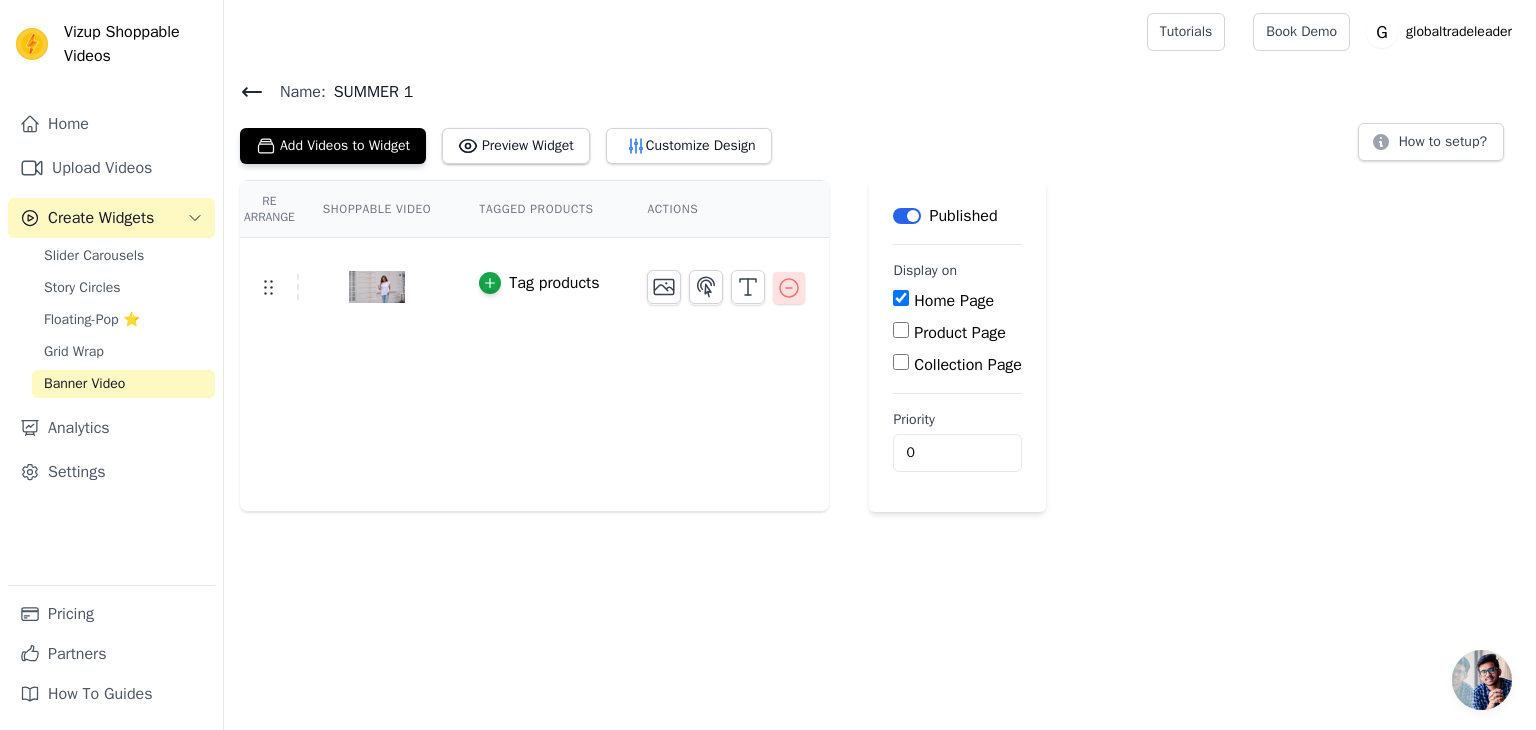 click 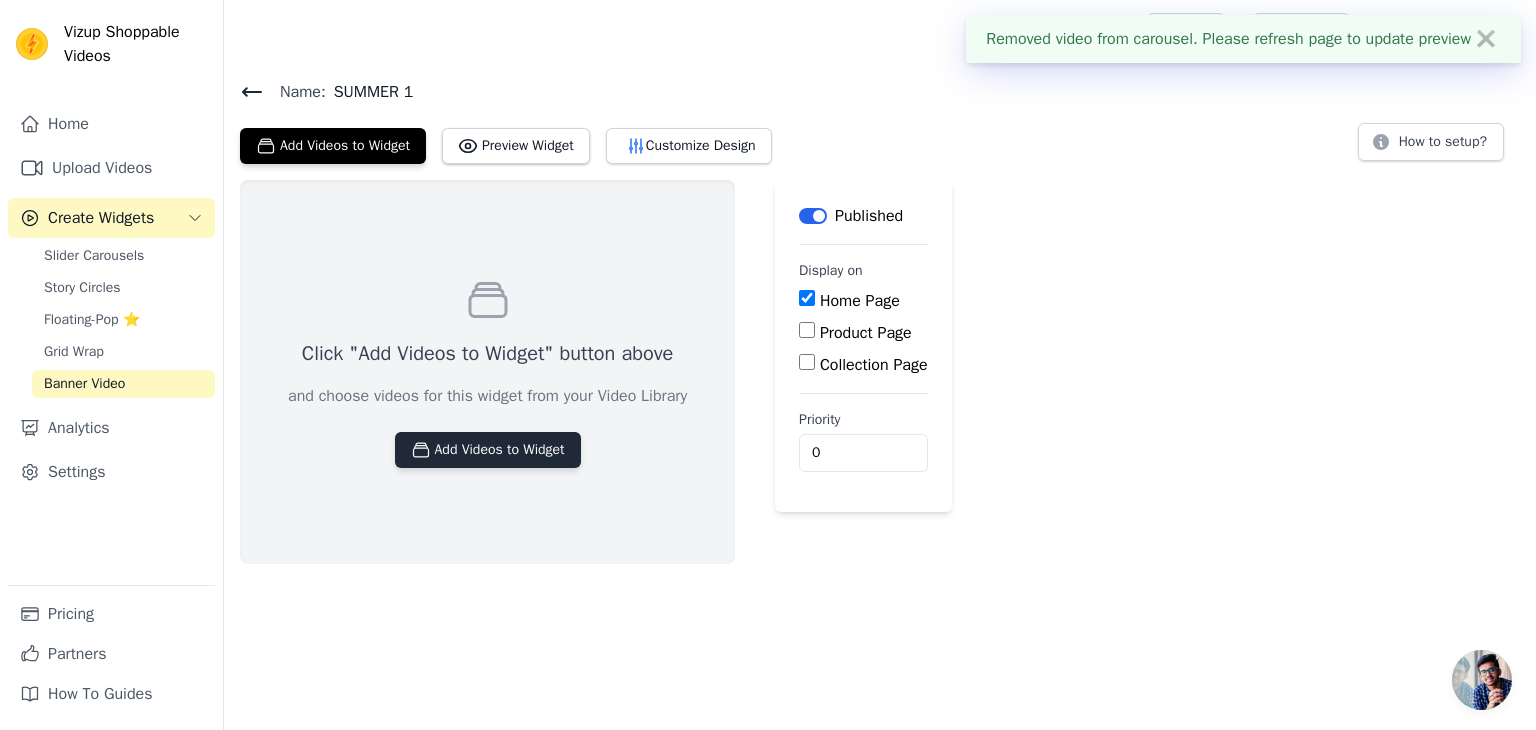 click on "Add Videos to Widget" at bounding box center (488, 450) 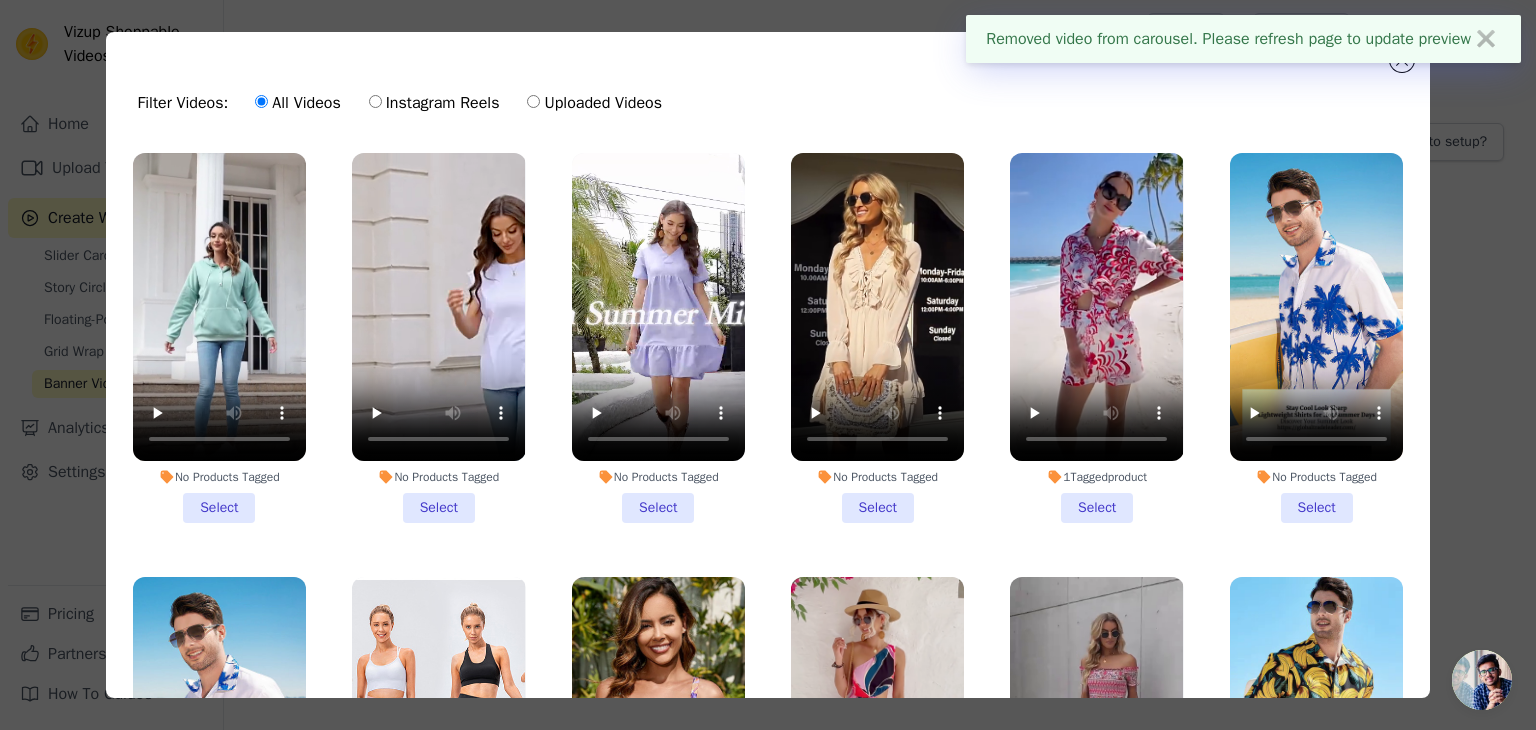 click on "No Products Tagged     Select" at bounding box center [438, 338] 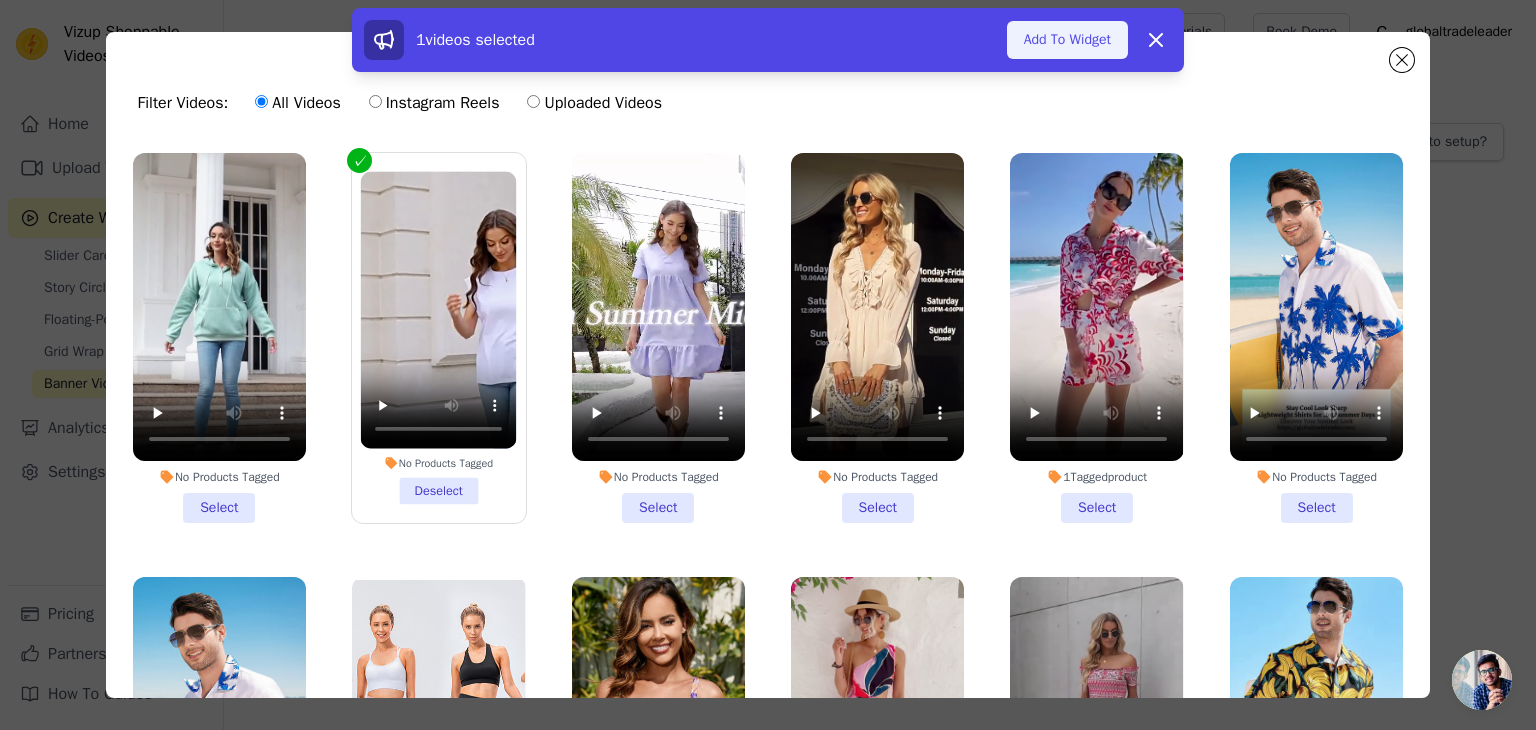 click on "Add To Widget" at bounding box center (1067, 40) 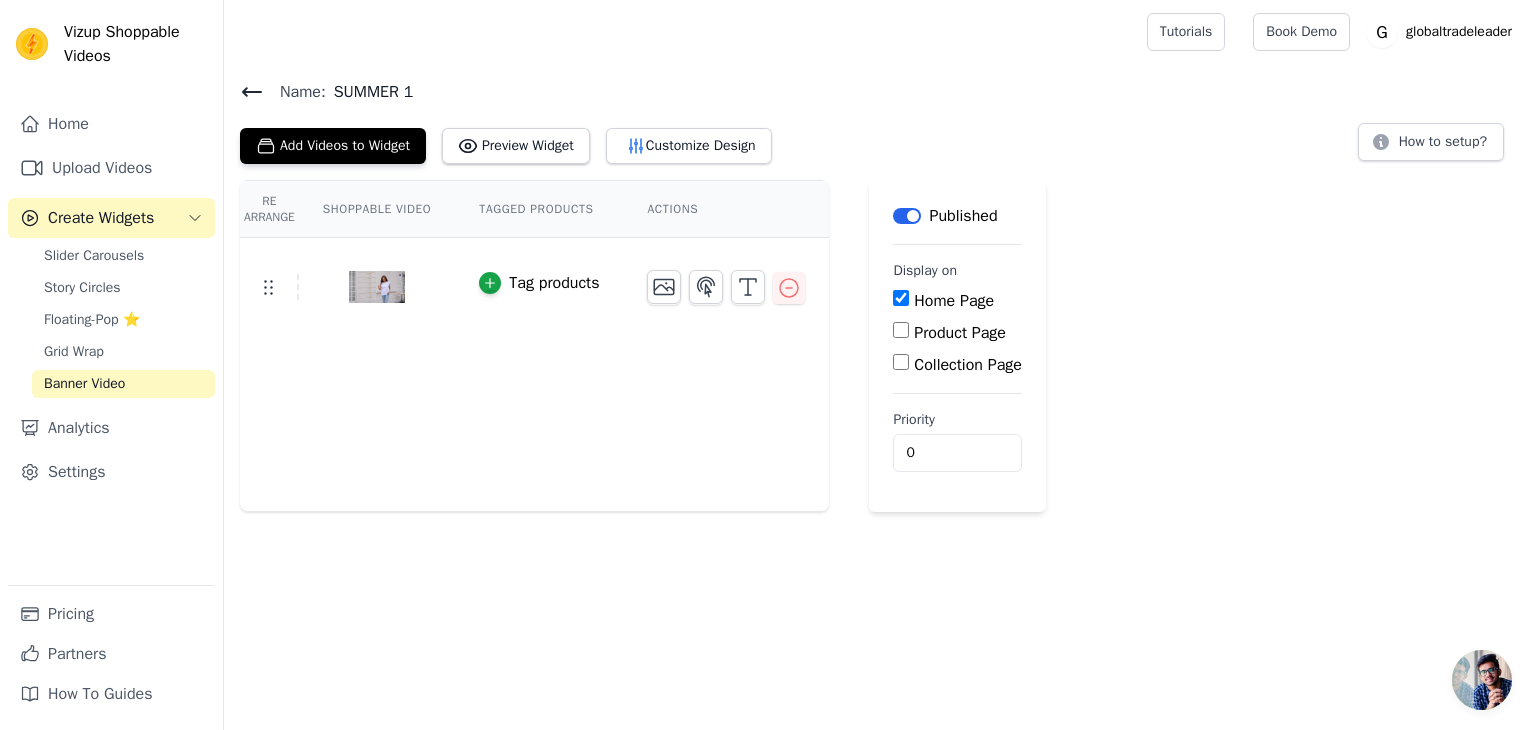 click on "Label" at bounding box center (907, 216) 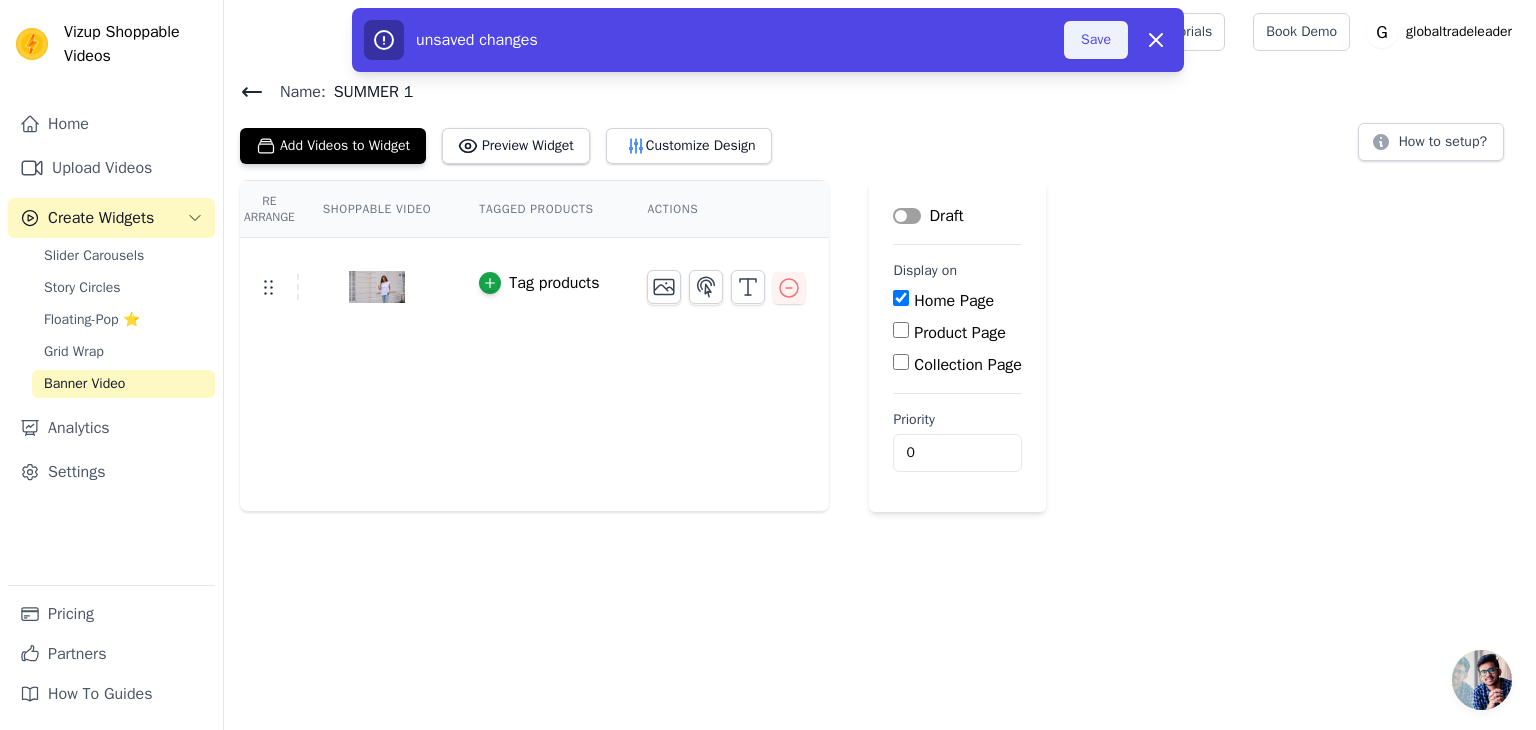 click on "Save" at bounding box center (1096, 40) 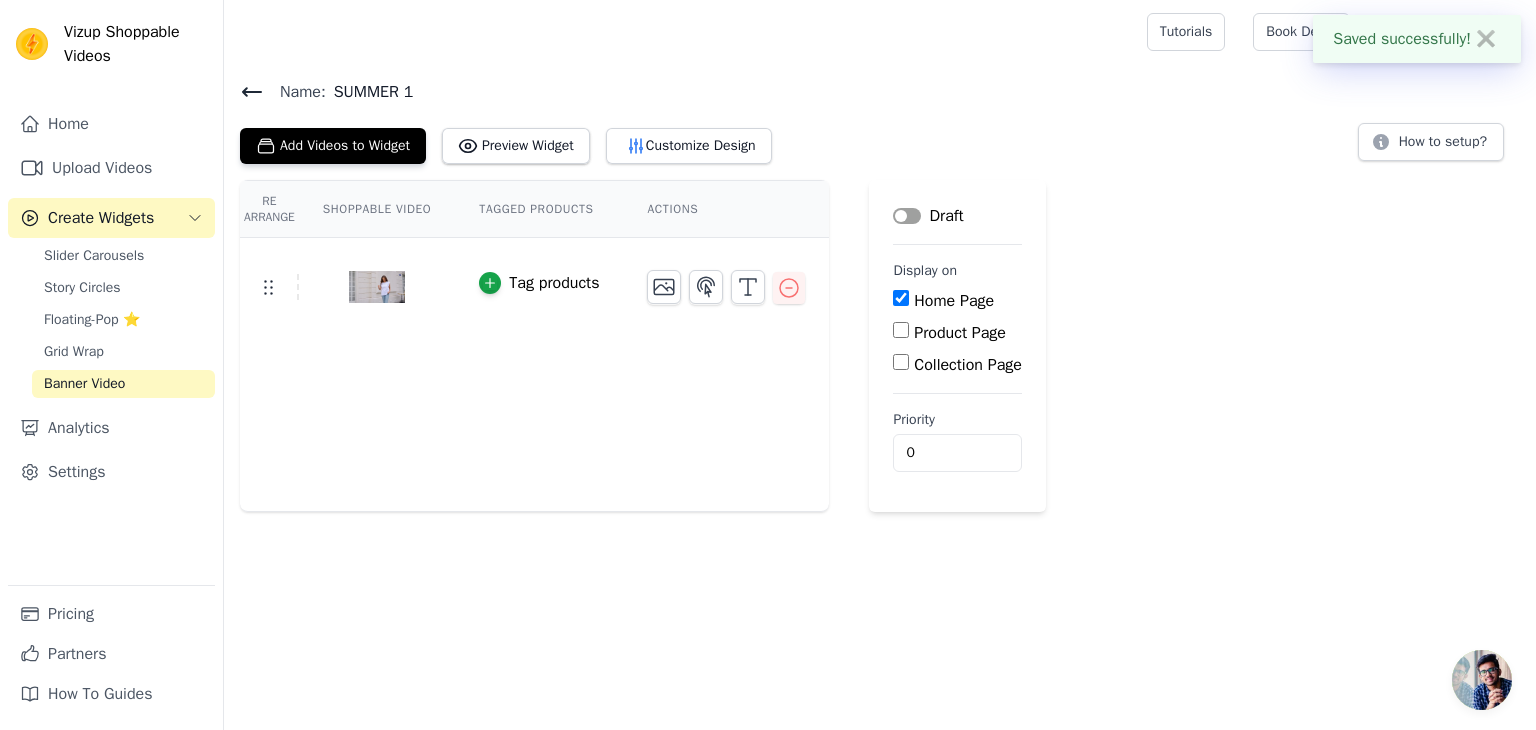 click on "Label" at bounding box center (907, 216) 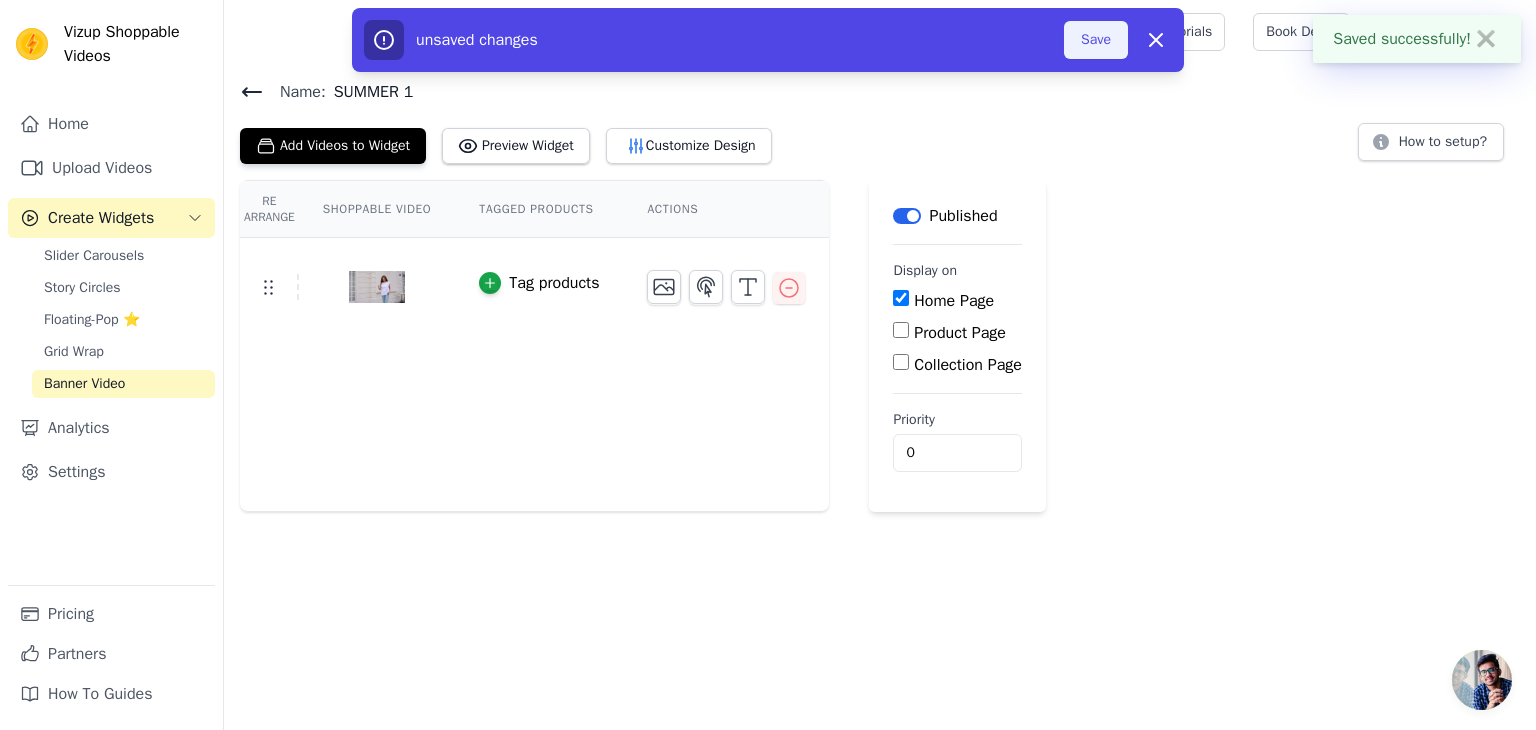 click on "Save" at bounding box center (1096, 40) 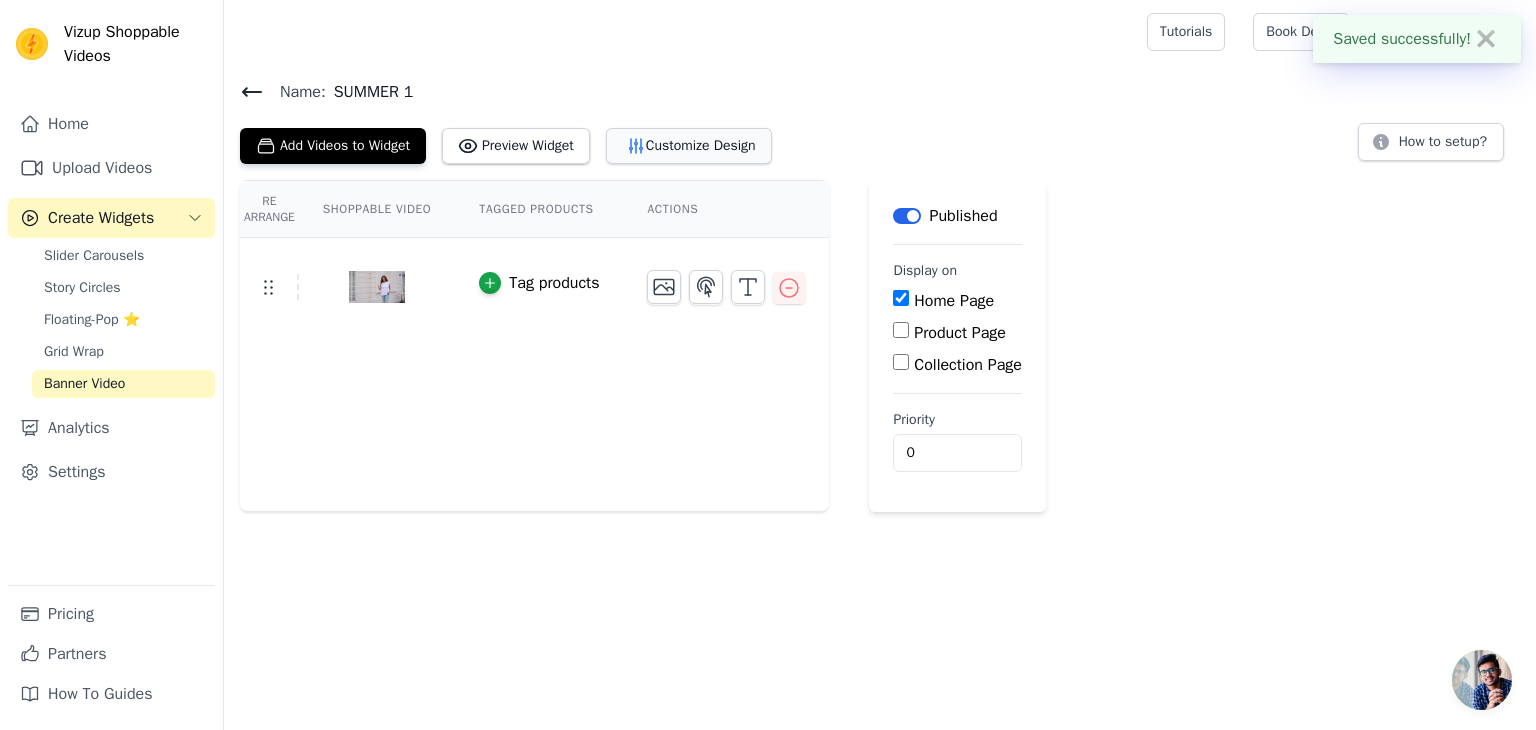 click on "Customize Design" at bounding box center (689, 146) 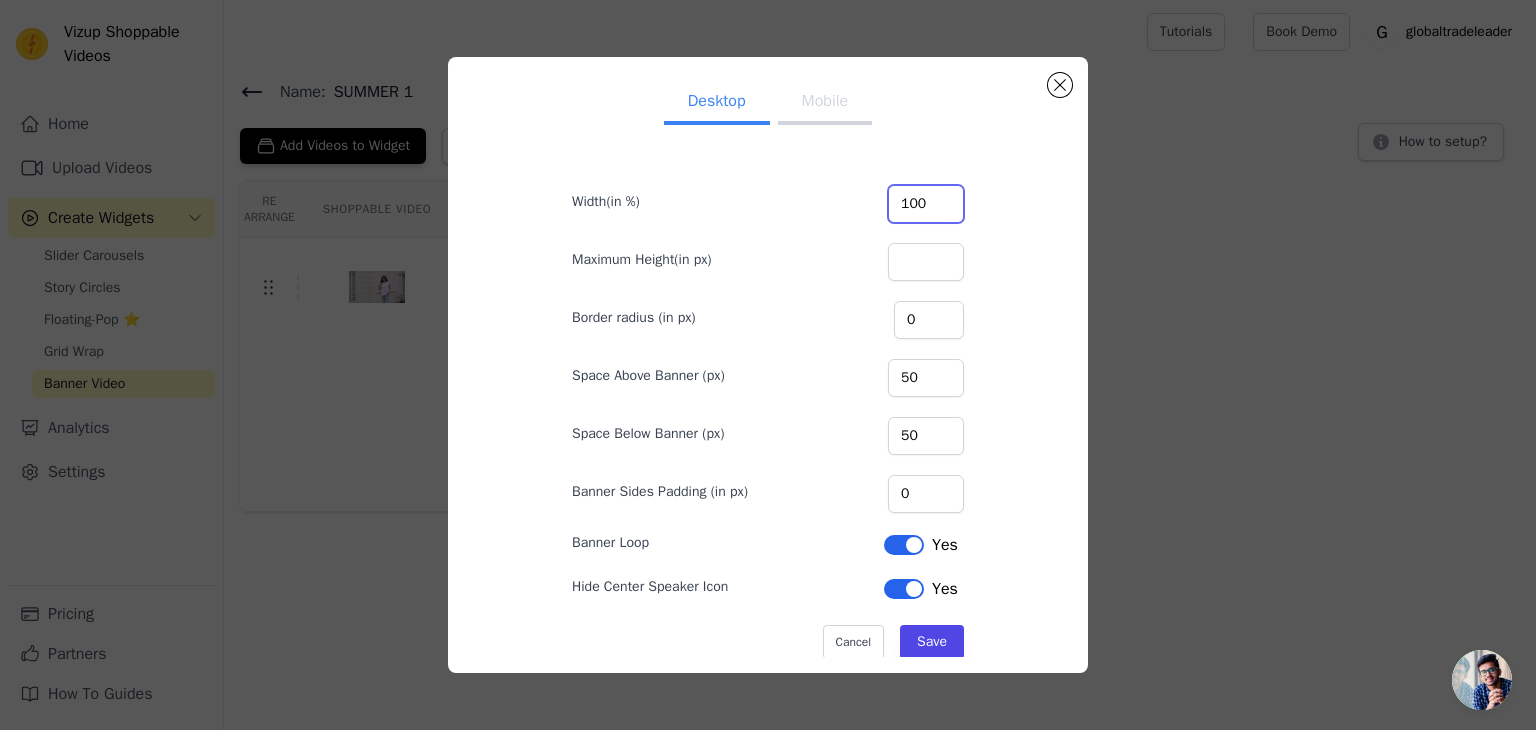 click on "100" at bounding box center [926, 204] 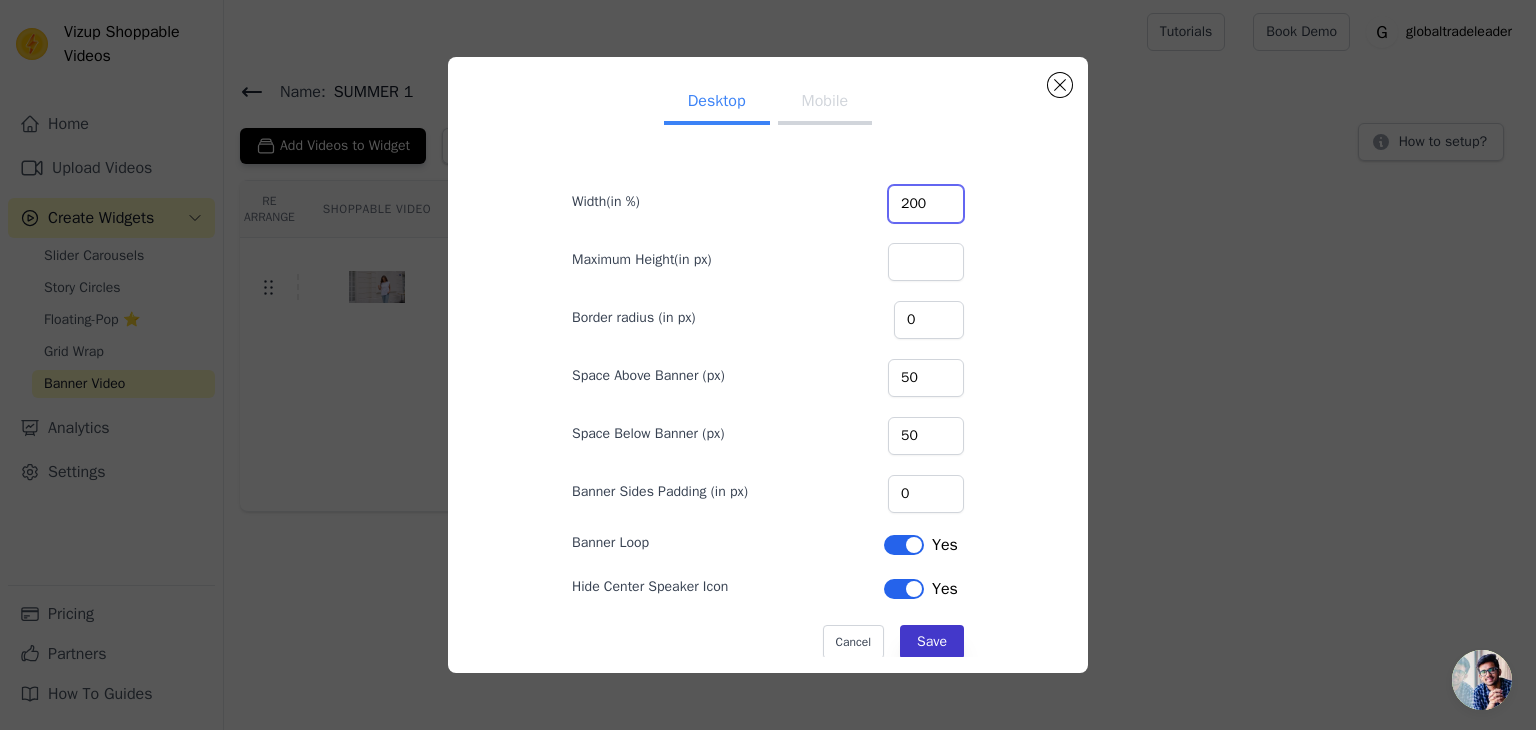 type on "200" 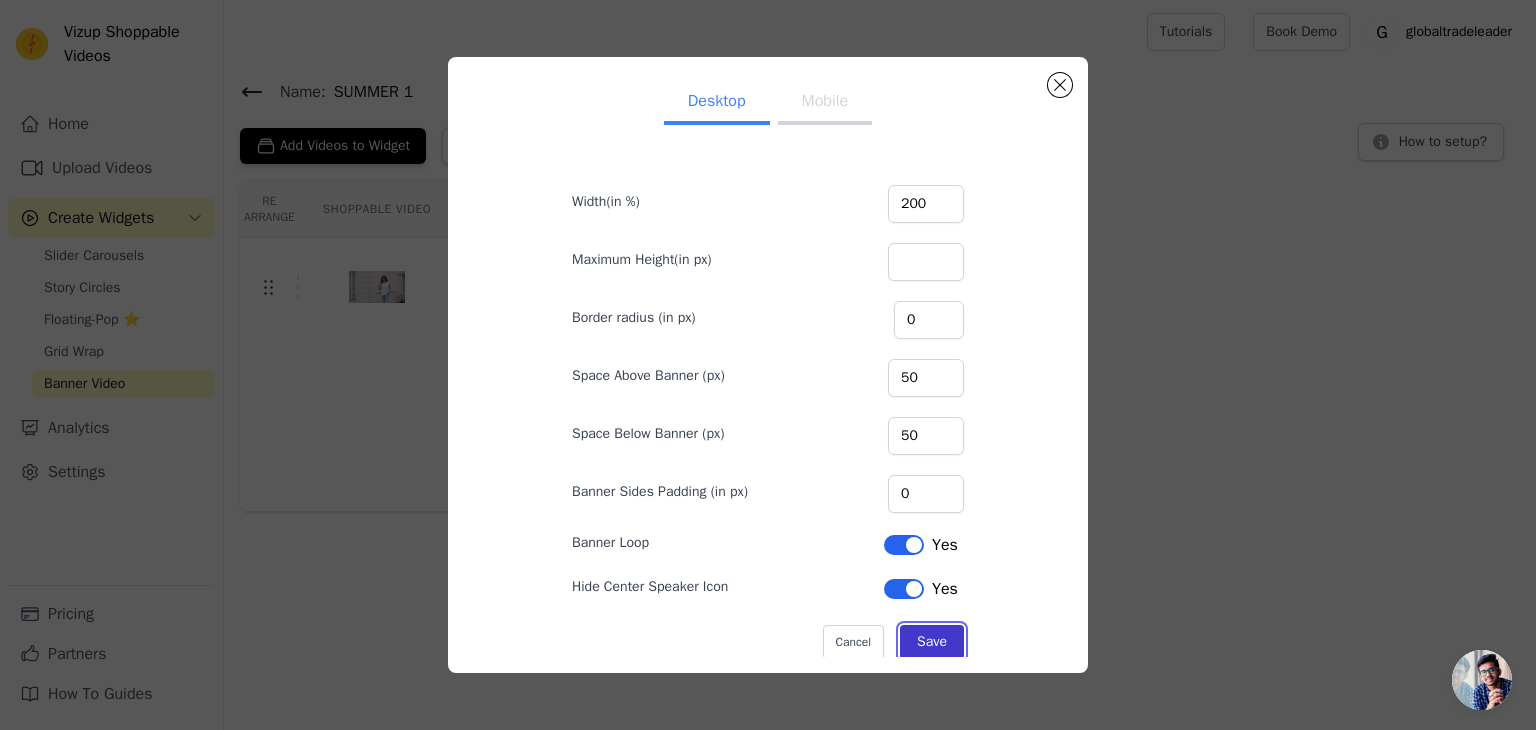 click on "Save" at bounding box center (932, 642) 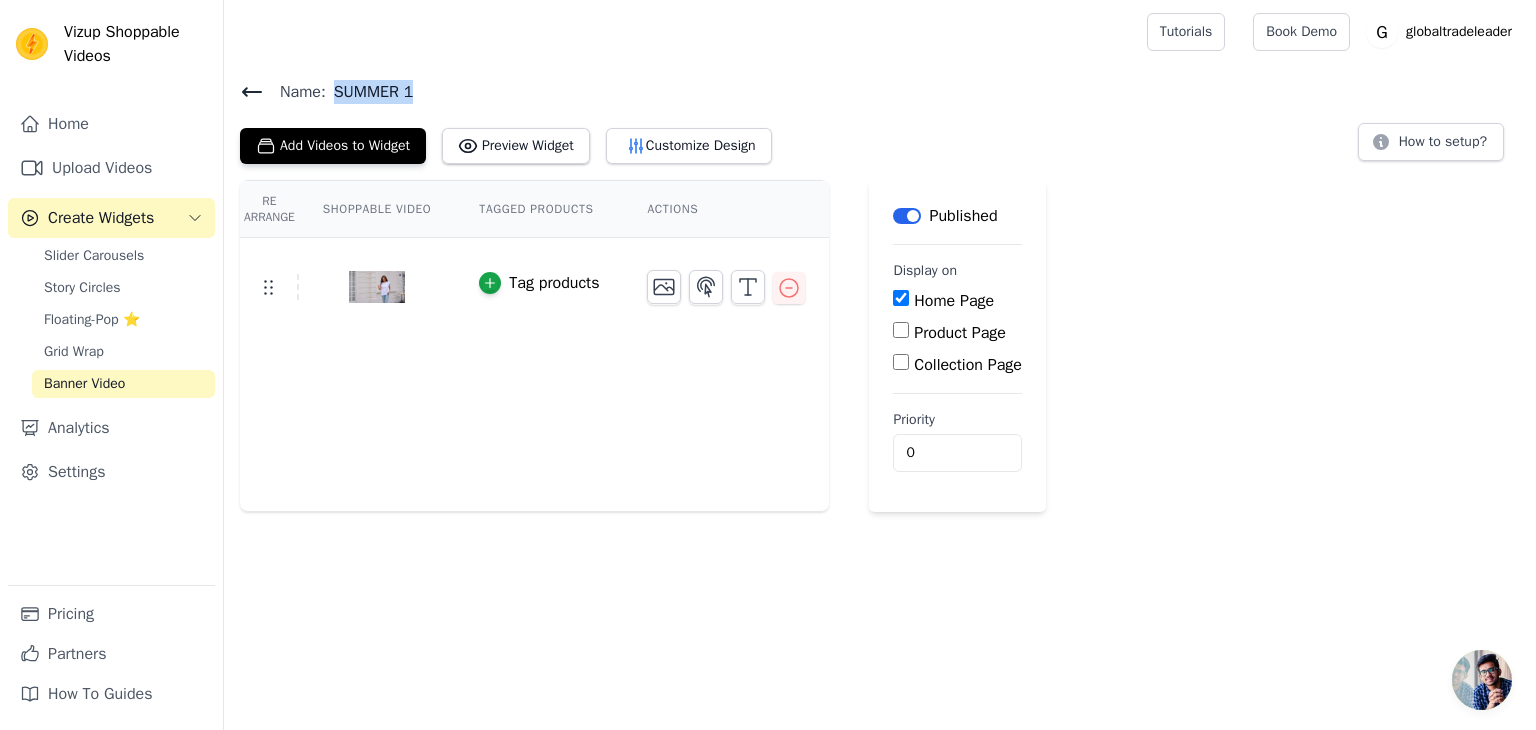 drag, startPoint x: 333, startPoint y: 91, endPoint x: 476, endPoint y: 81, distance: 143.34923 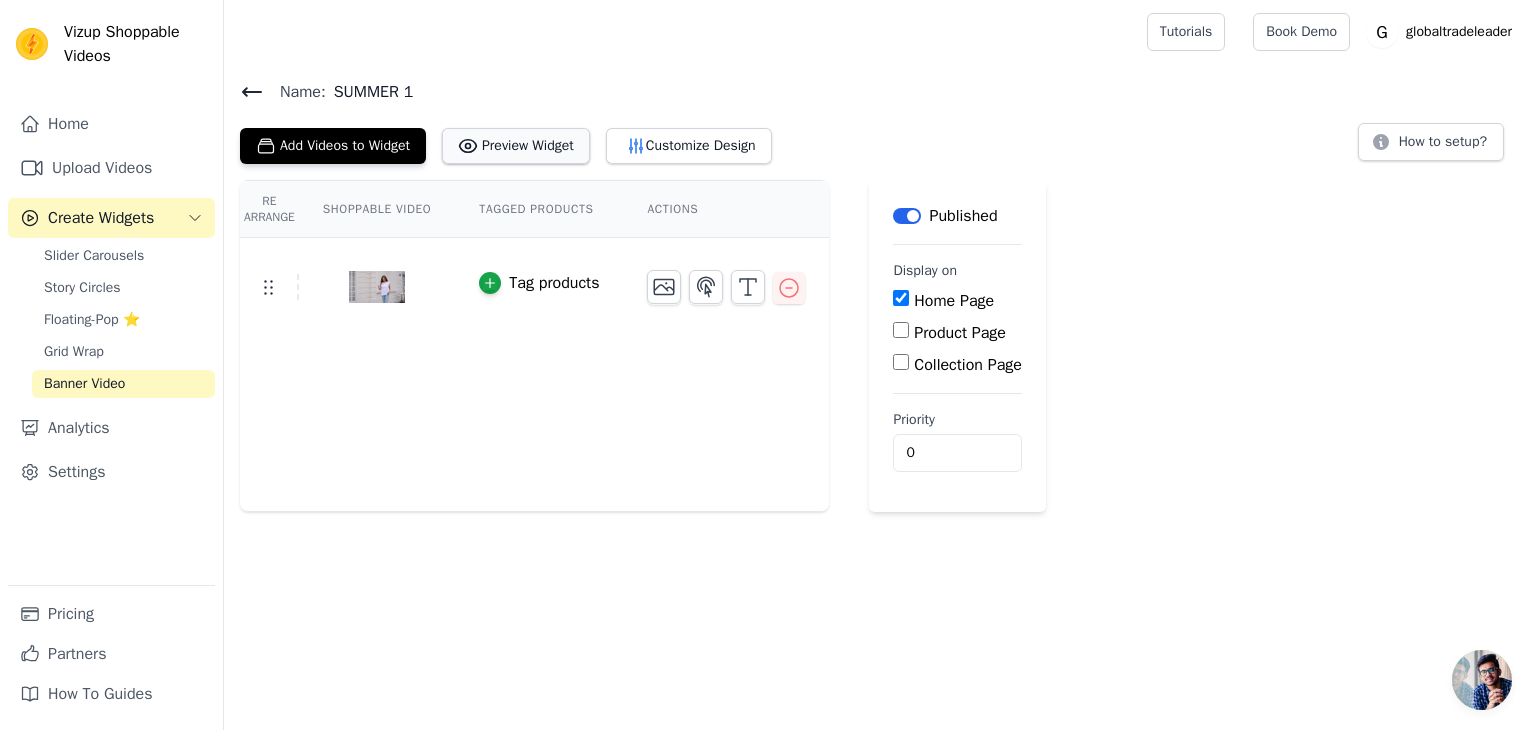 scroll, scrollTop: 0, scrollLeft: 0, axis: both 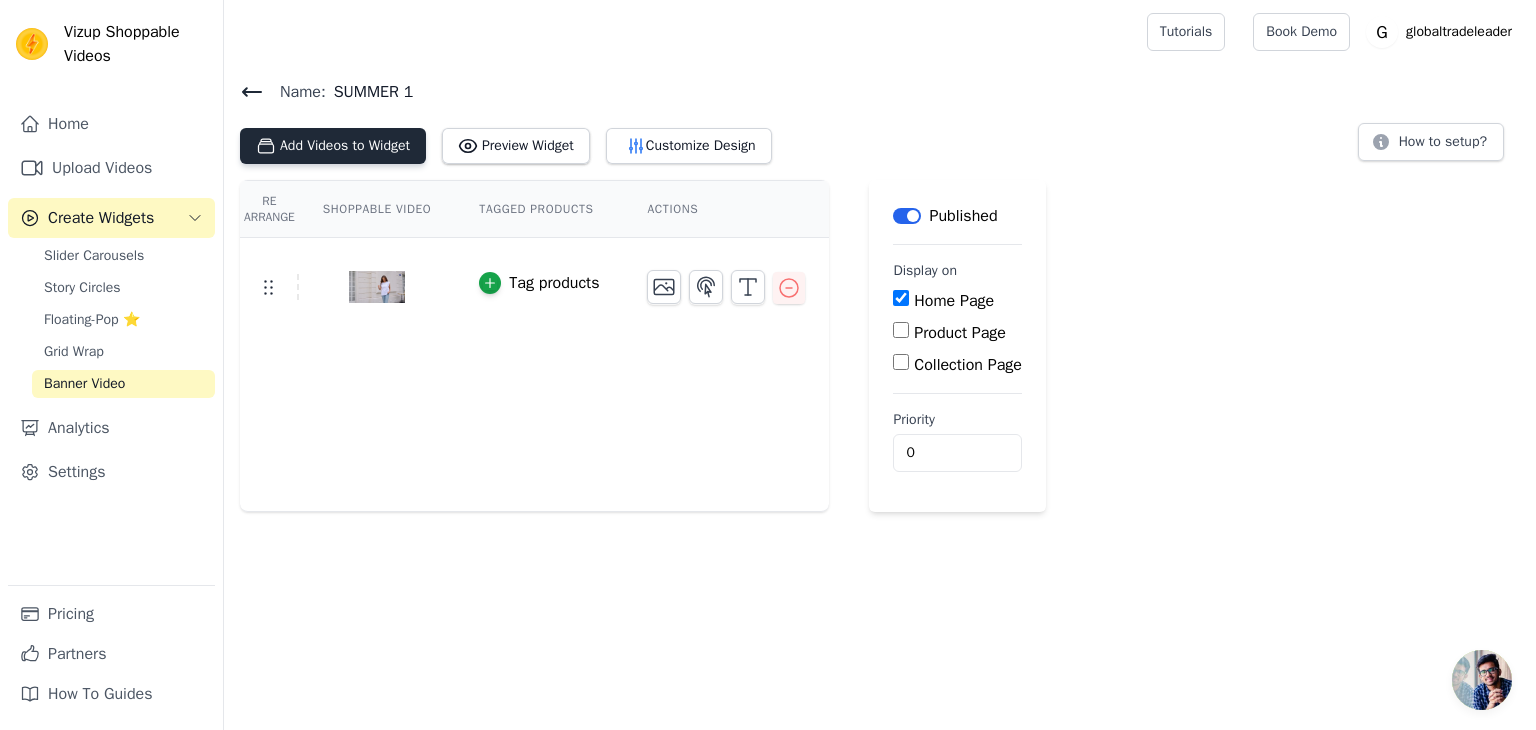 click on "Add Videos to Widget" at bounding box center (333, 146) 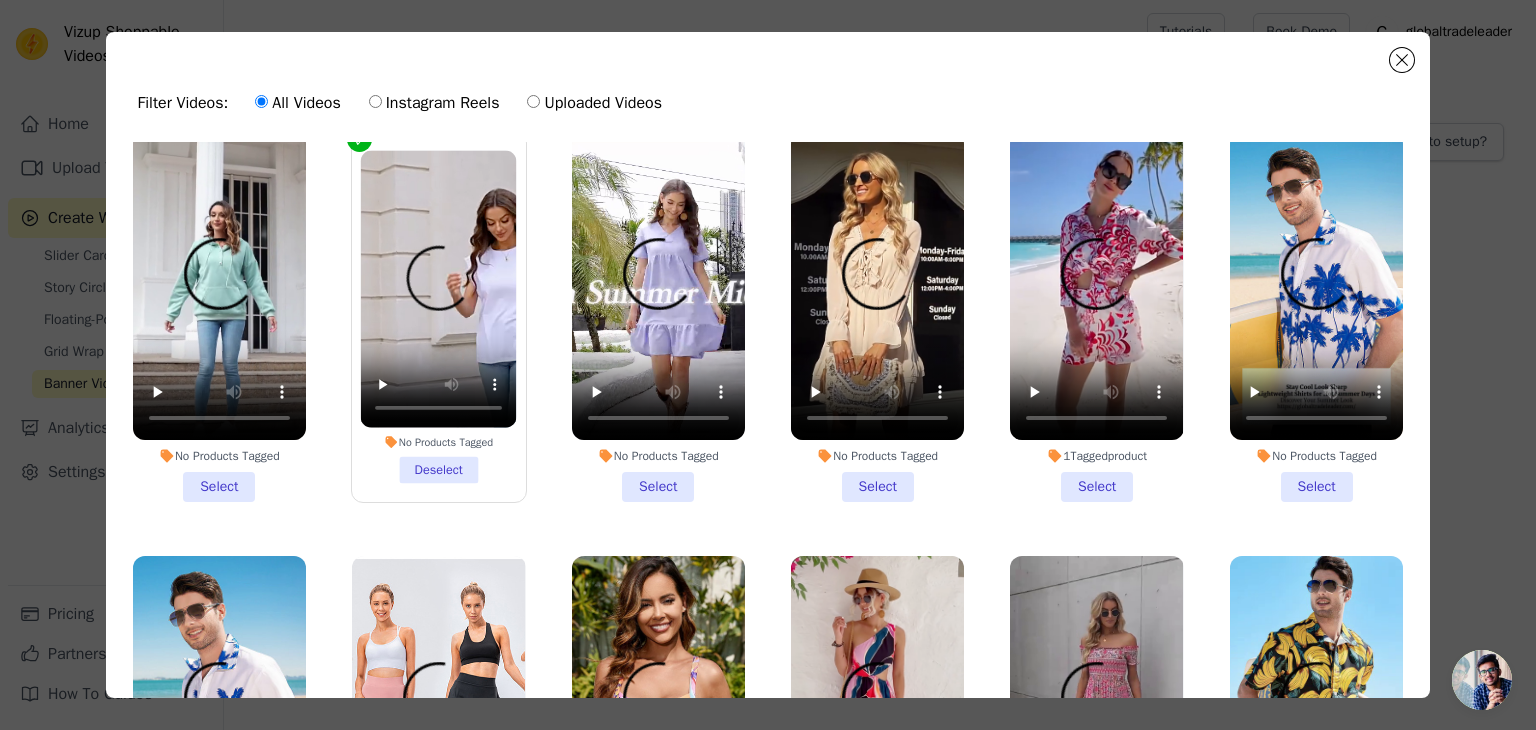 scroll, scrollTop: 0, scrollLeft: 0, axis: both 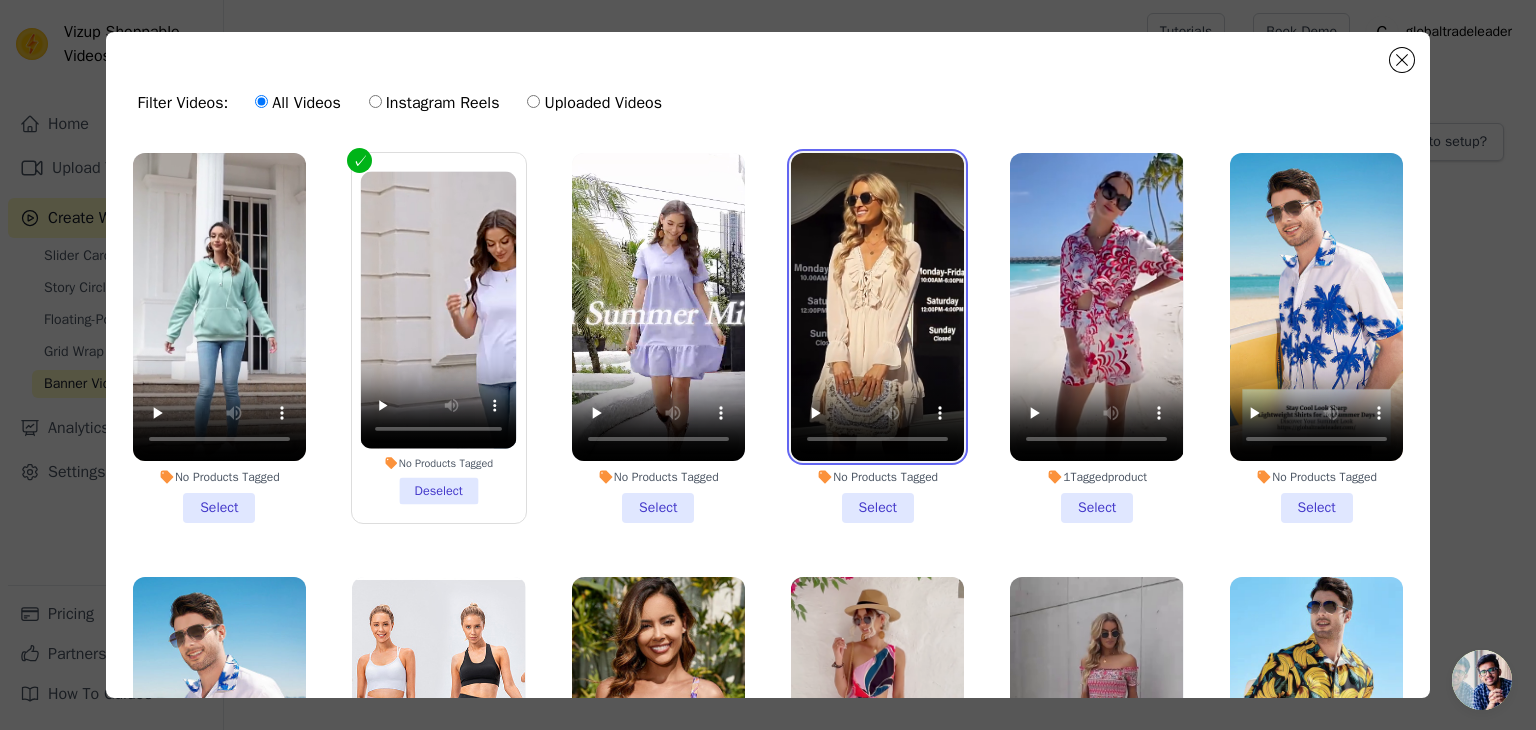 click at bounding box center (877, 307) 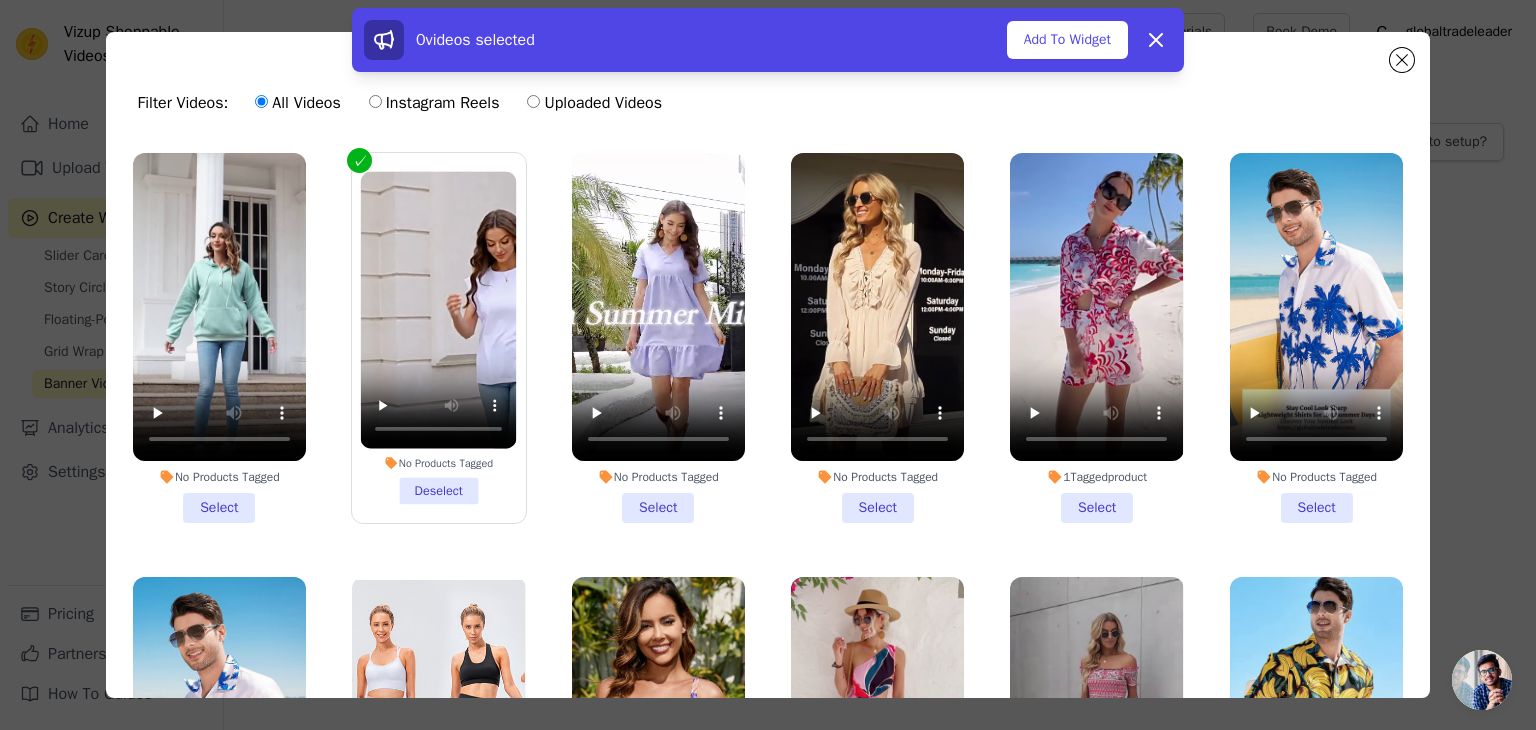 click on "No Products Tagged     Select" at bounding box center (877, 338) 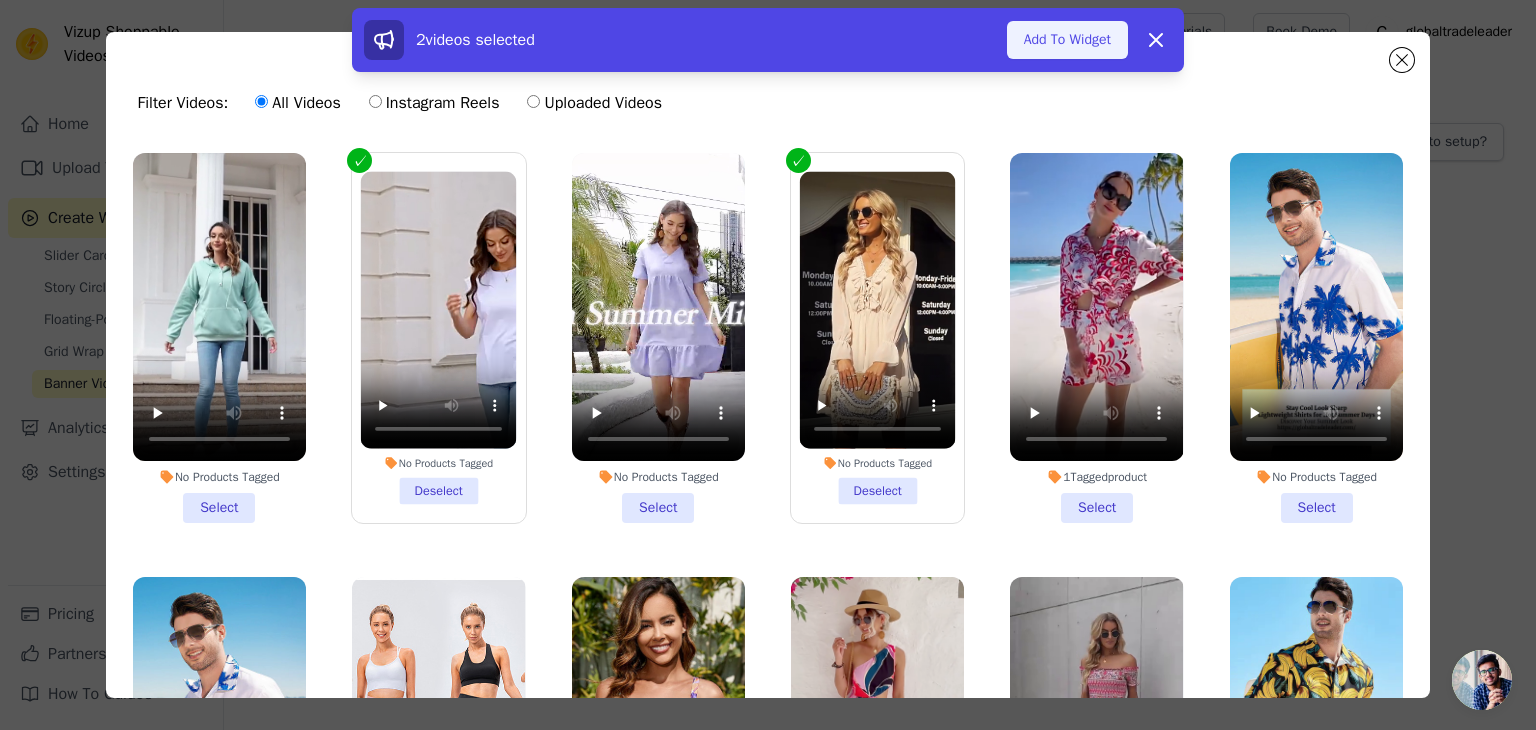 click on "Add To Widget" at bounding box center (1067, 40) 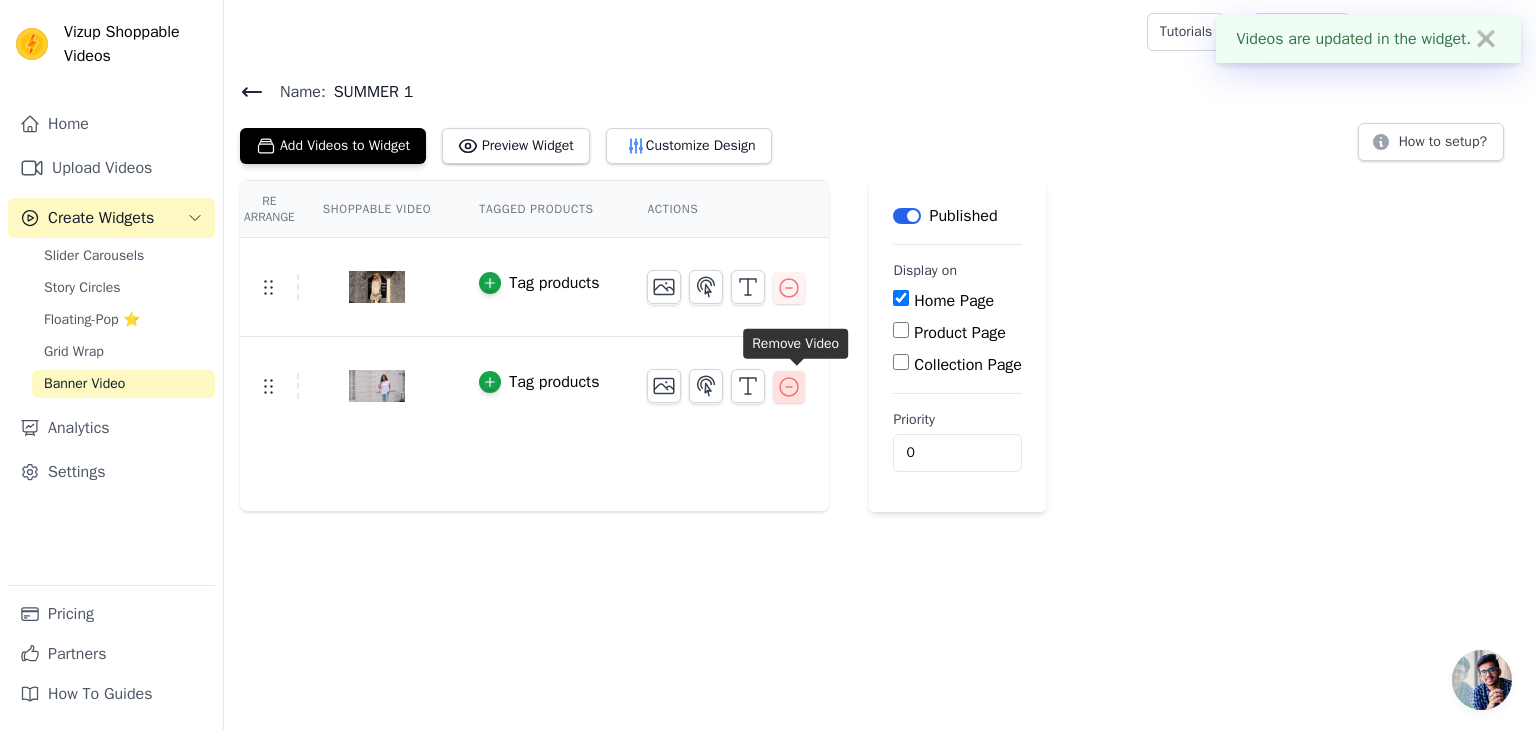 click 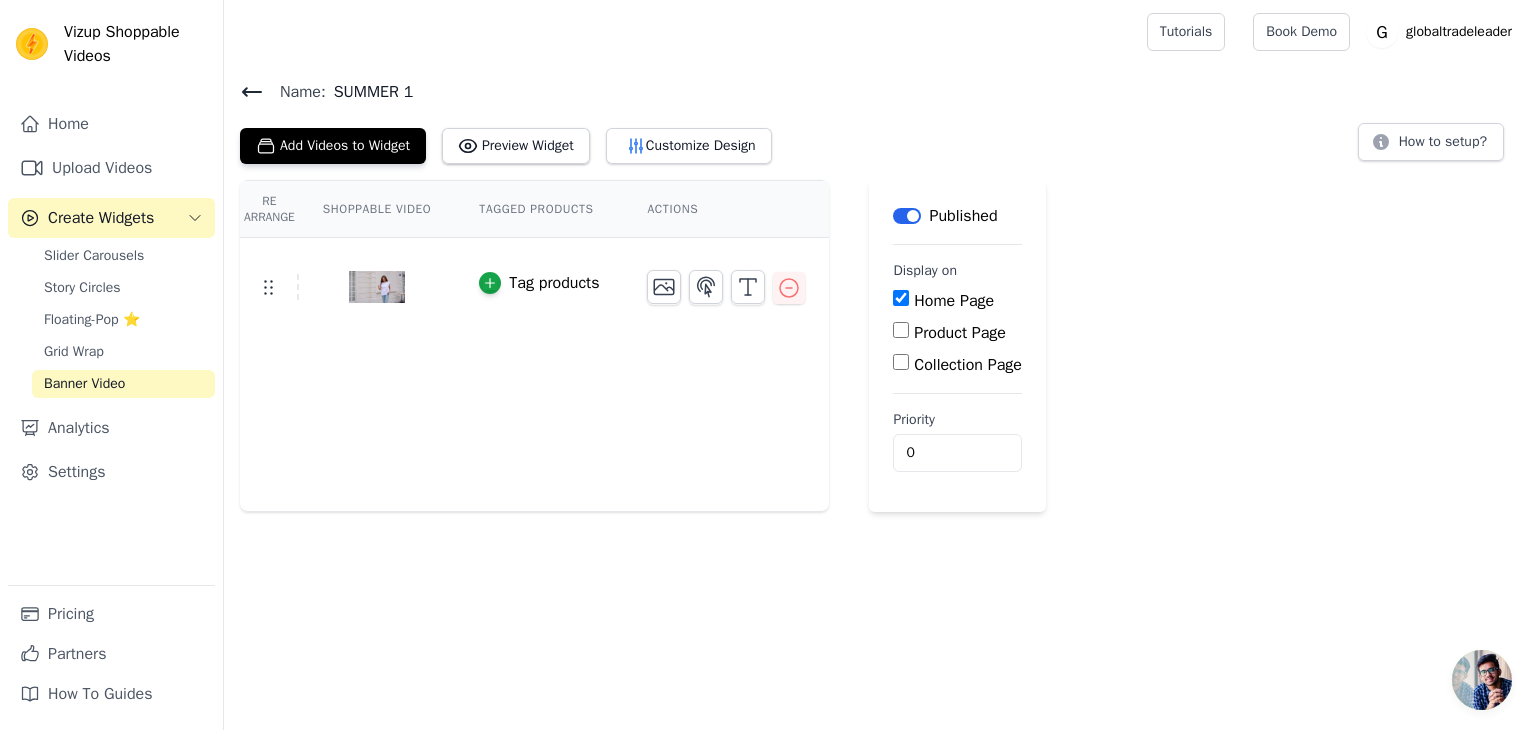 scroll, scrollTop: 0, scrollLeft: 0, axis: both 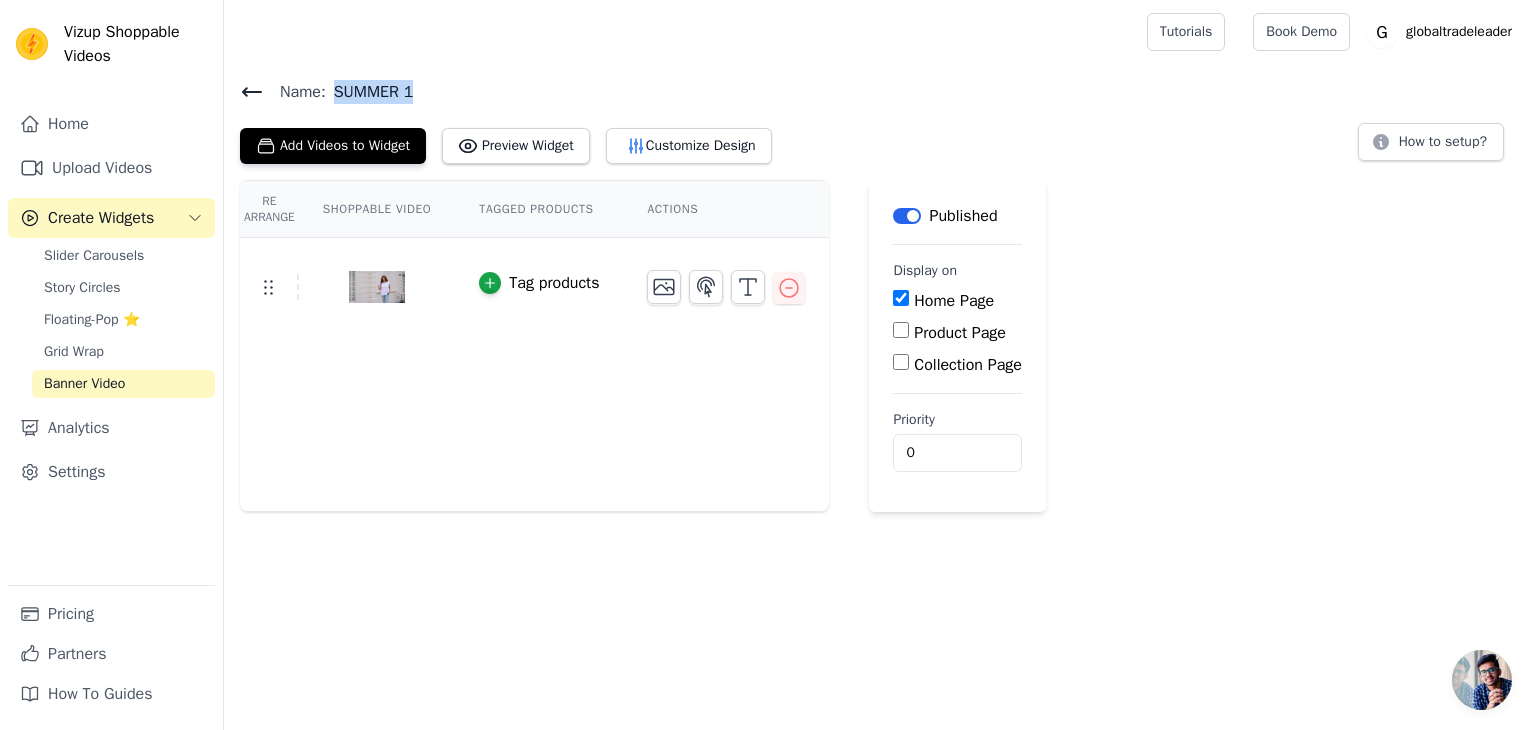 click on "Label" at bounding box center (907, 216) 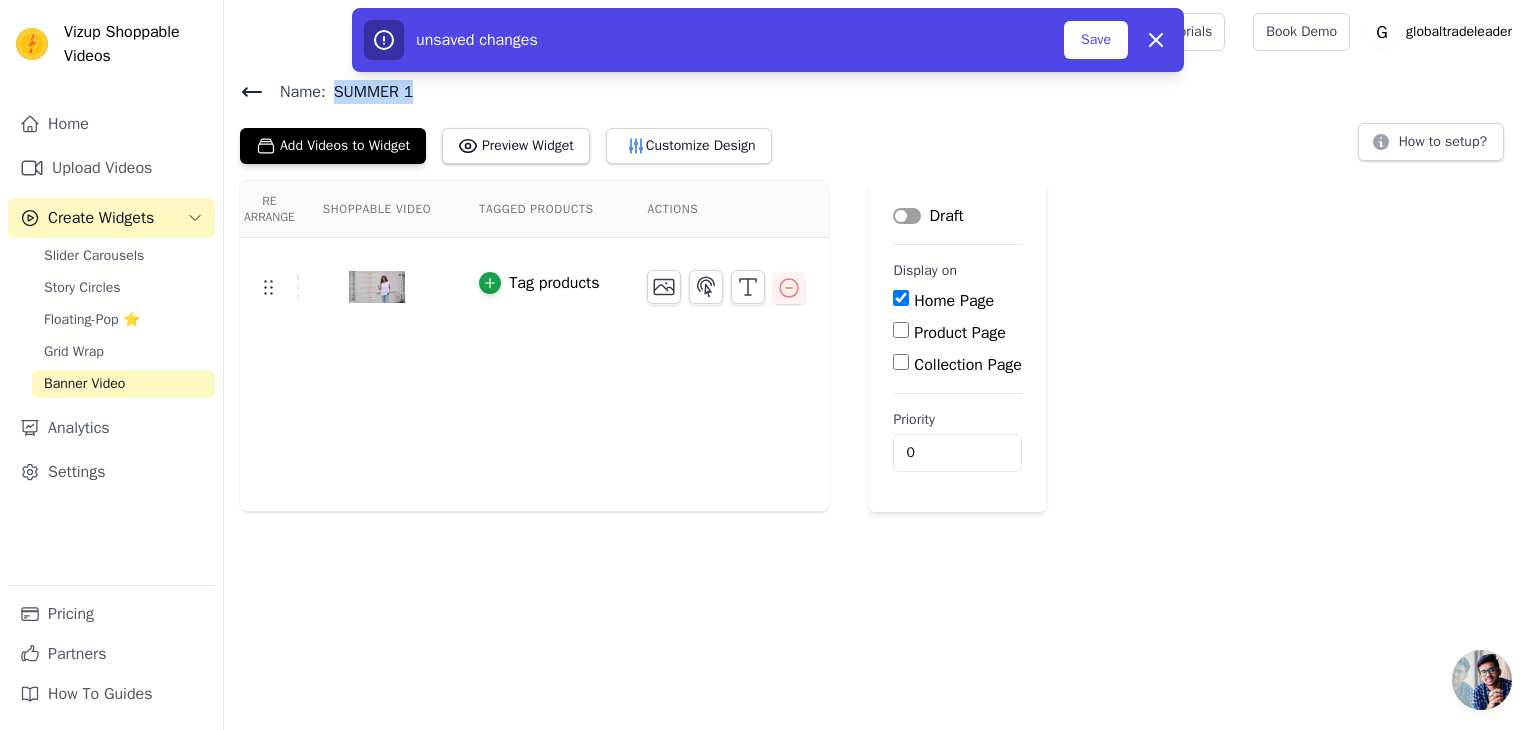 click on "Label" at bounding box center [907, 216] 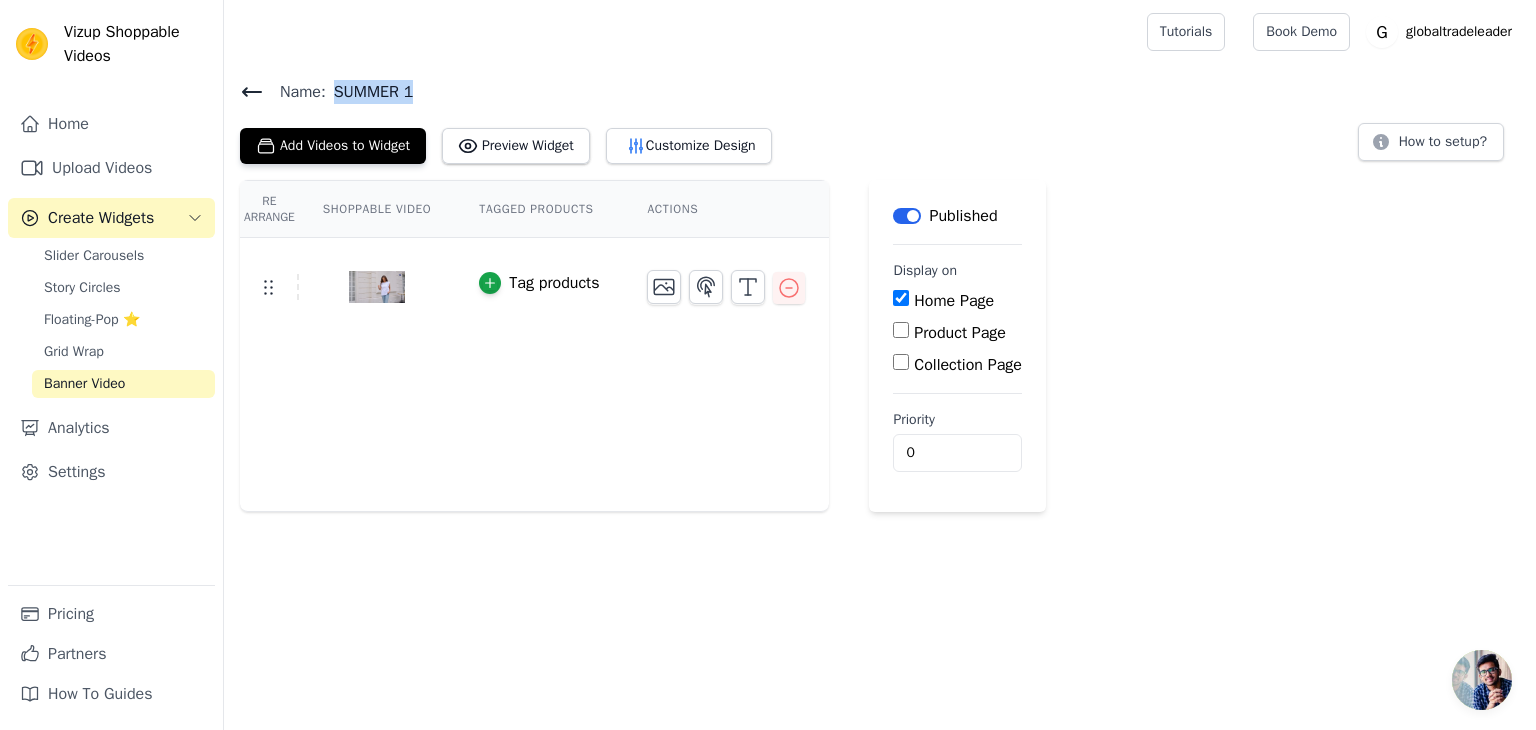 click on "Label" at bounding box center [907, 216] 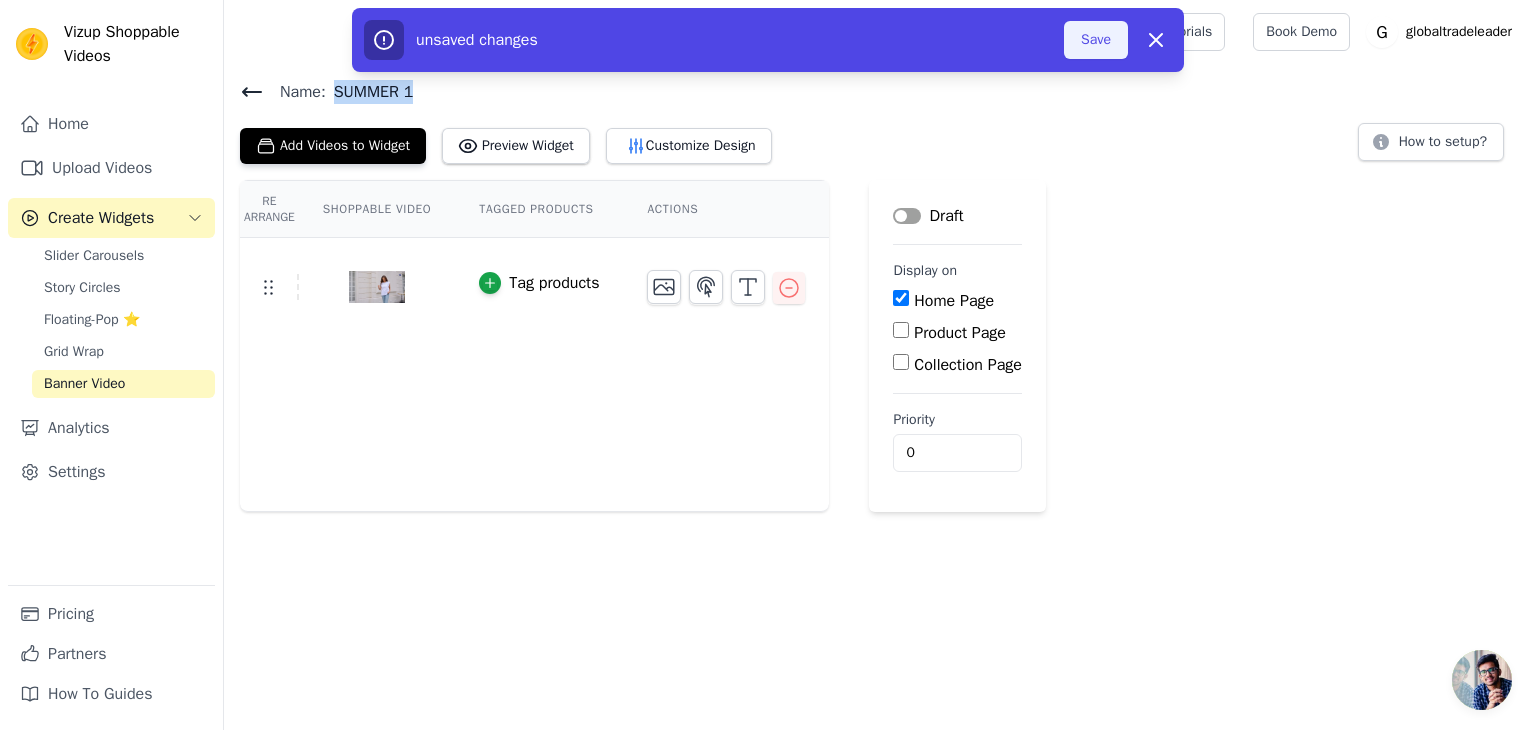 click on "Save" at bounding box center (1096, 40) 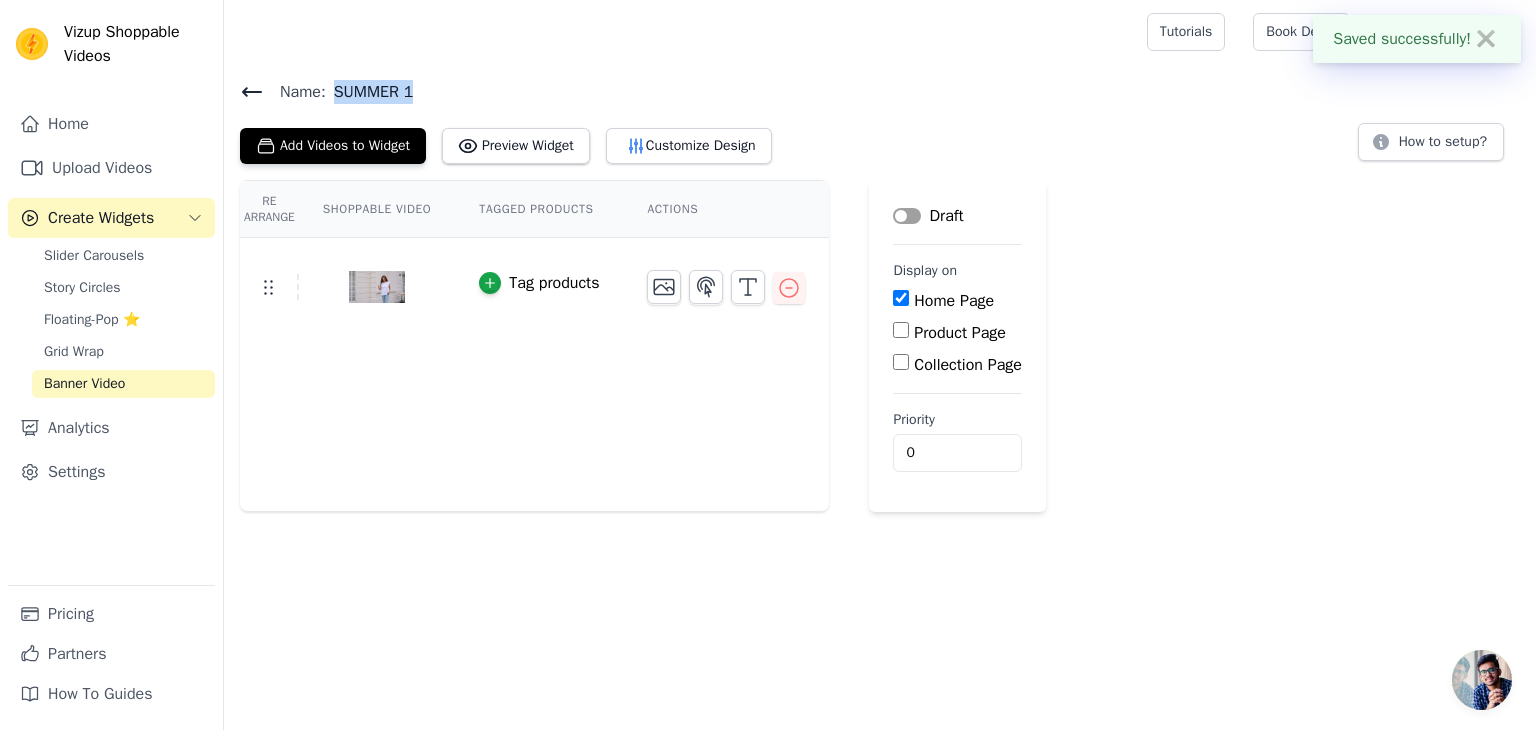 click on "Label" at bounding box center (907, 216) 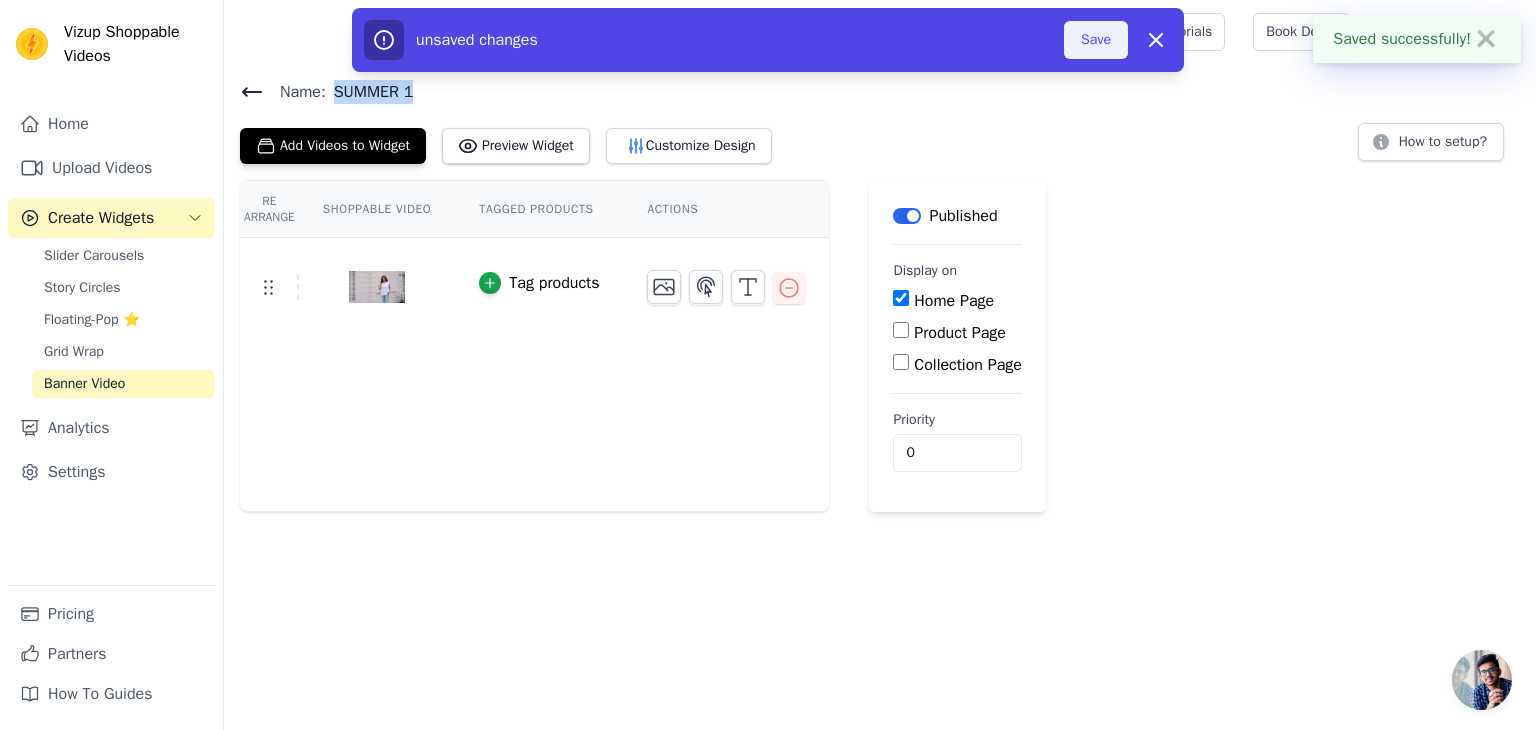 click on "Save" at bounding box center (1096, 40) 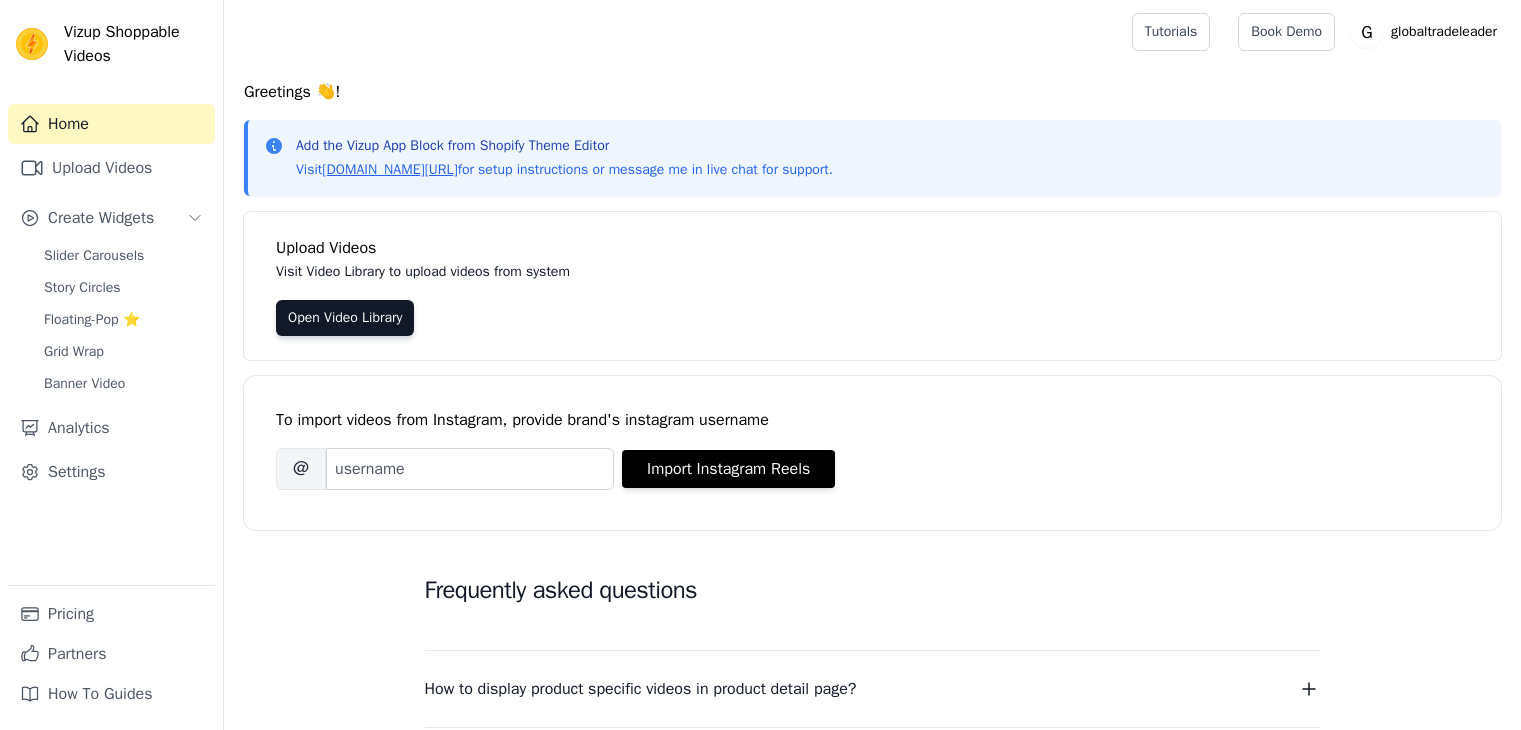 scroll, scrollTop: 0, scrollLeft: 0, axis: both 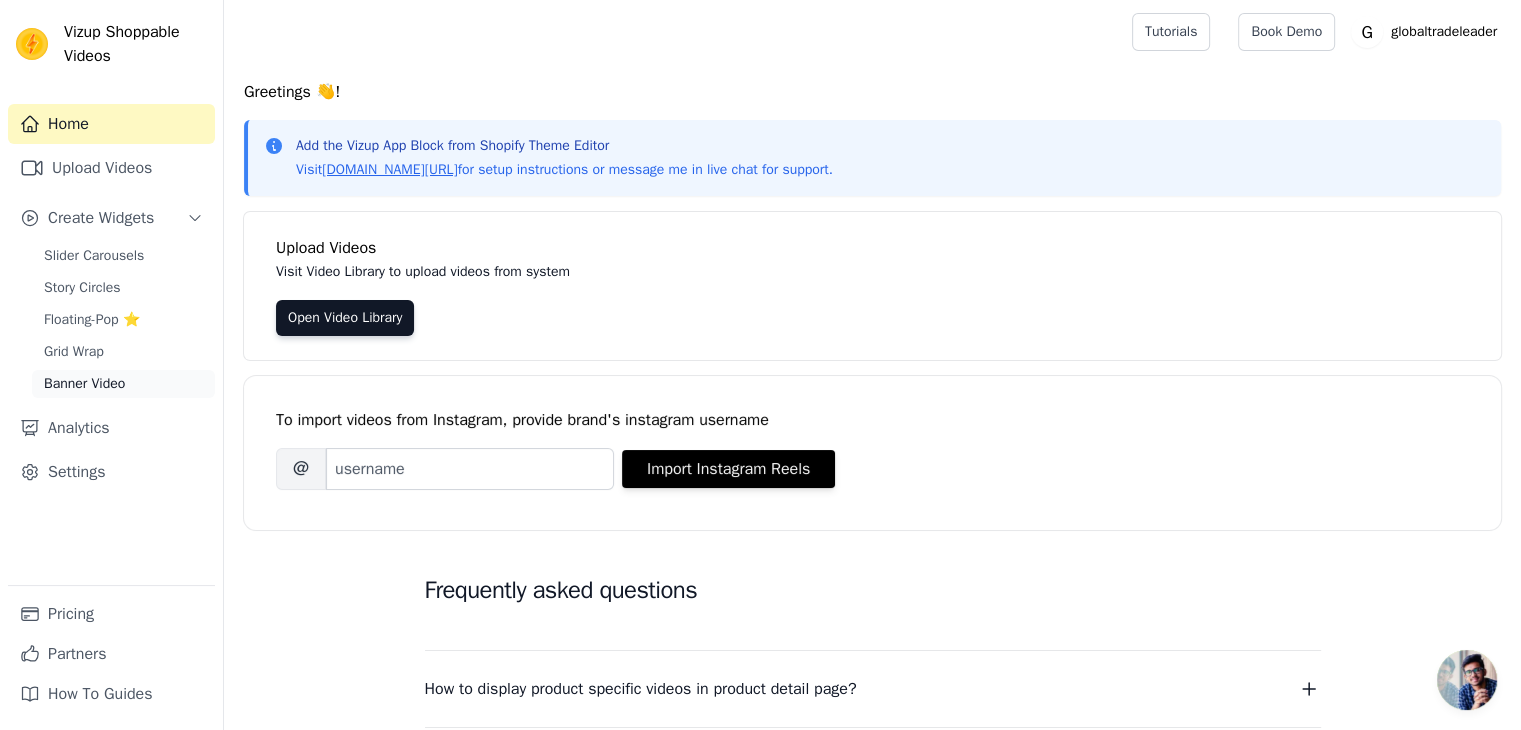 click on "Banner Video" at bounding box center [84, 384] 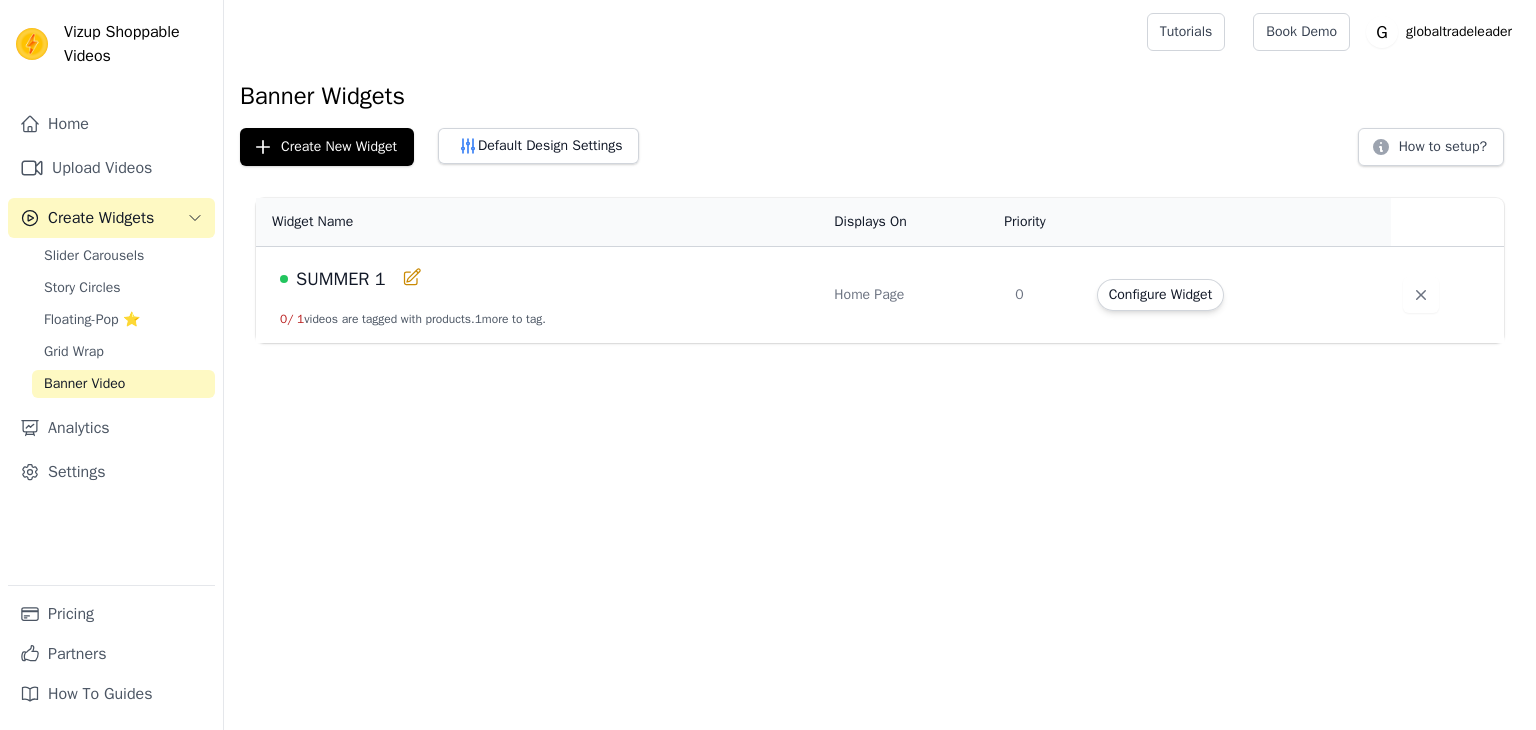 scroll, scrollTop: 0, scrollLeft: 0, axis: both 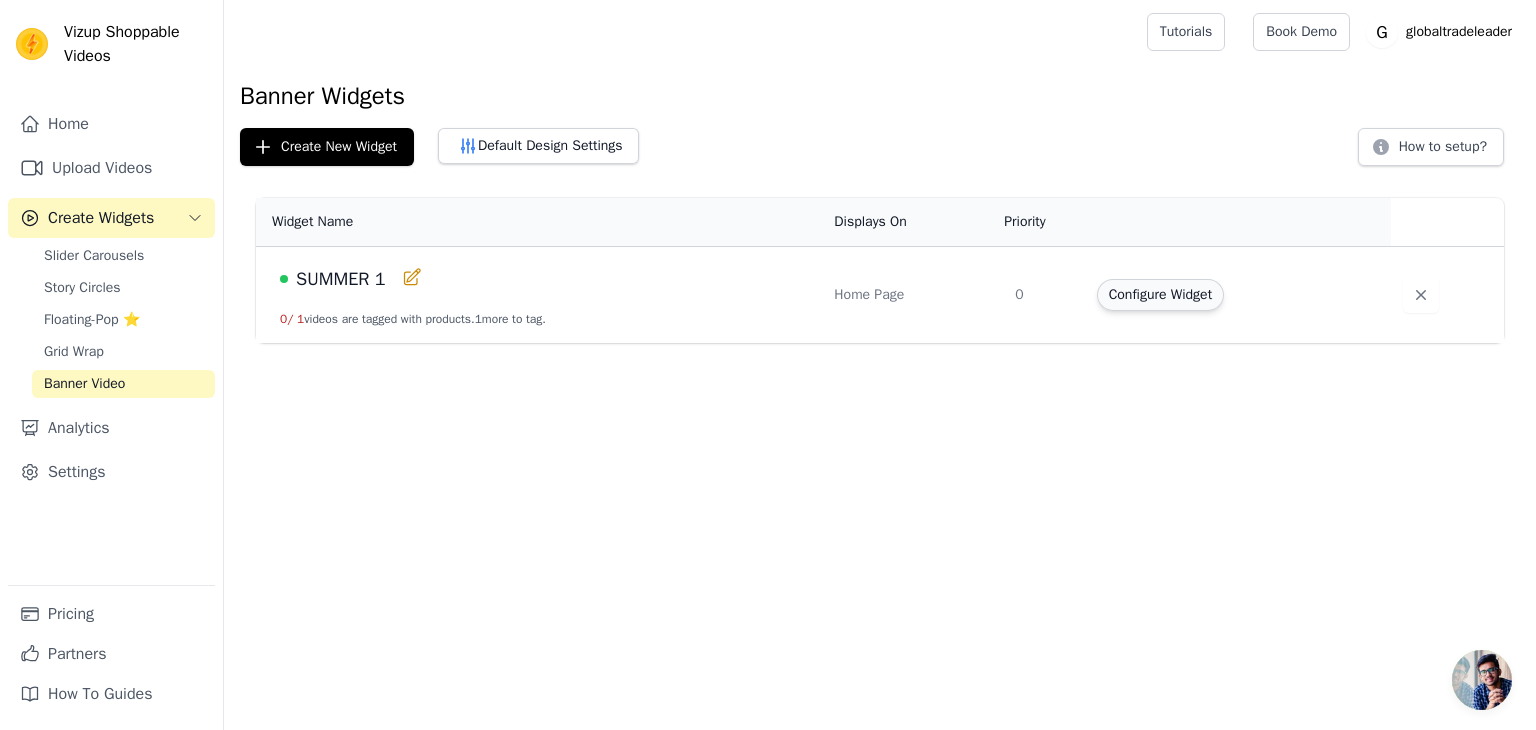 click on "Configure Widget" at bounding box center [1160, 295] 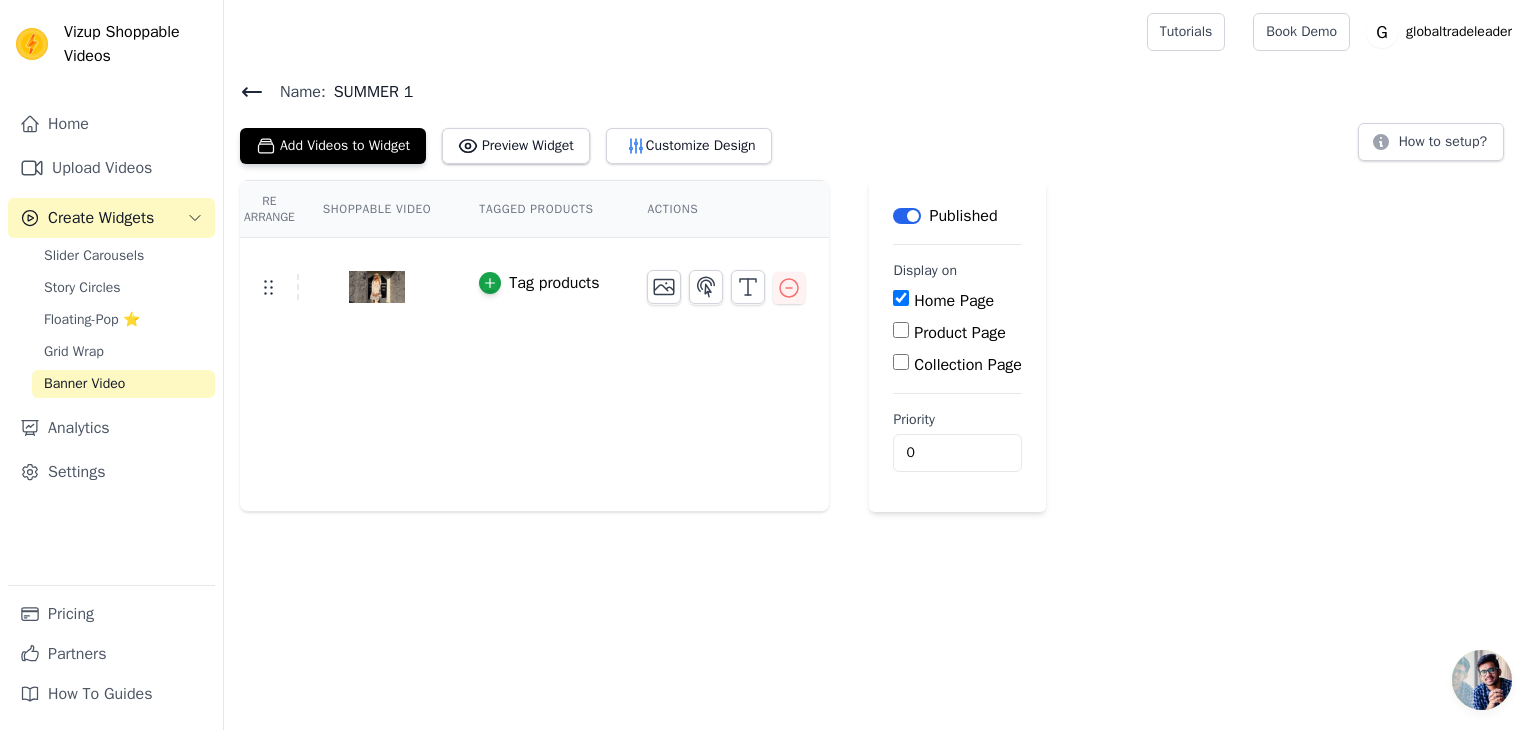 click on "Published" at bounding box center (945, 216) 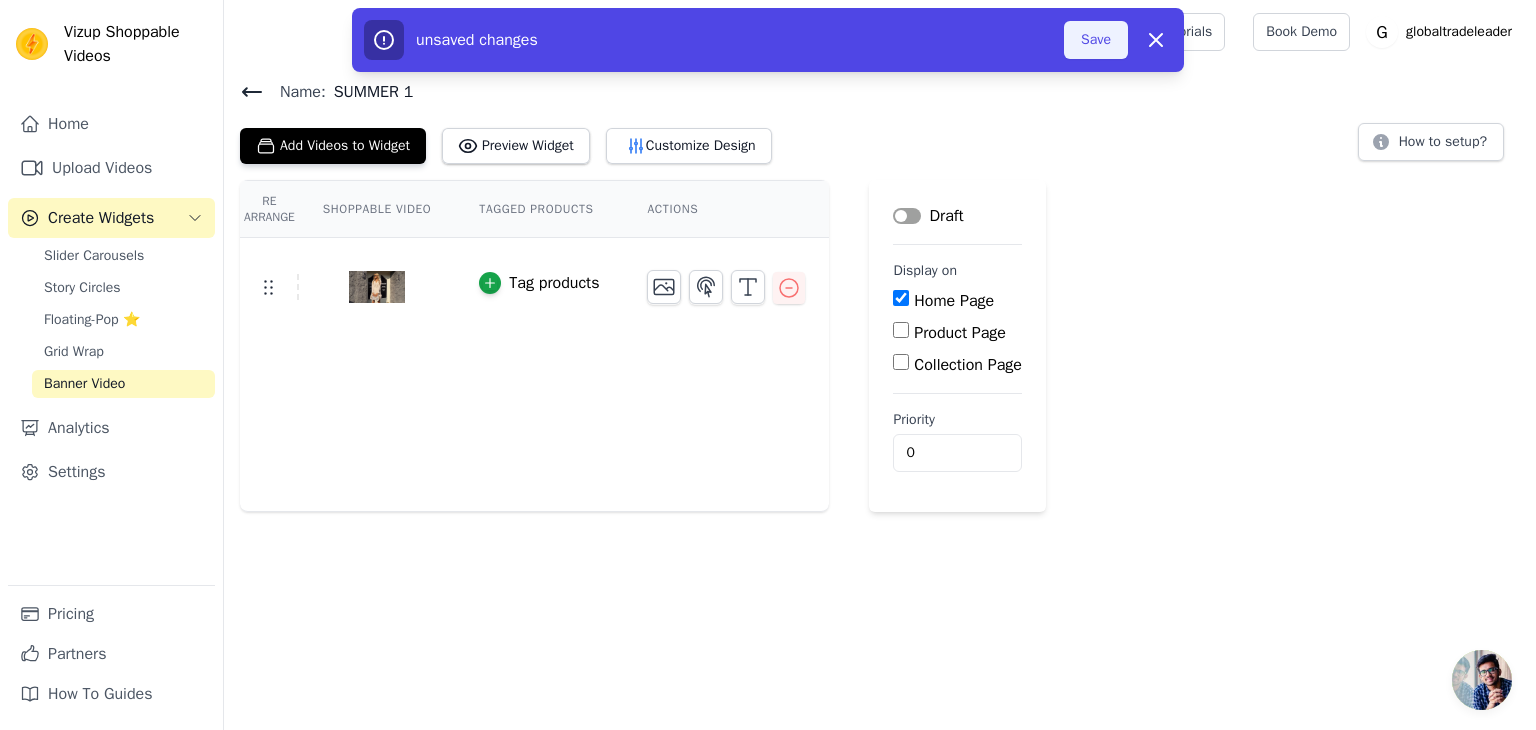 click on "Save" at bounding box center [1096, 40] 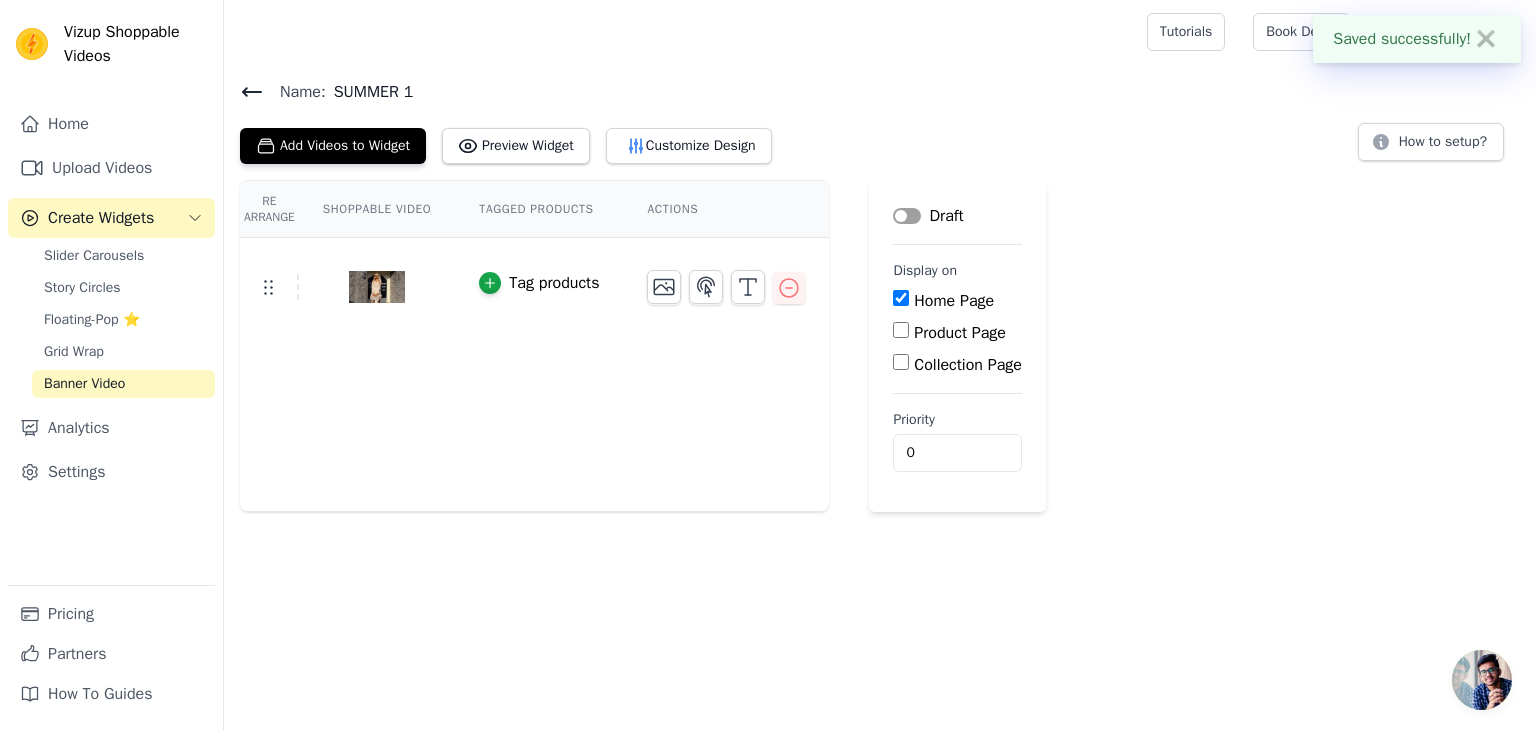 click on "Draft" at bounding box center [928, 216] 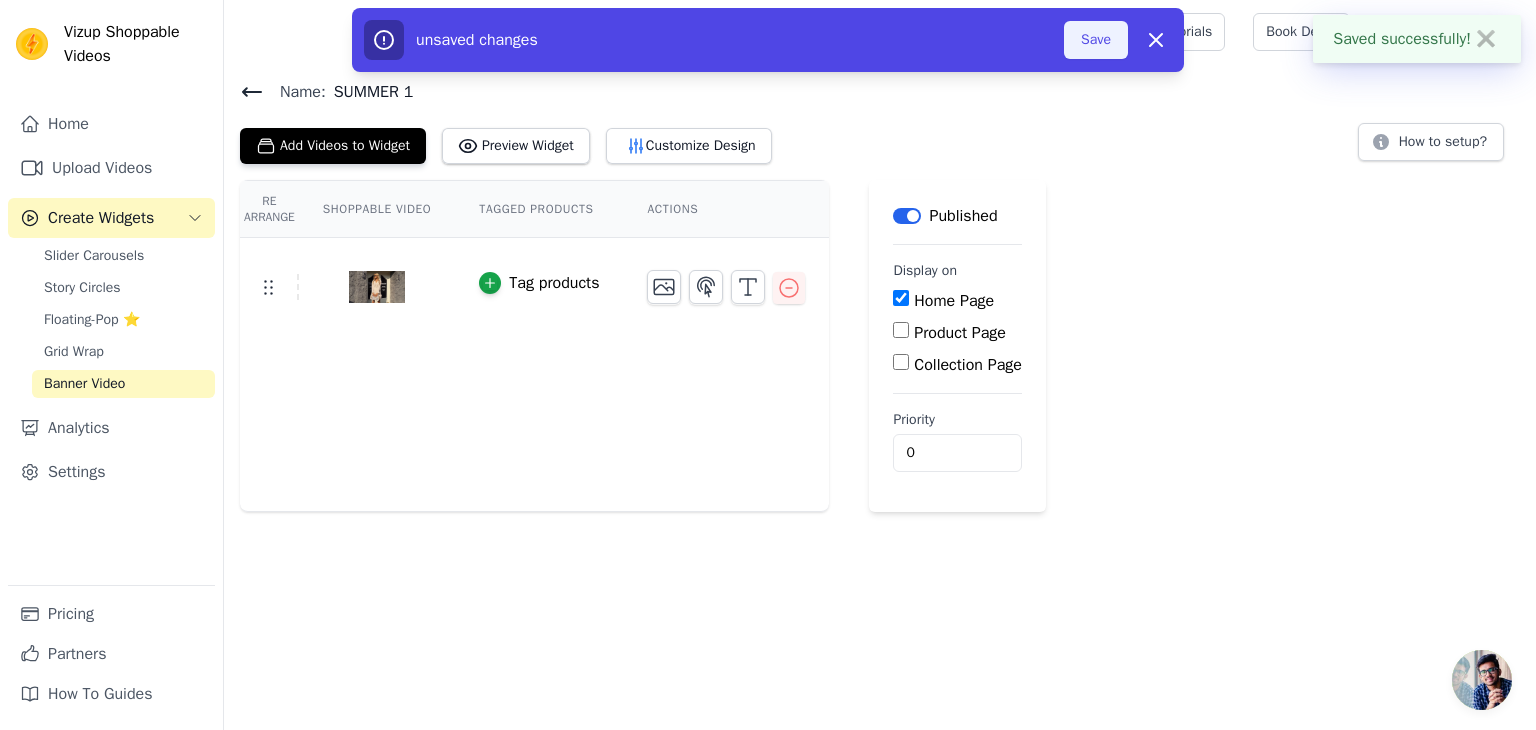 click on "Save" at bounding box center (1096, 40) 